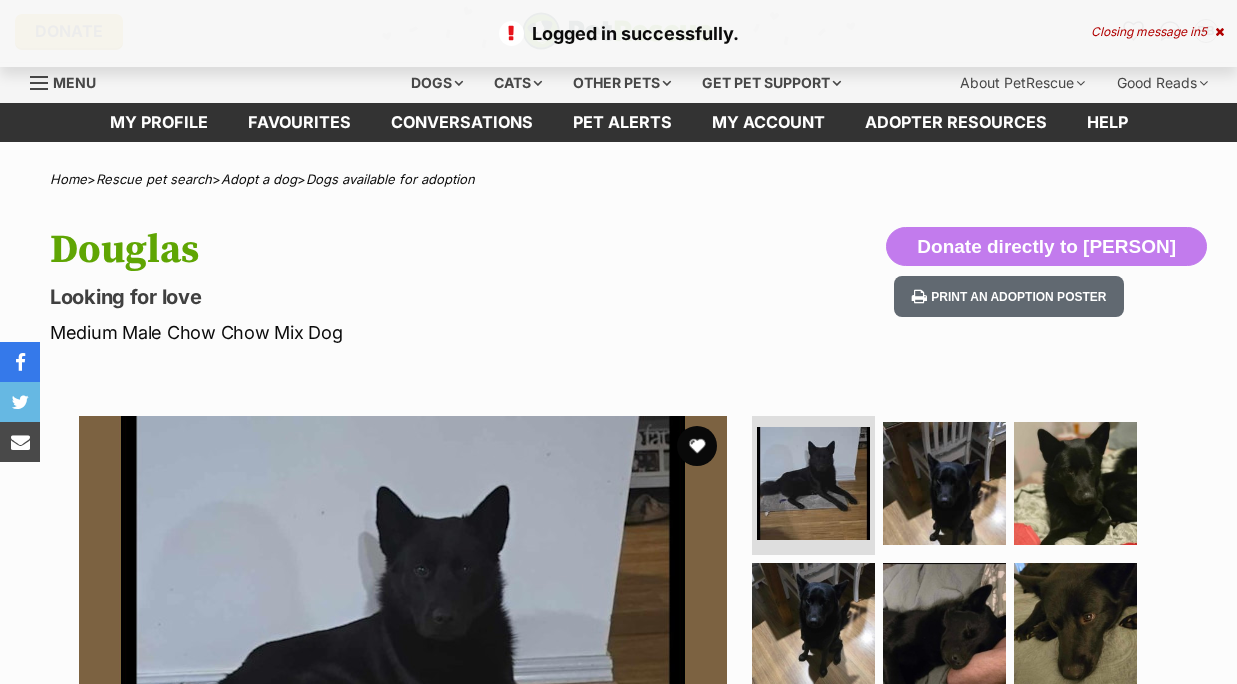 scroll, scrollTop: 0, scrollLeft: 0, axis: both 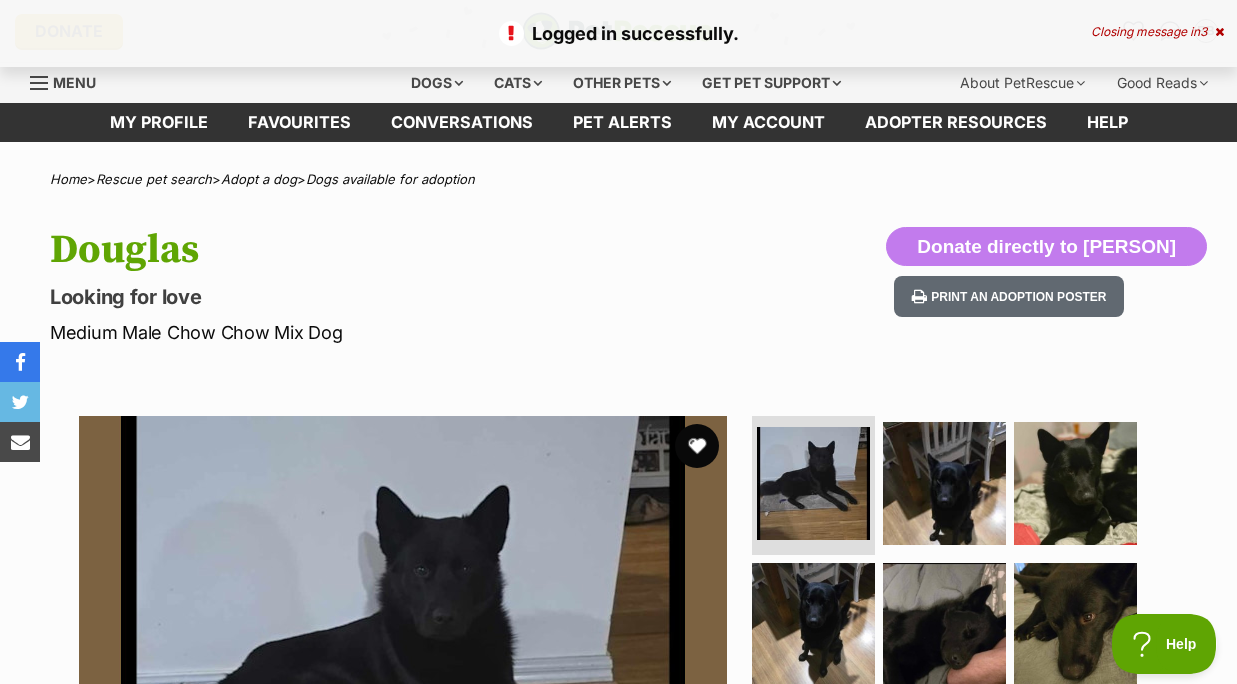click at bounding box center (697, 446) 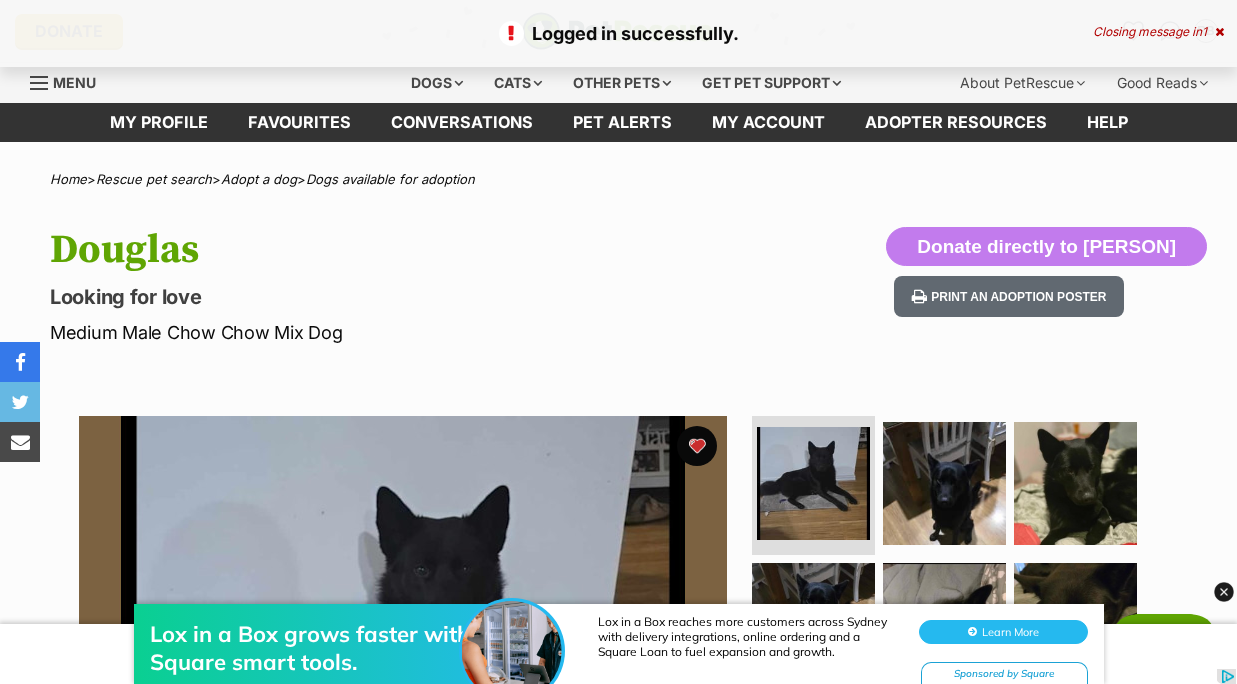 scroll, scrollTop: 0, scrollLeft: 0, axis: both 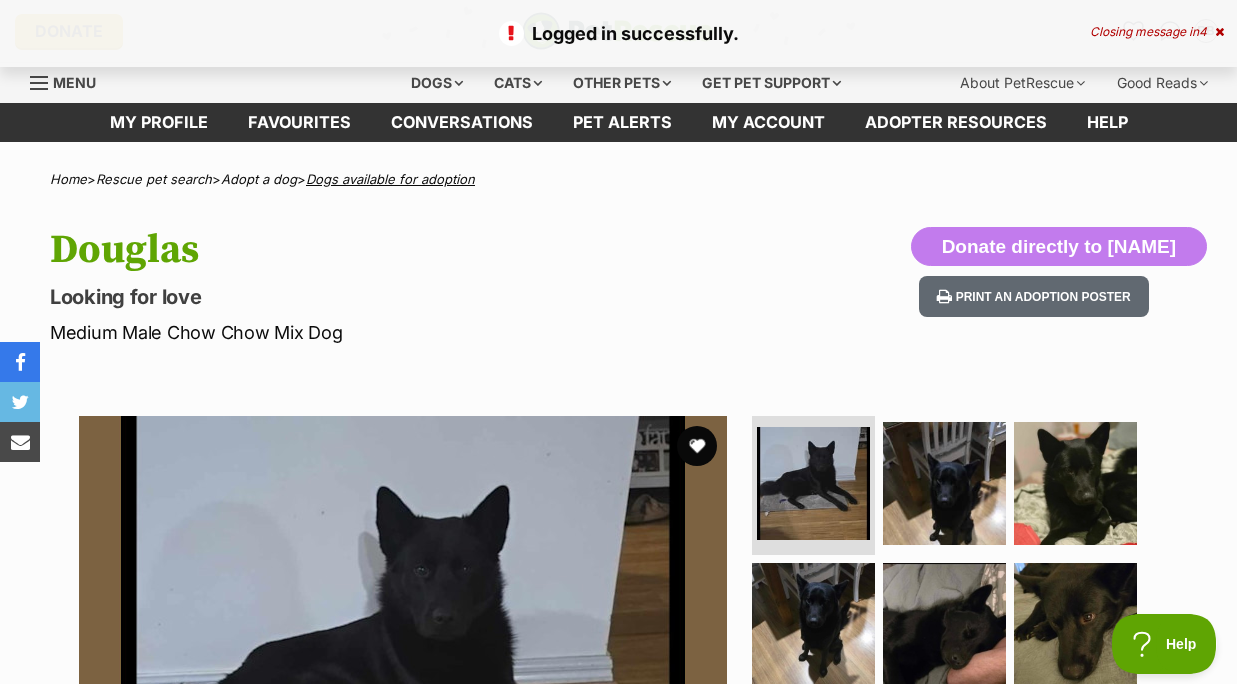click on "Dogs available for adoption" at bounding box center (390, 179) 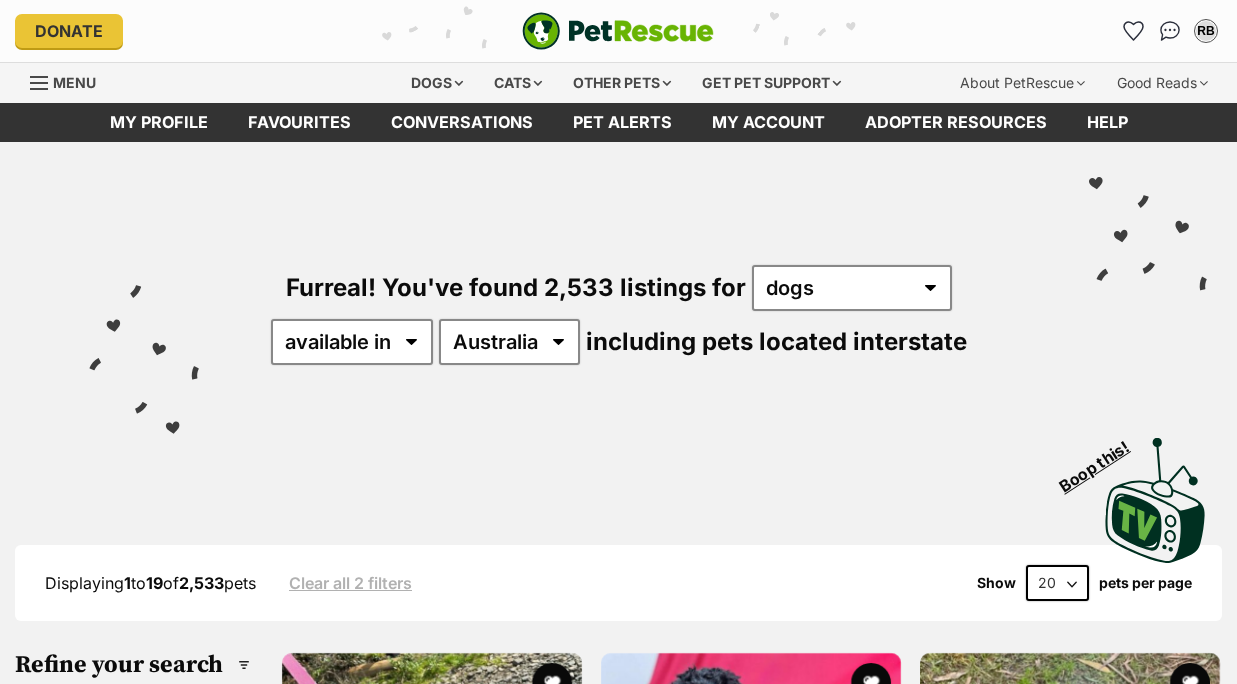 scroll, scrollTop: 0, scrollLeft: 0, axis: both 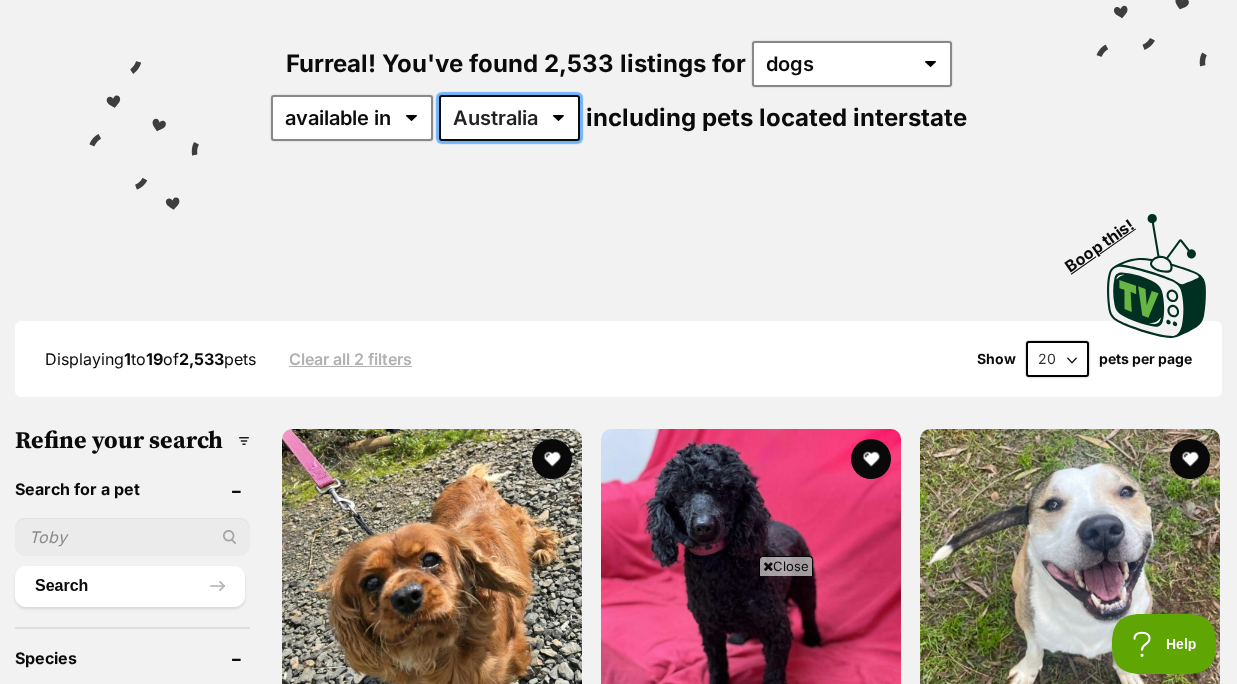 click on "Australia
ACT
NSW
NT
QLD
SA
TAS
VIC
WA" at bounding box center [509, 118] 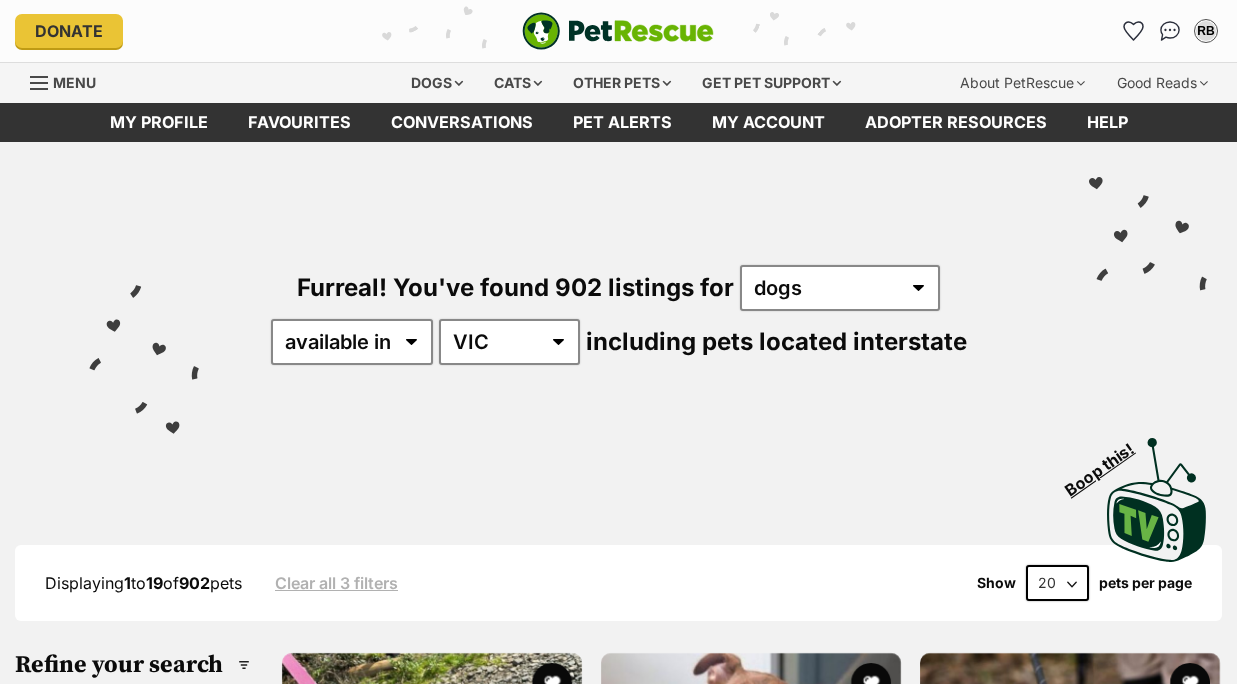 scroll, scrollTop: 0, scrollLeft: 0, axis: both 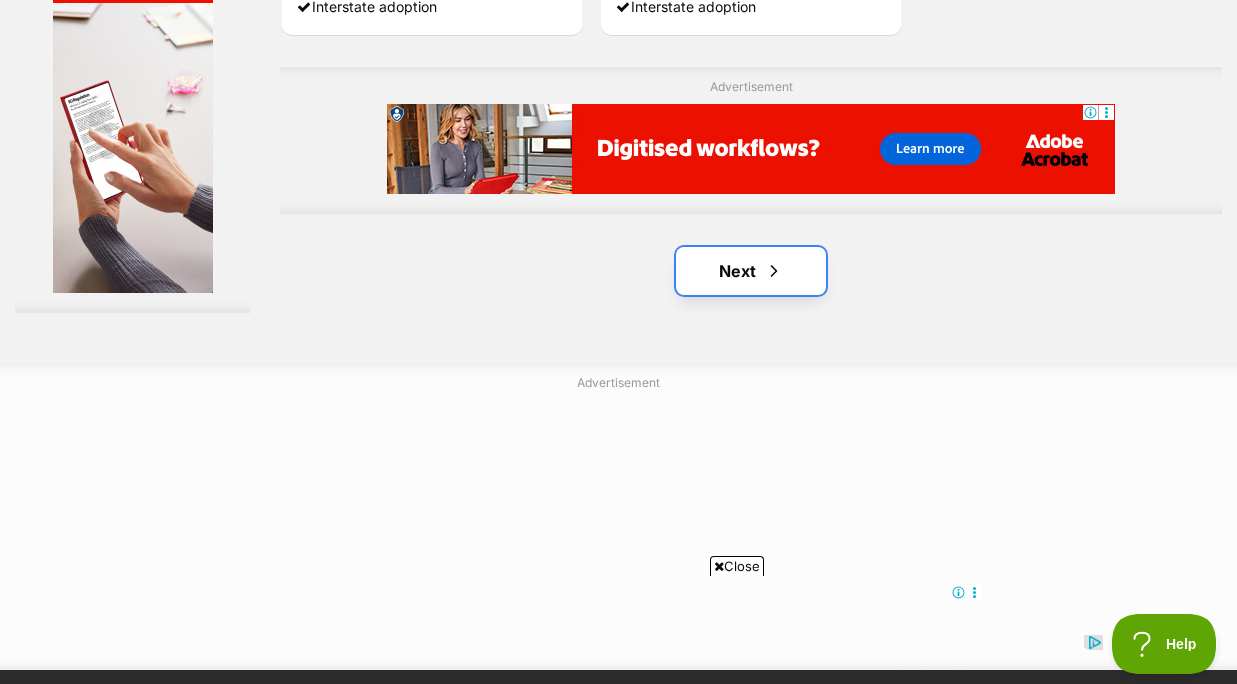 click at bounding box center [774, 271] 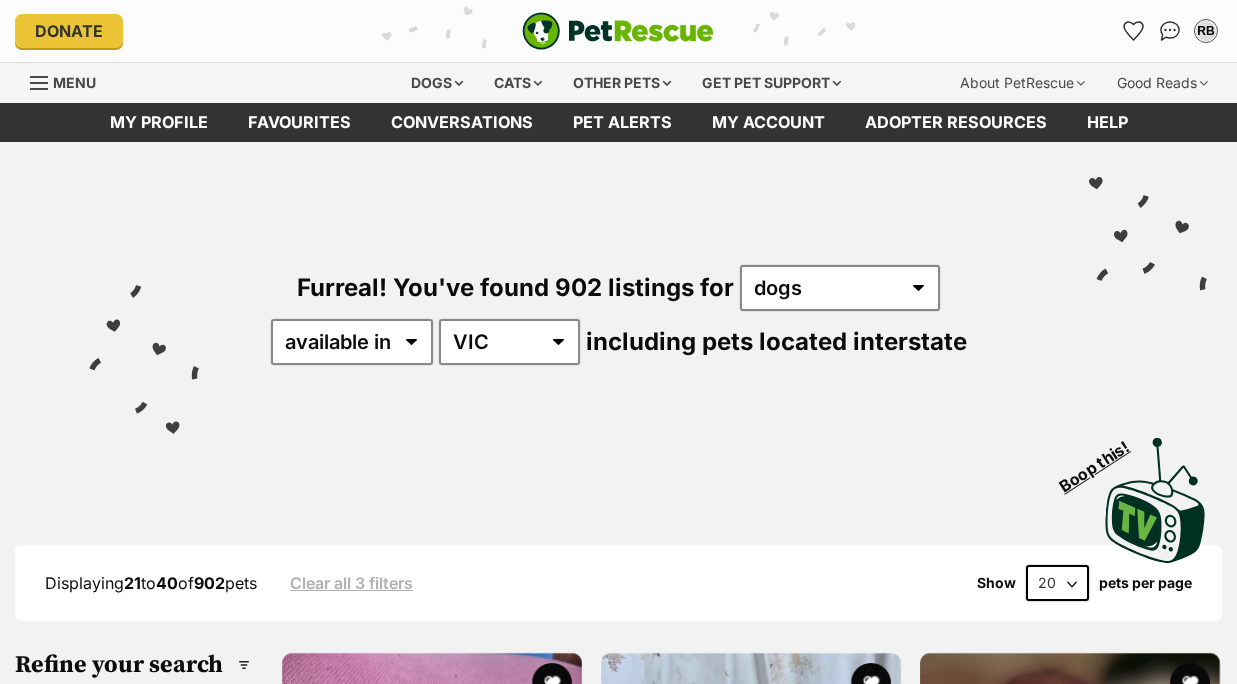 scroll, scrollTop: 0, scrollLeft: 0, axis: both 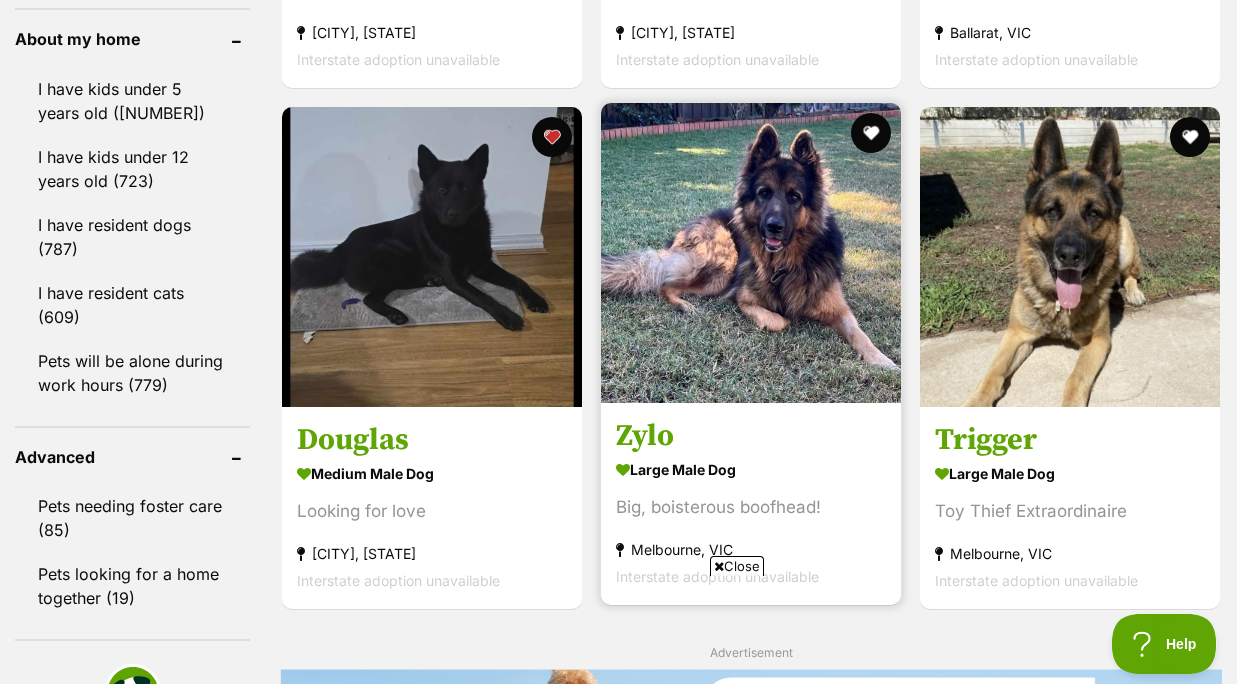 click on "Zylo" at bounding box center (751, 436) 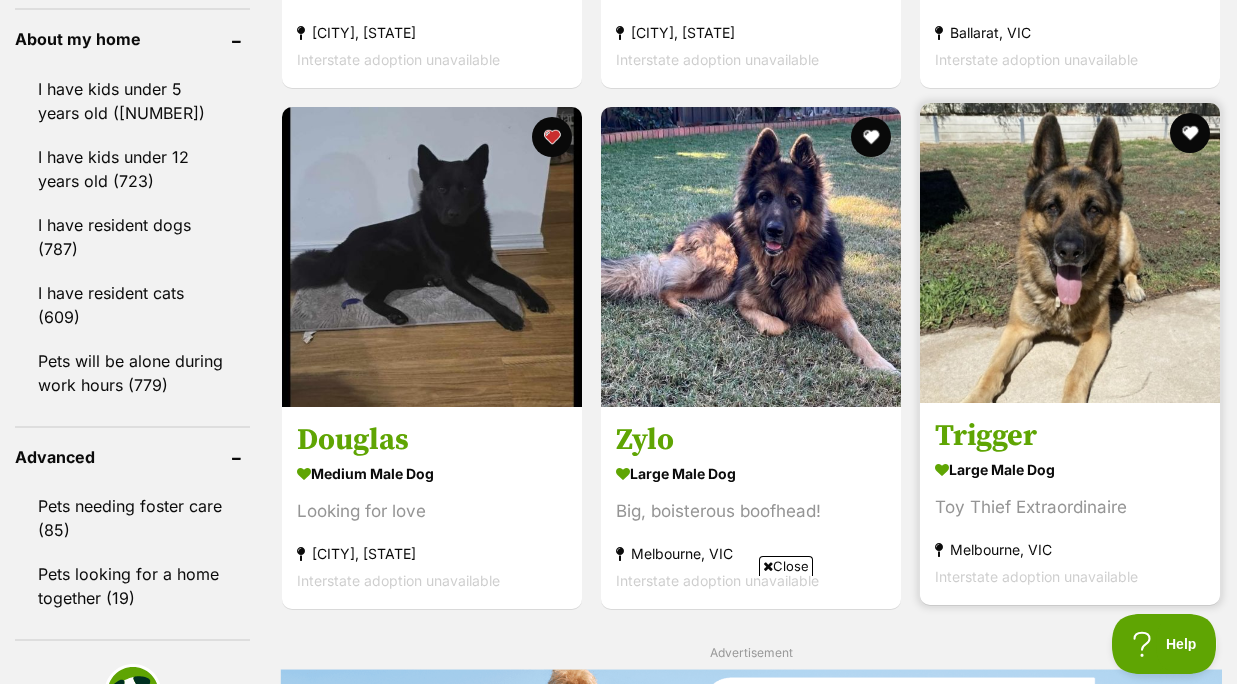 click on "Trigger" at bounding box center [1070, 436] 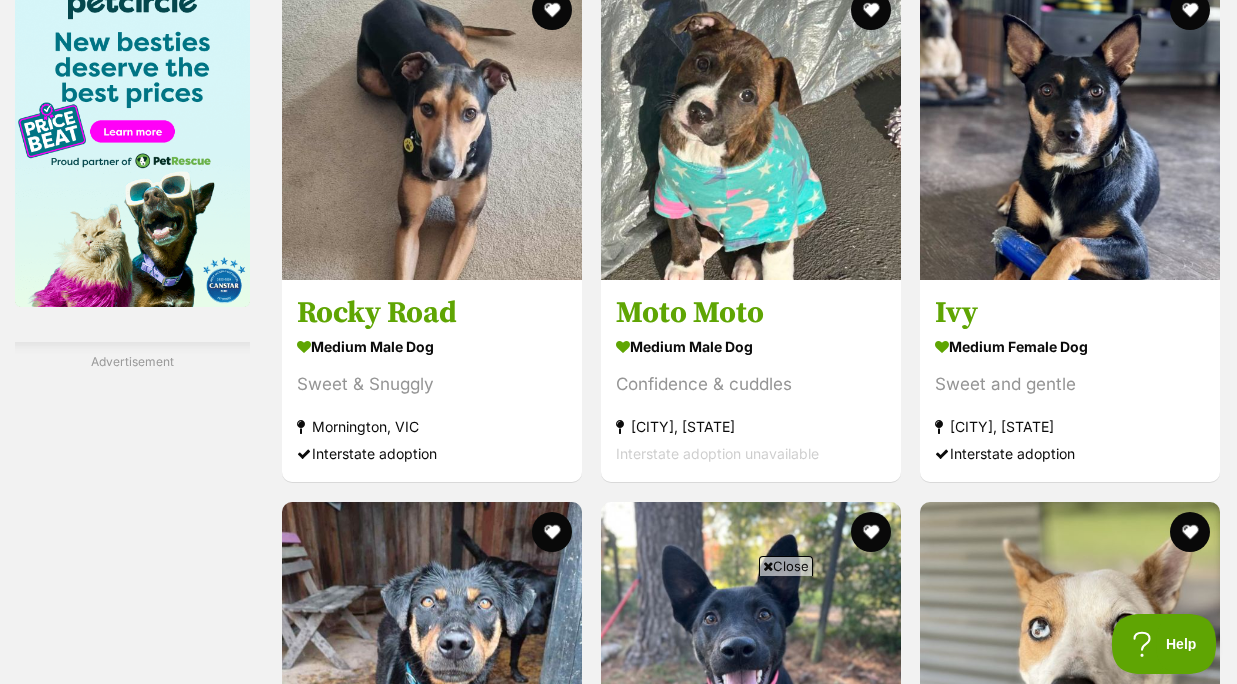 scroll, scrollTop: 3143, scrollLeft: 0, axis: vertical 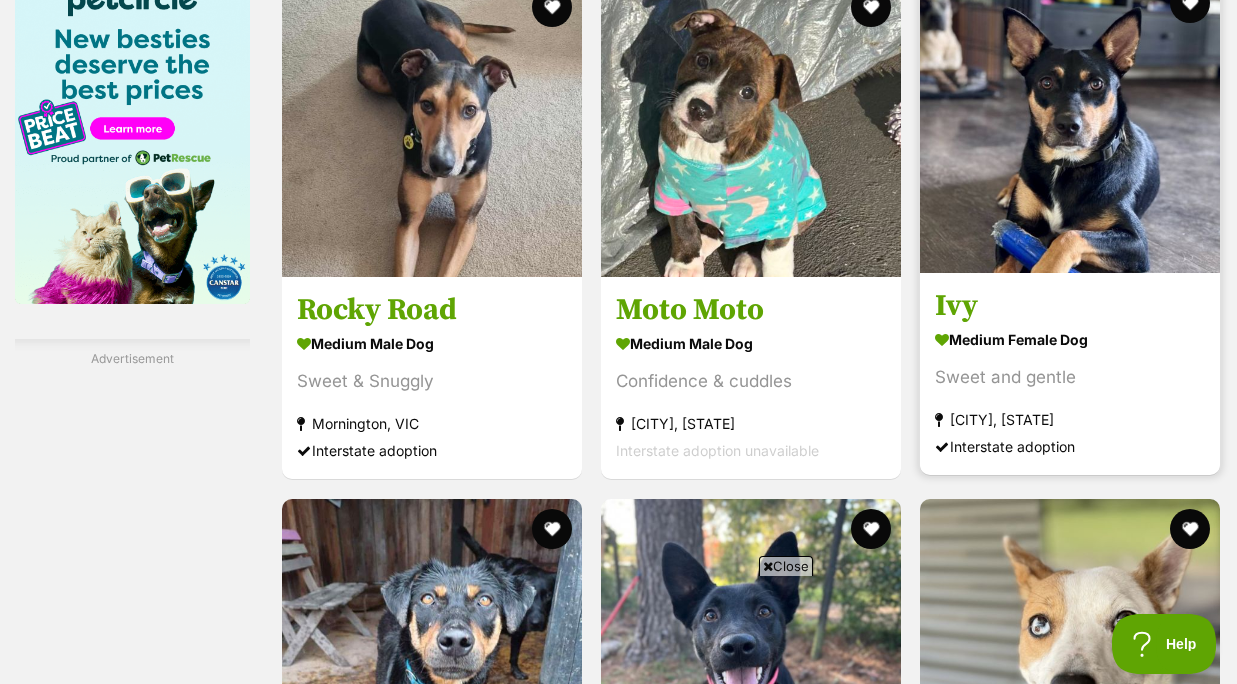 click on "Ivy" at bounding box center (1070, 307) 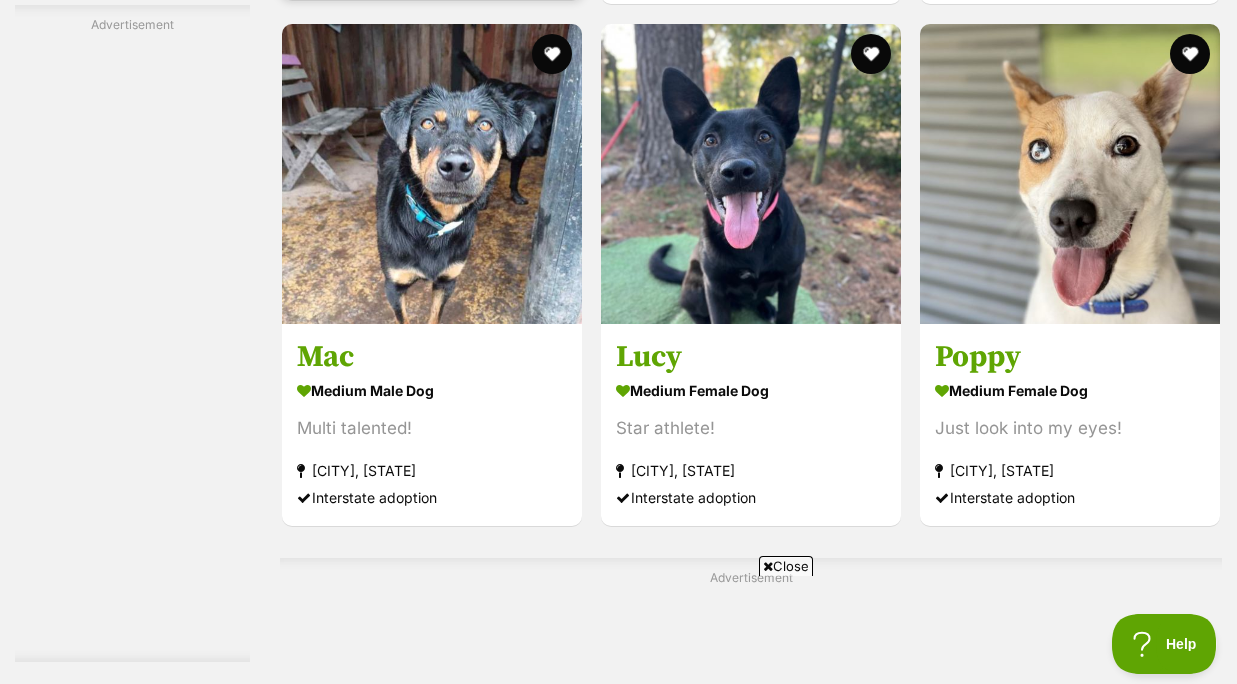 scroll, scrollTop: 3620, scrollLeft: 0, axis: vertical 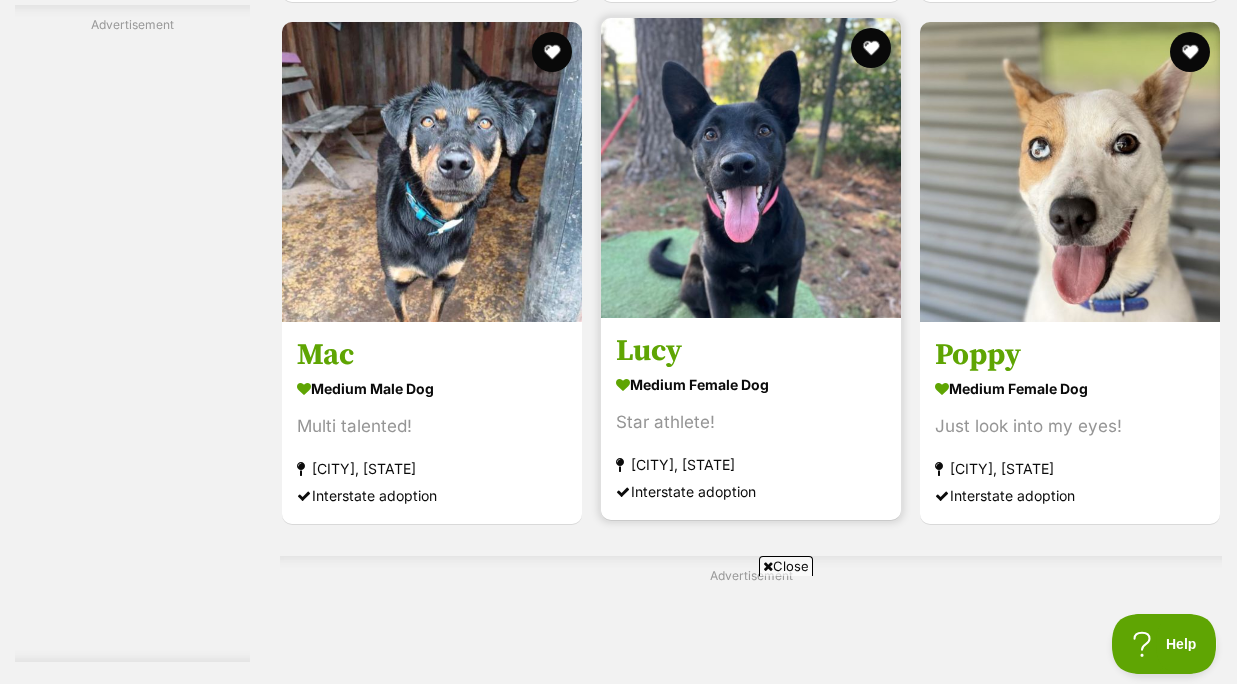 click on "Lucy" at bounding box center [751, 351] 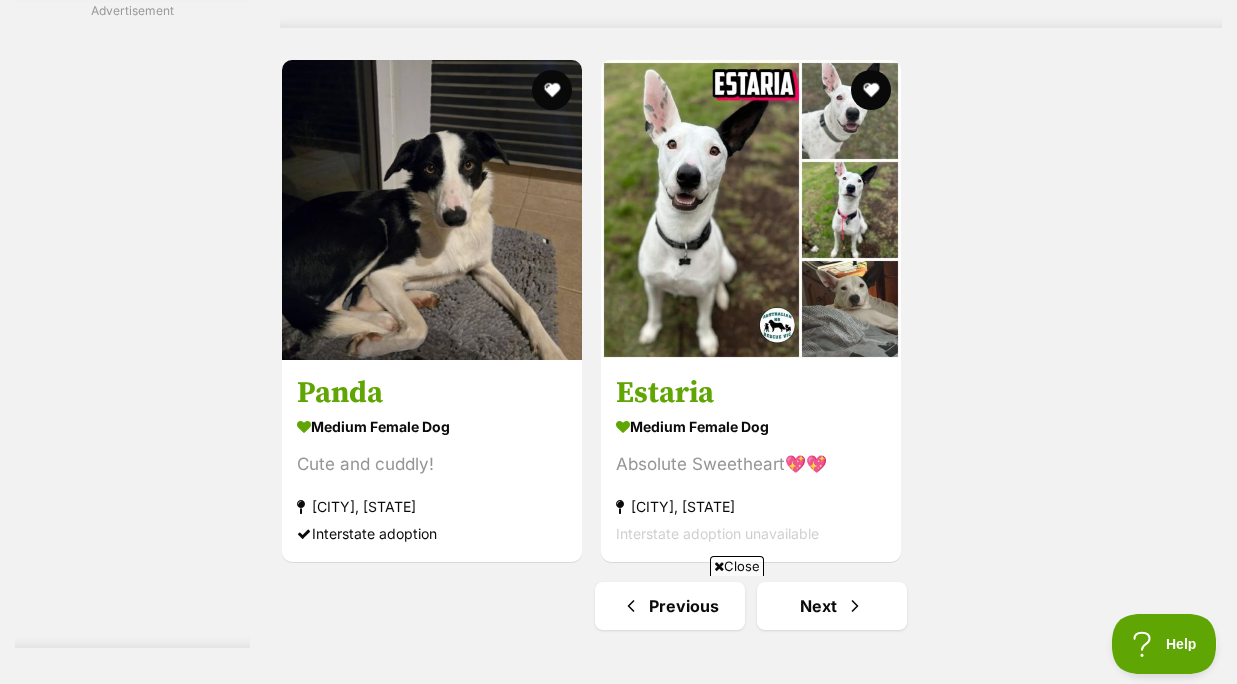 scroll, scrollTop: 4292, scrollLeft: 0, axis: vertical 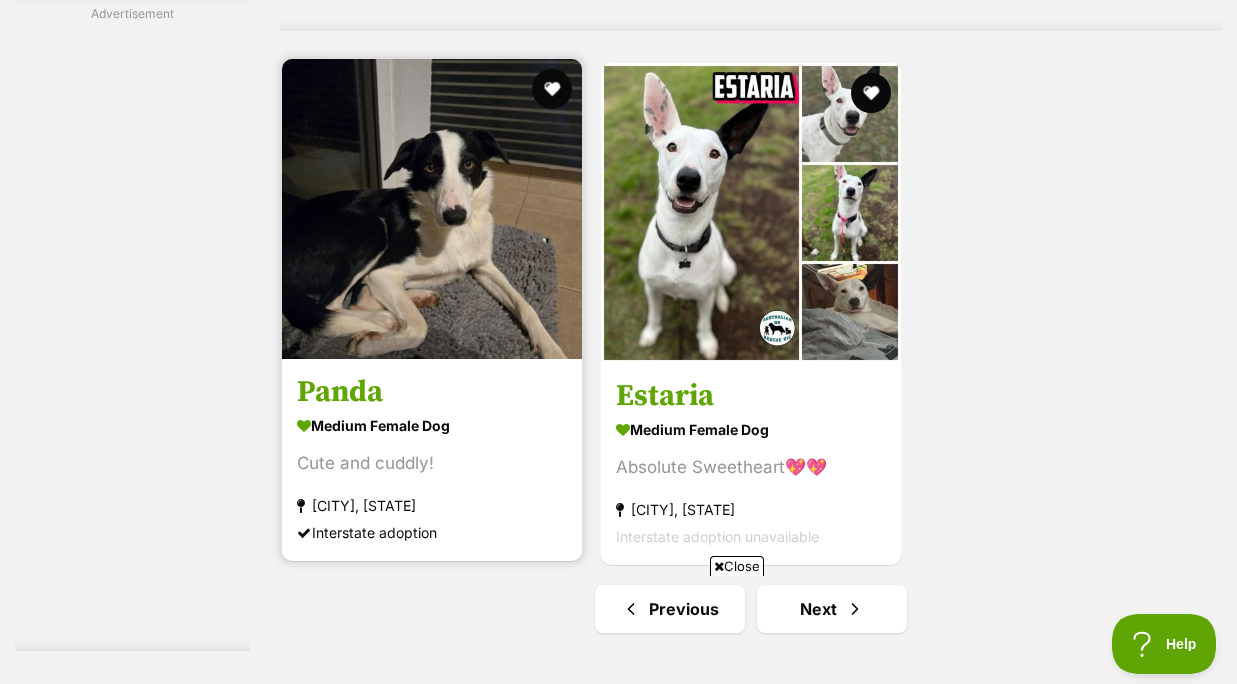 click at bounding box center [432, 209] 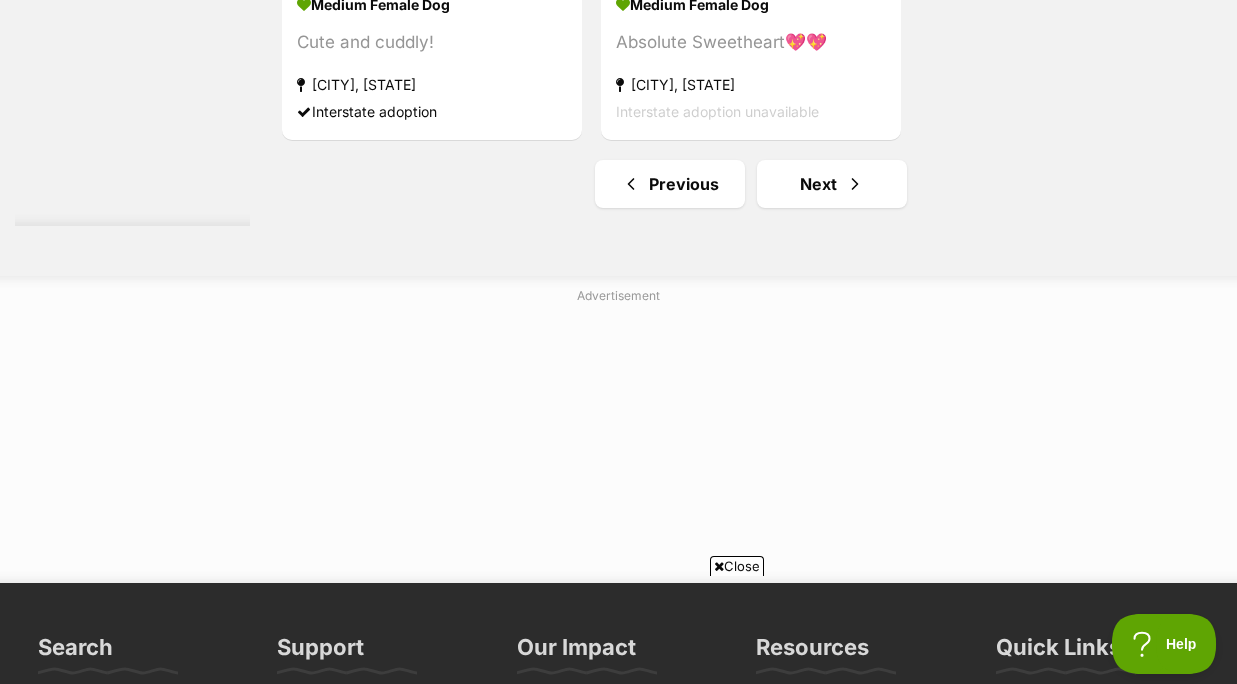 scroll, scrollTop: 4720, scrollLeft: 0, axis: vertical 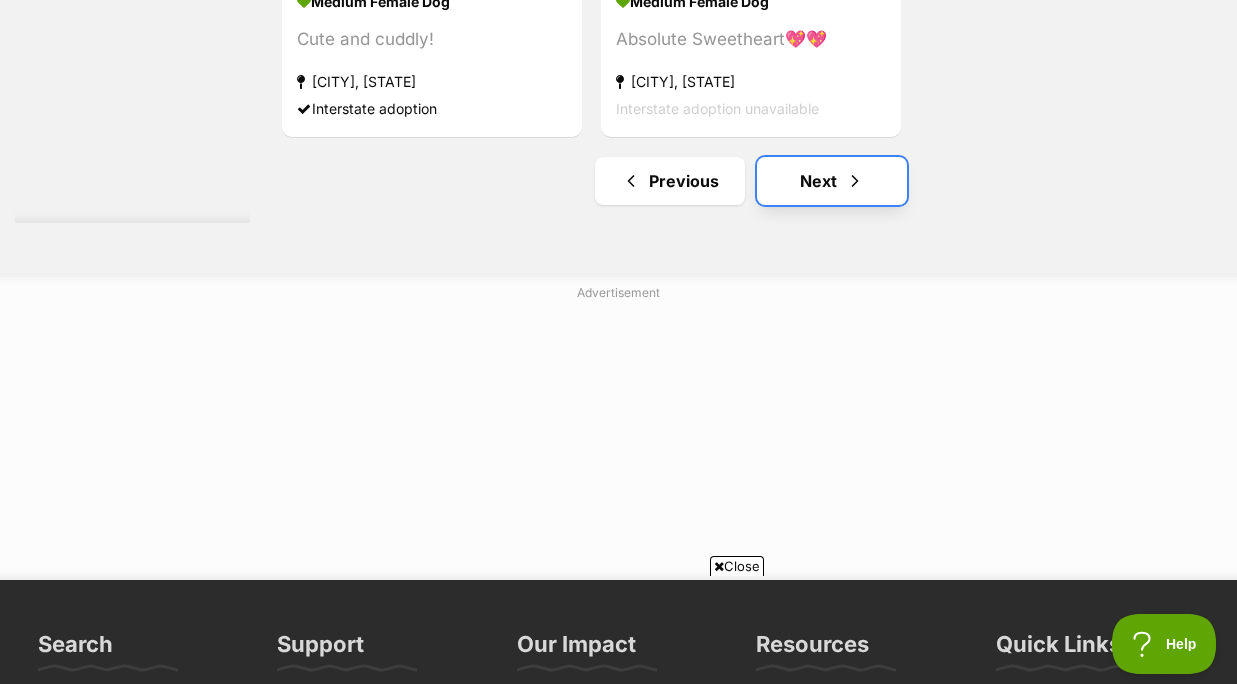 click on "Next" at bounding box center (832, 181) 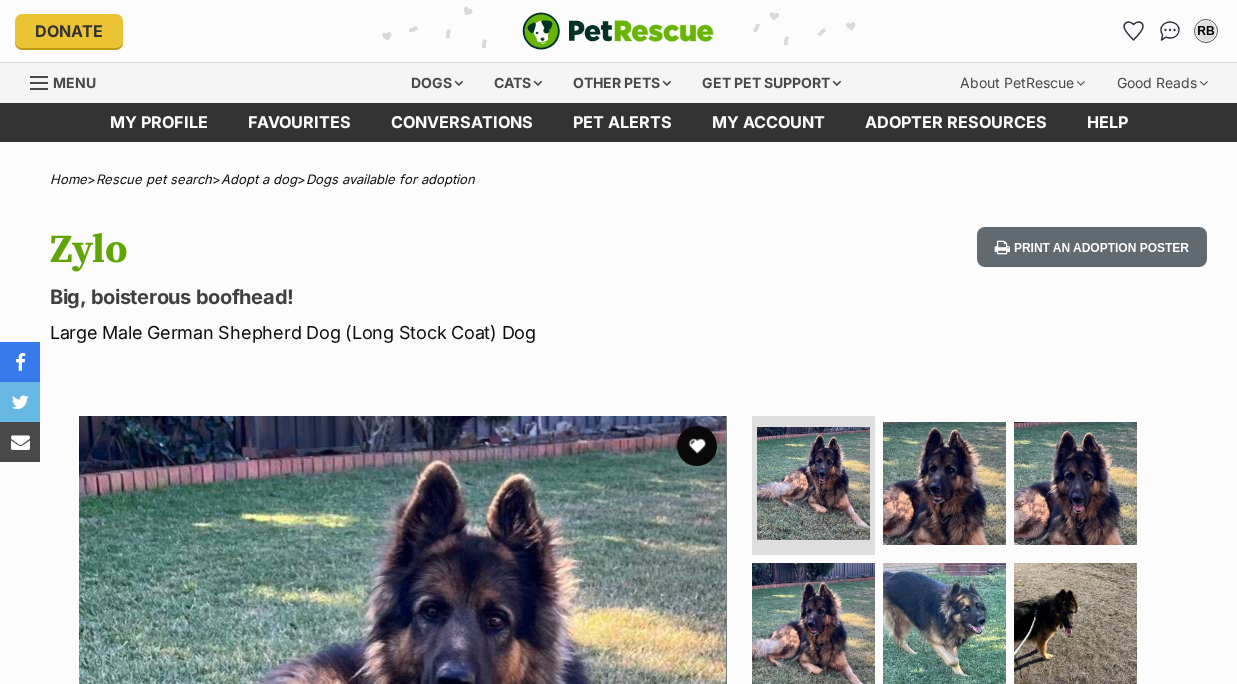 scroll, scrollTop: 0, scrollLeft: 0, axis: both 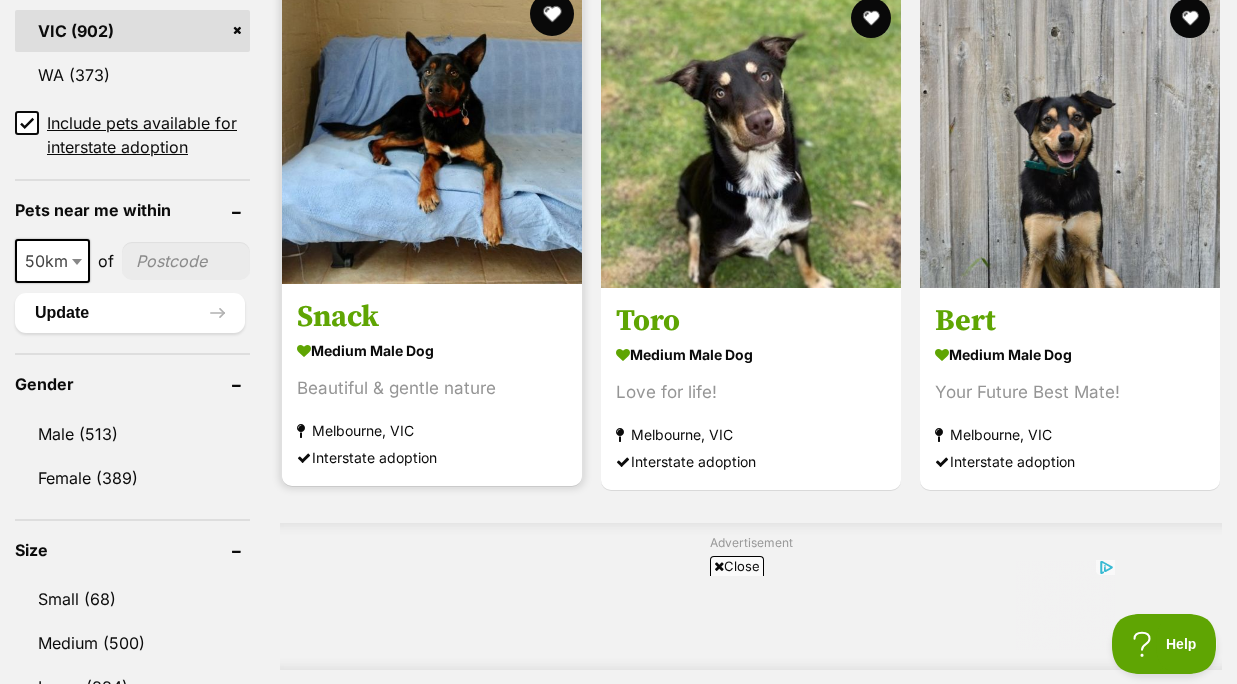 click at bounding box center [552, 14] 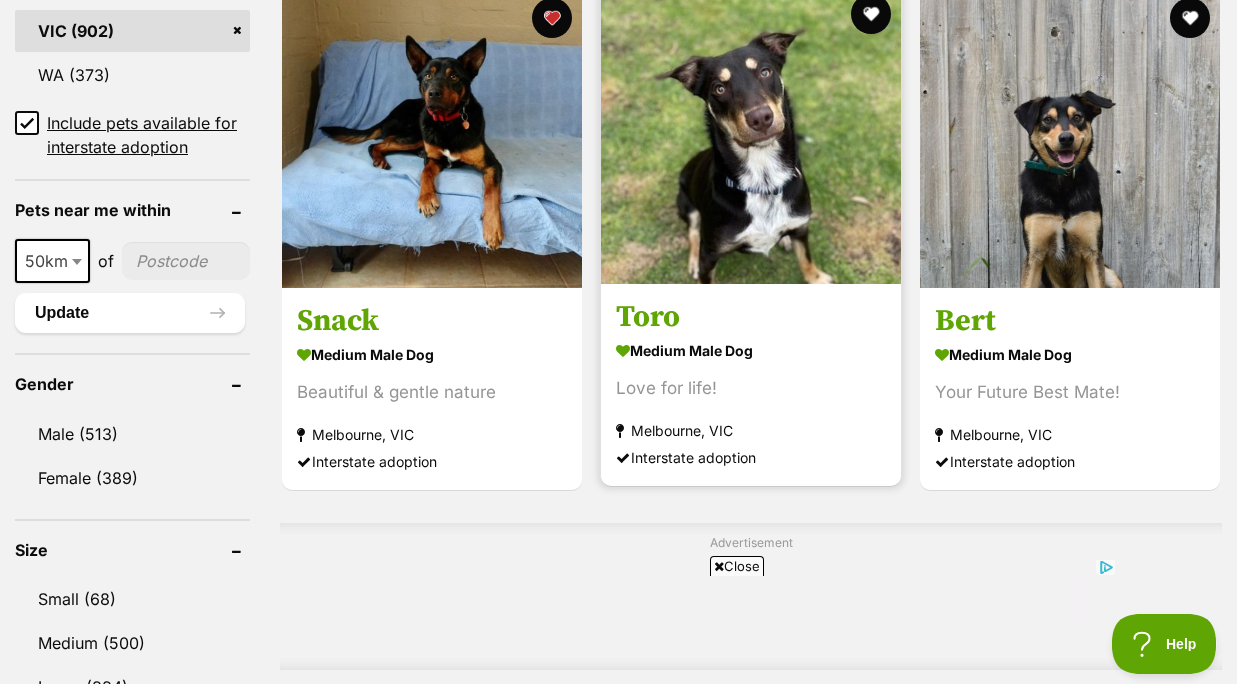 click at bounding box center (751, 134) 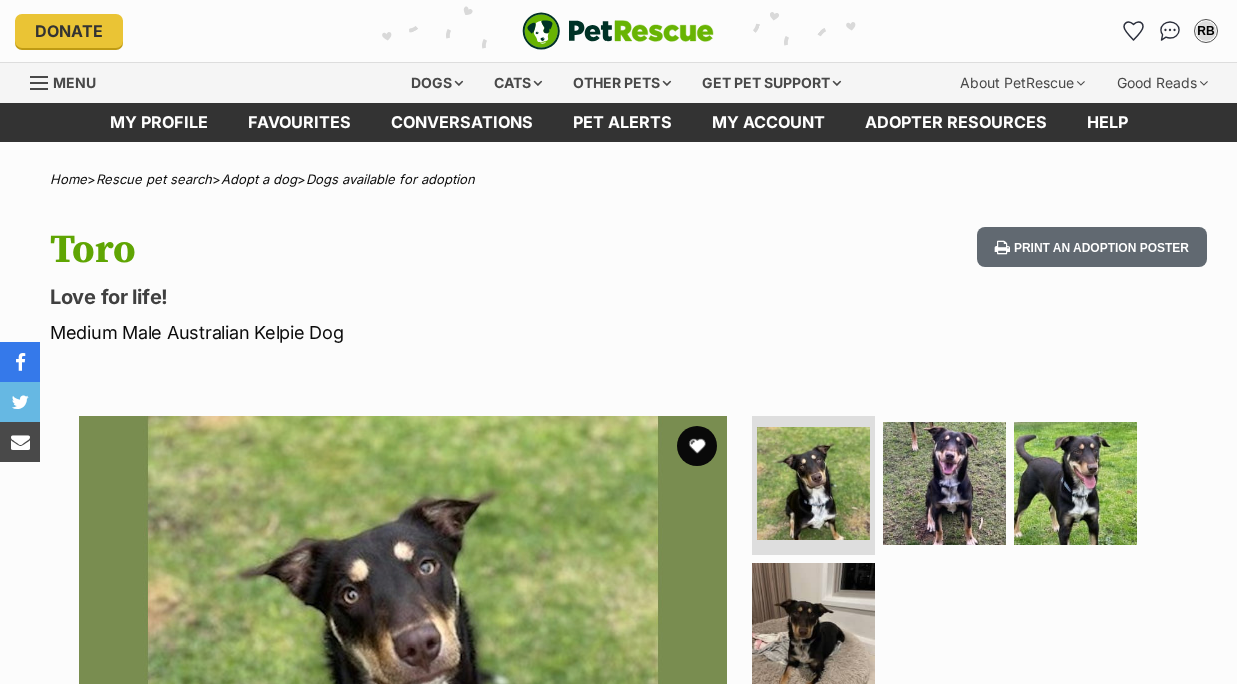 scroll, scrollTop: 0, scrollLeft: 0, axis: both 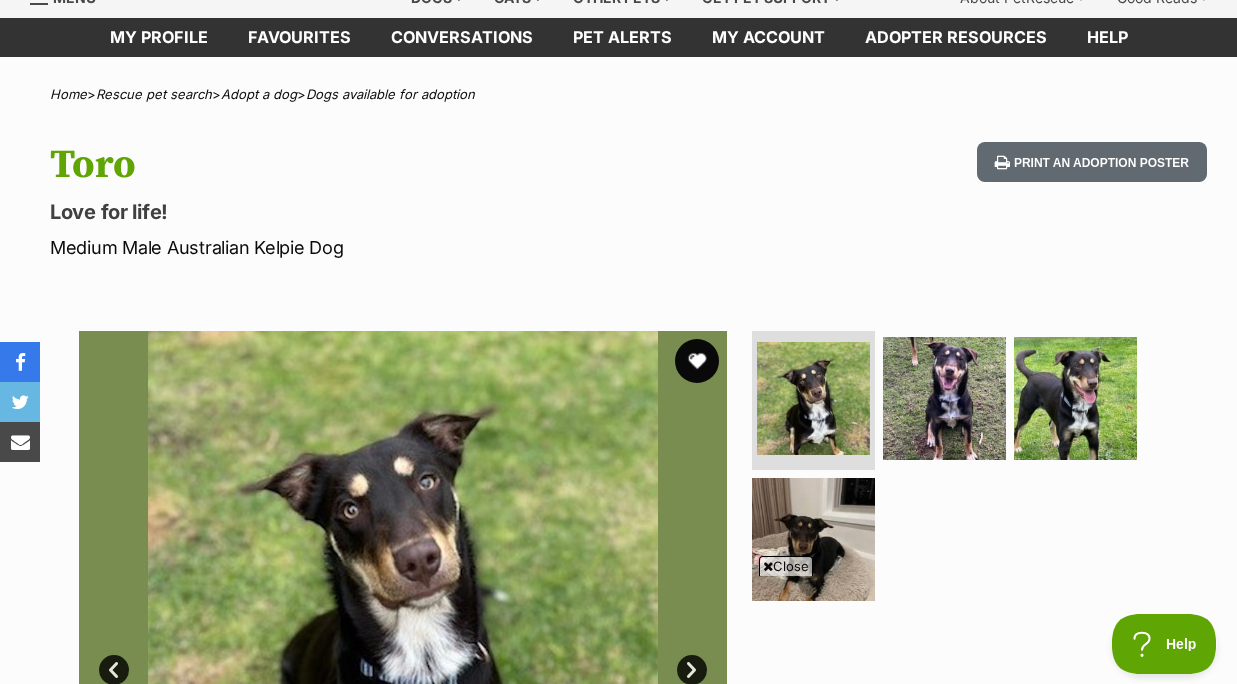 click at bounding box center [697, 361] 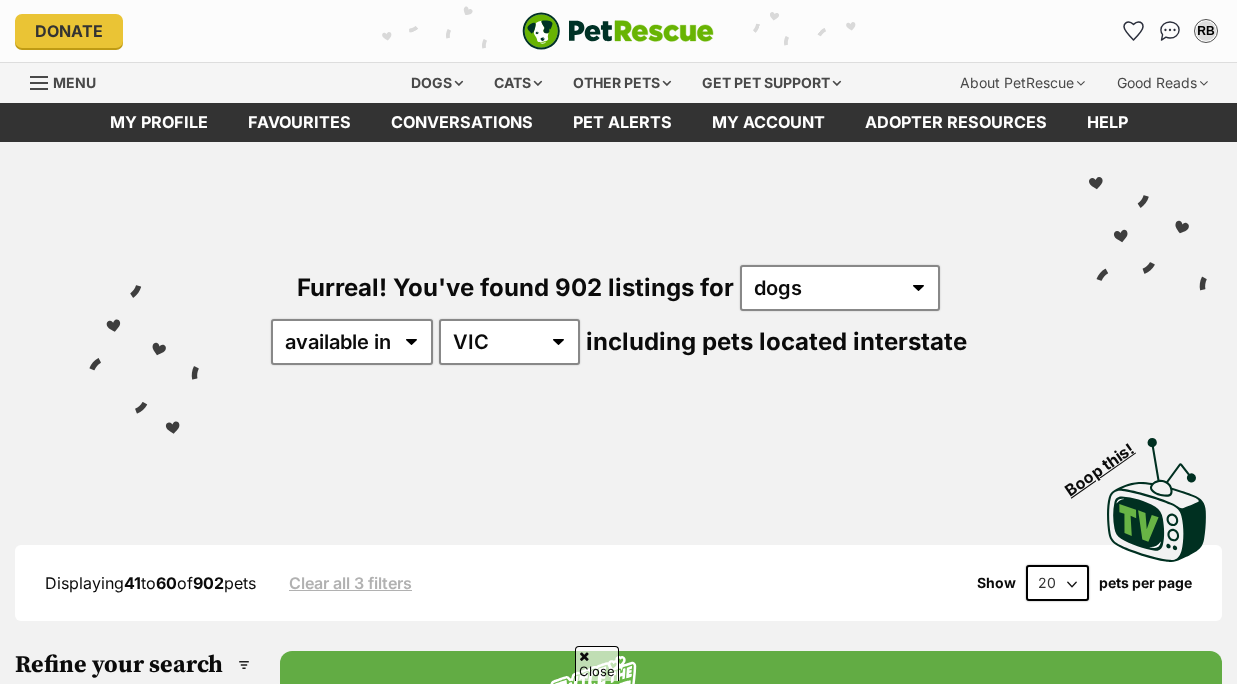 scroll, scrollTop: 1373, scrollLeft: 0, axis: vertical 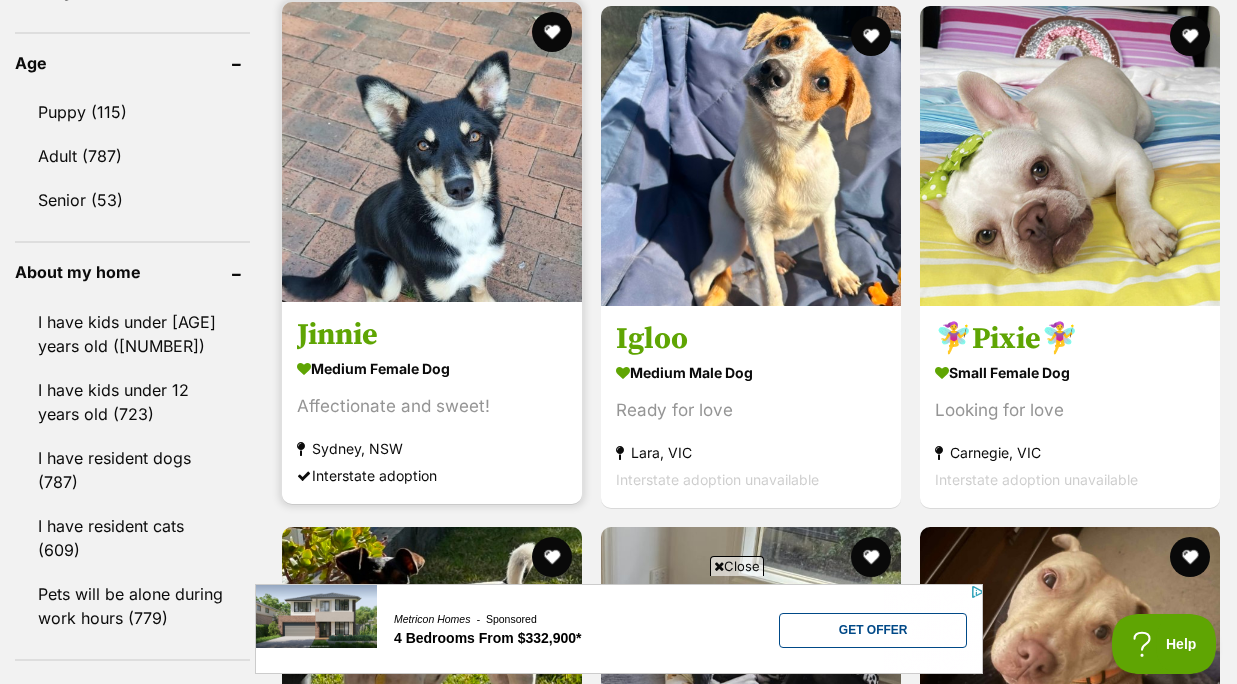 click at bounding box center [432, 152] 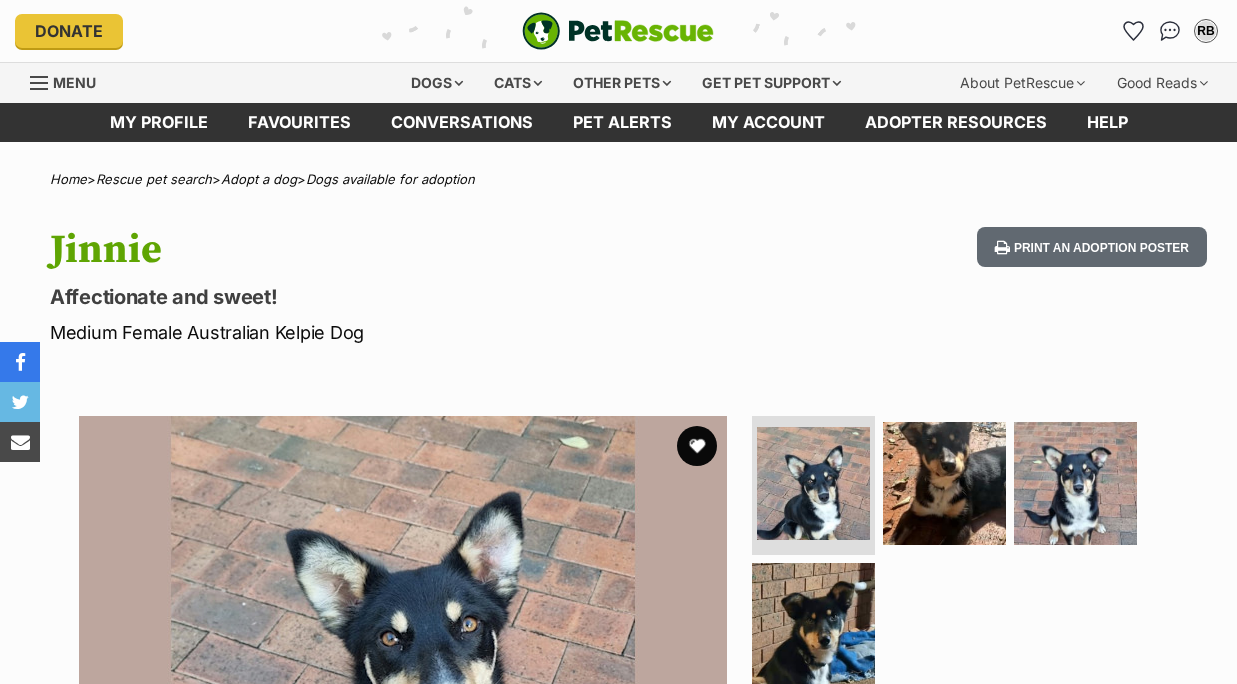 scroll, scrollTop: 0, scrollLeft: 0, axis: both 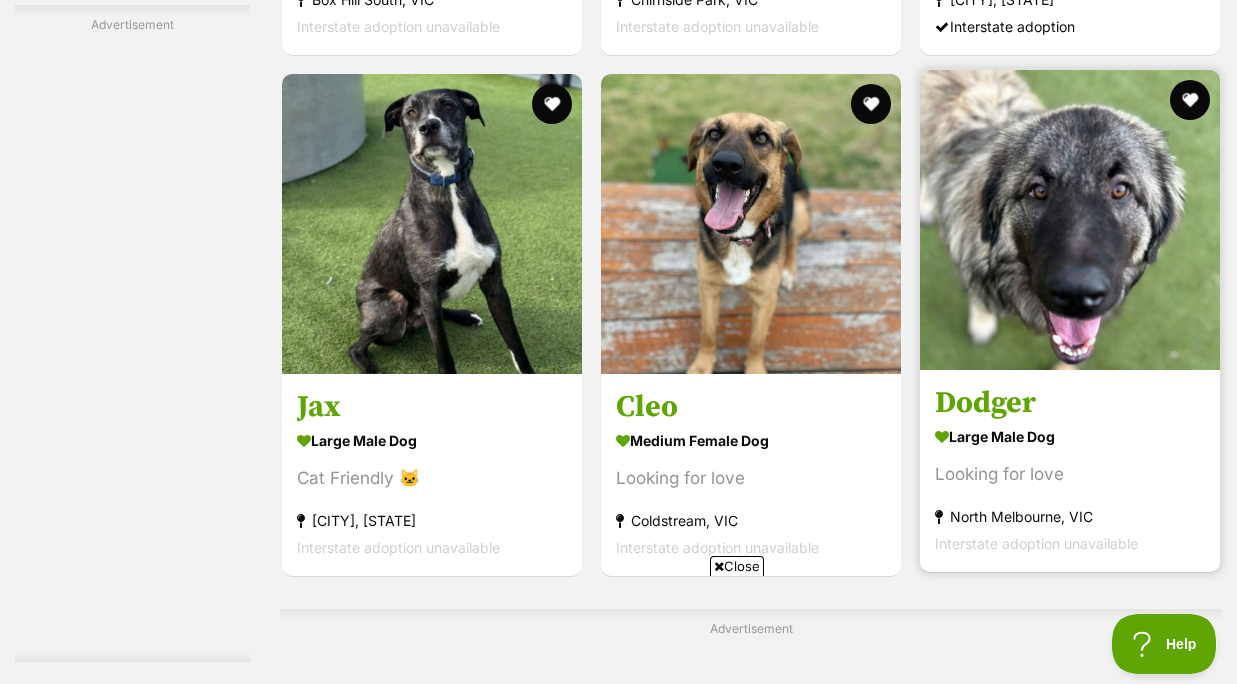click at bounding box center [1070, 220] 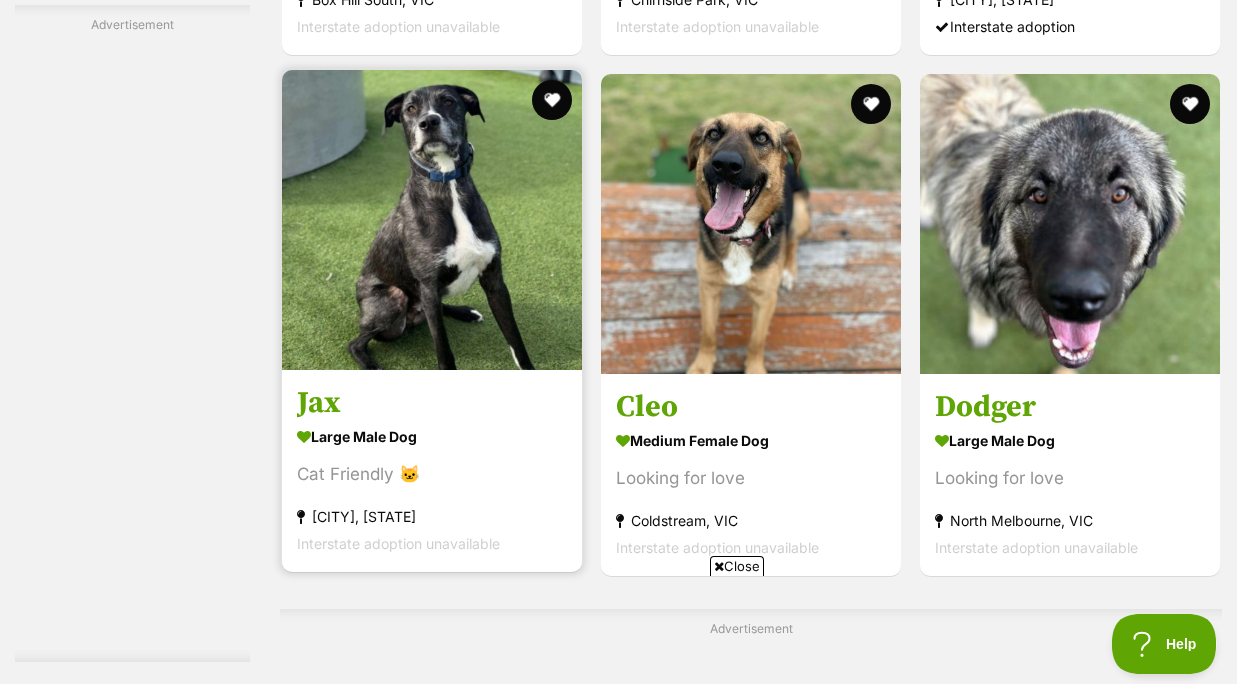 click at bounding box center (432, 220) 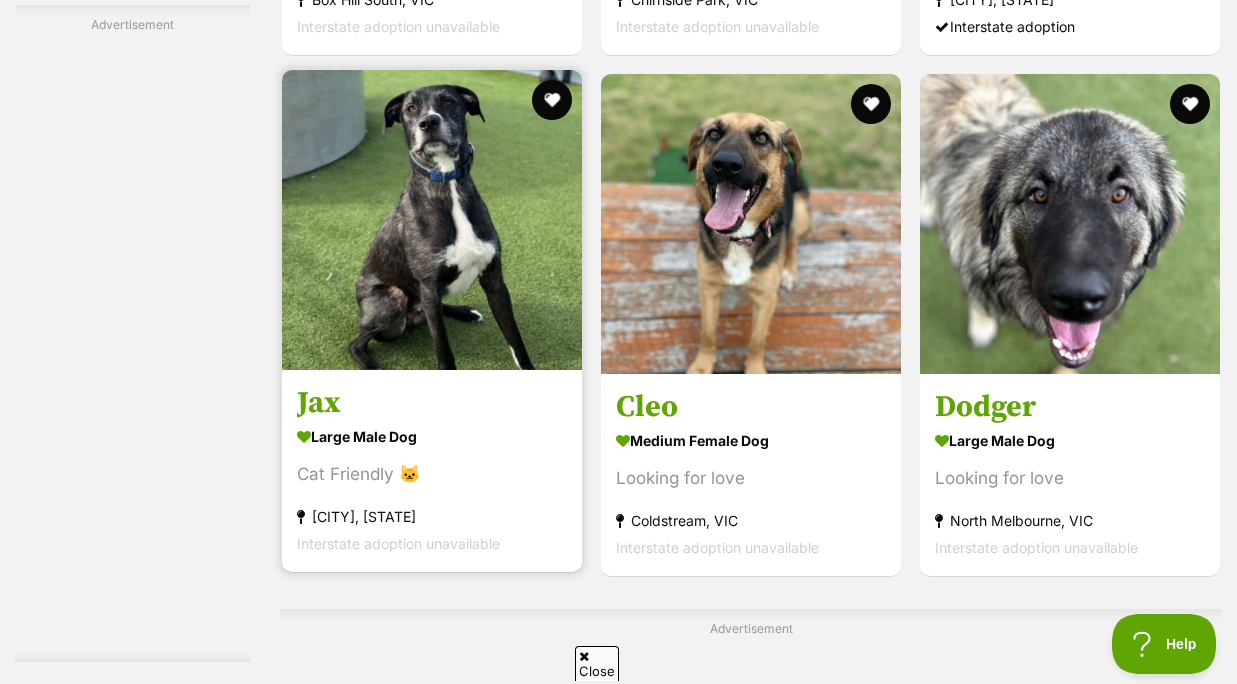 scroll, scrollTop: 0, scrollLeft: 0, axis: both 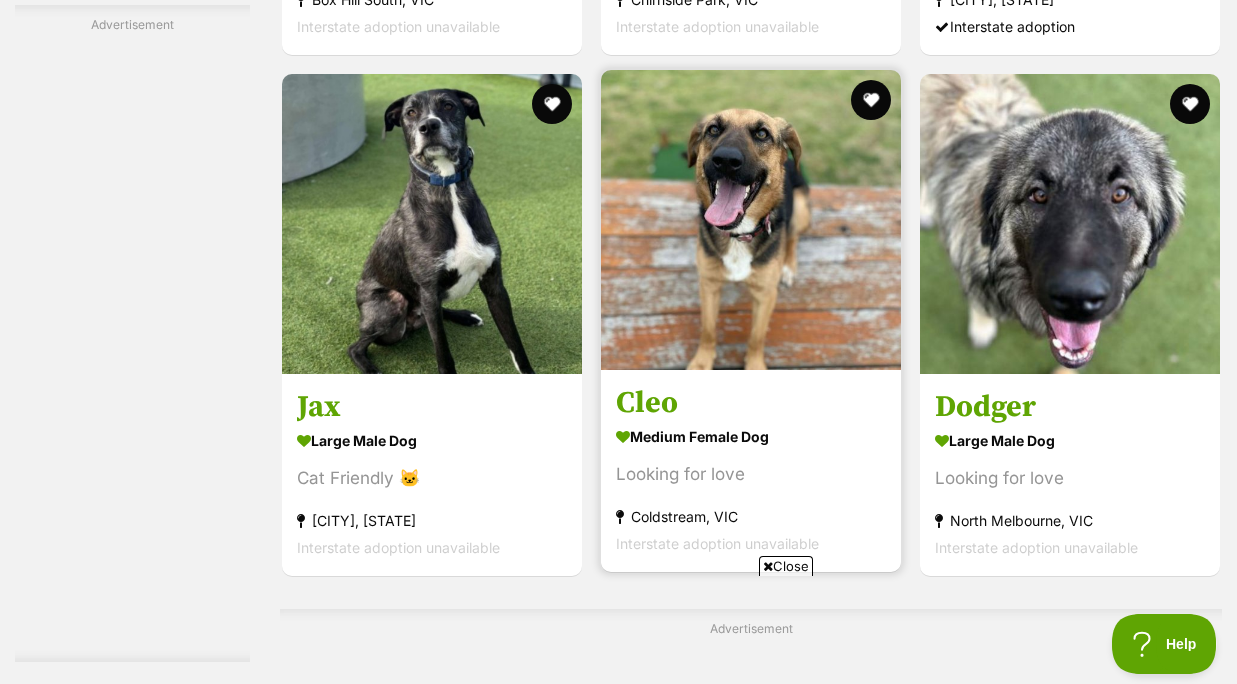 click on "Cleo" at bounding box center (751, 404) 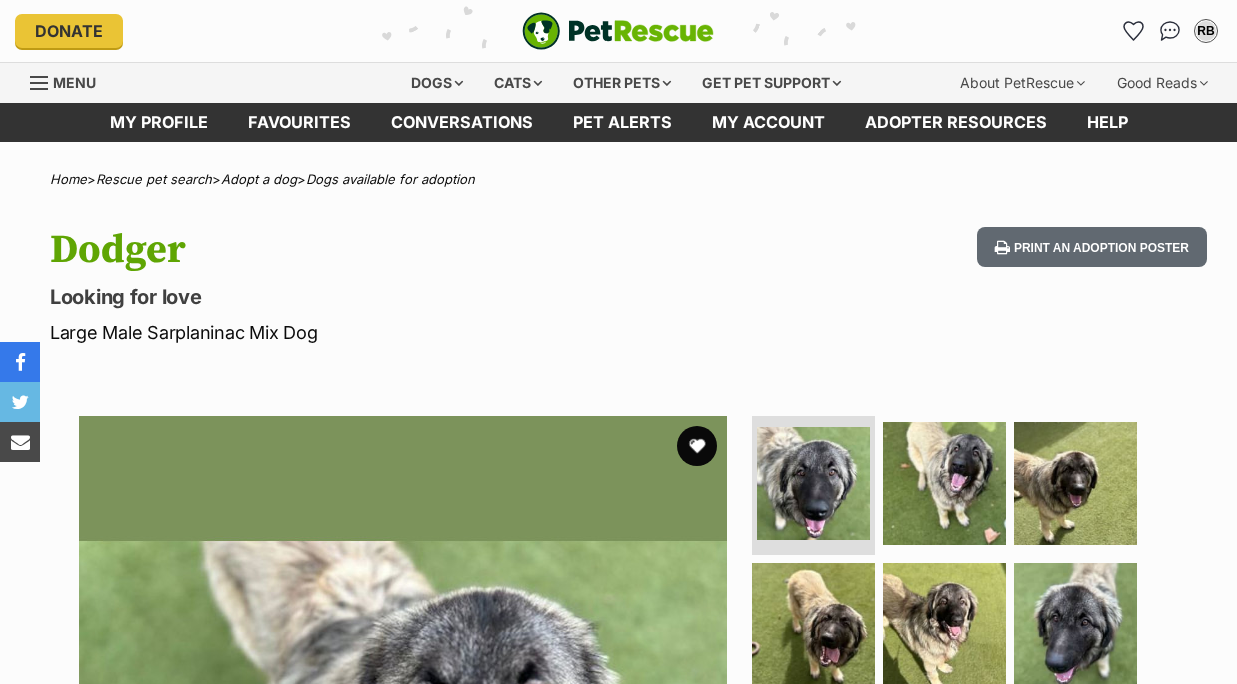 scroll, scrollTop: 126, scrollLeft: 0, axis: vertical 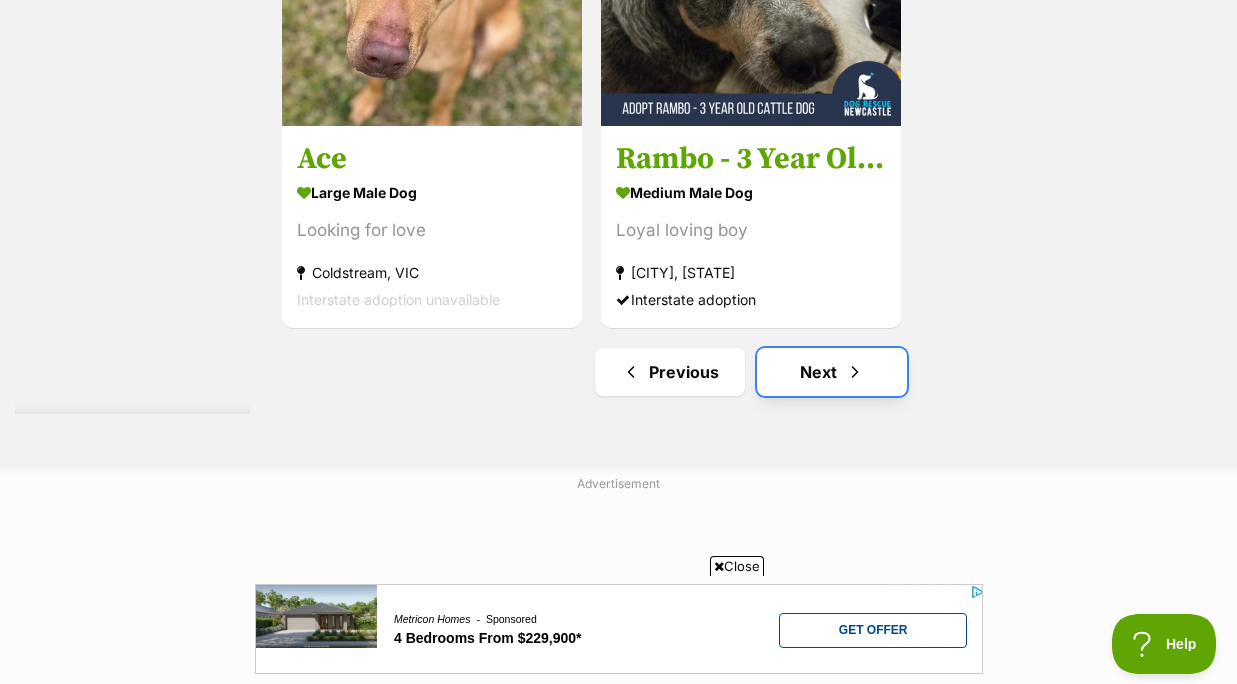 click on "Next" at bounding box center [832, 372] 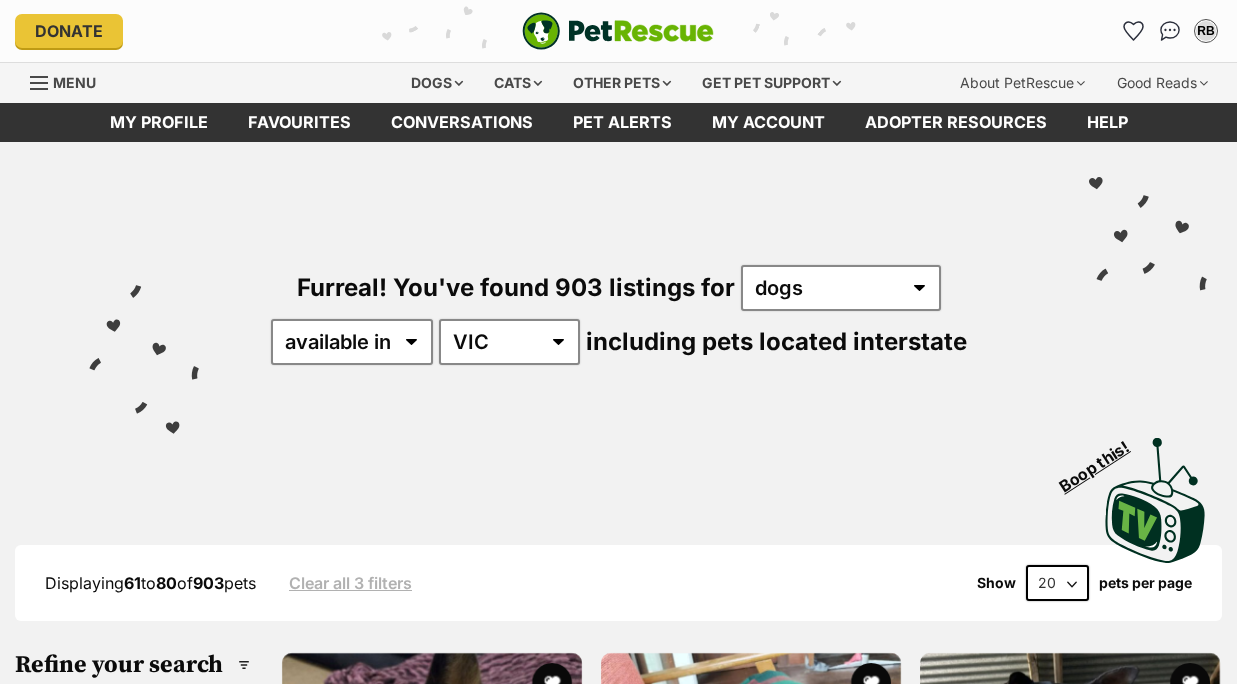 scroll, scrollTop: 0, scrollLeft: 0, axis: both 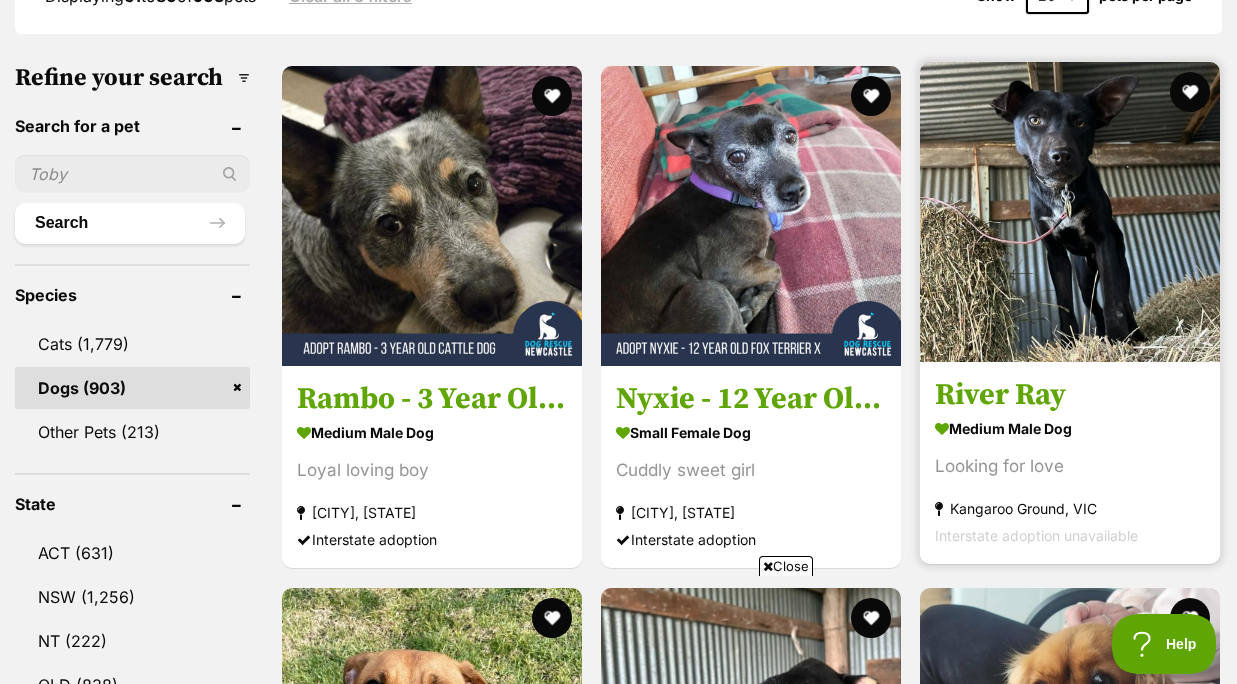 click at bounding box center (1070, 212) 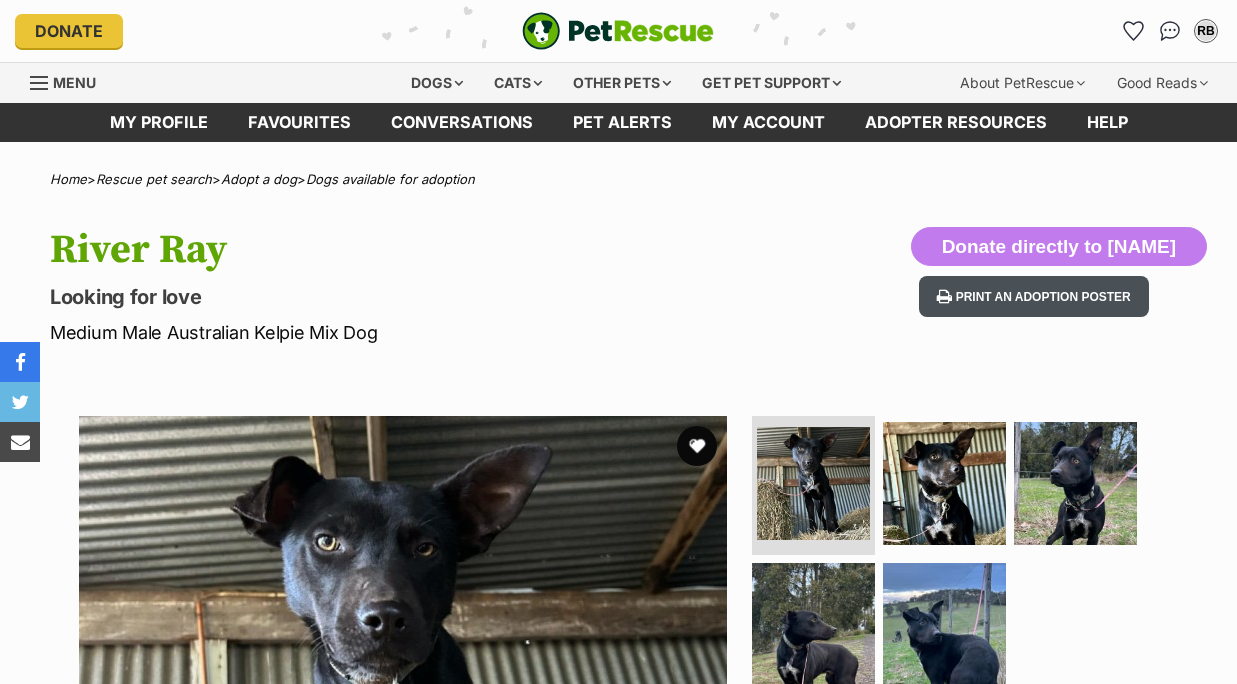 scroll, scrollTop: 0, scrollLeft: 0, axis: both 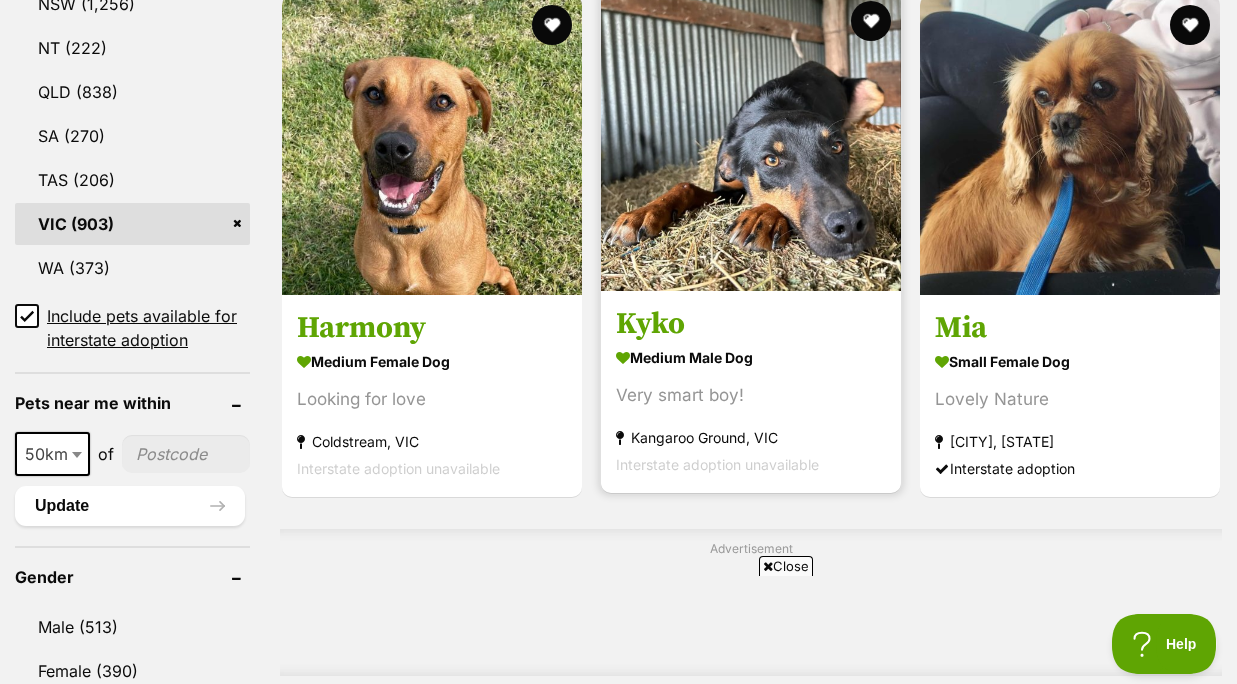 click on "Kyko" at bounding box center (751, 324) 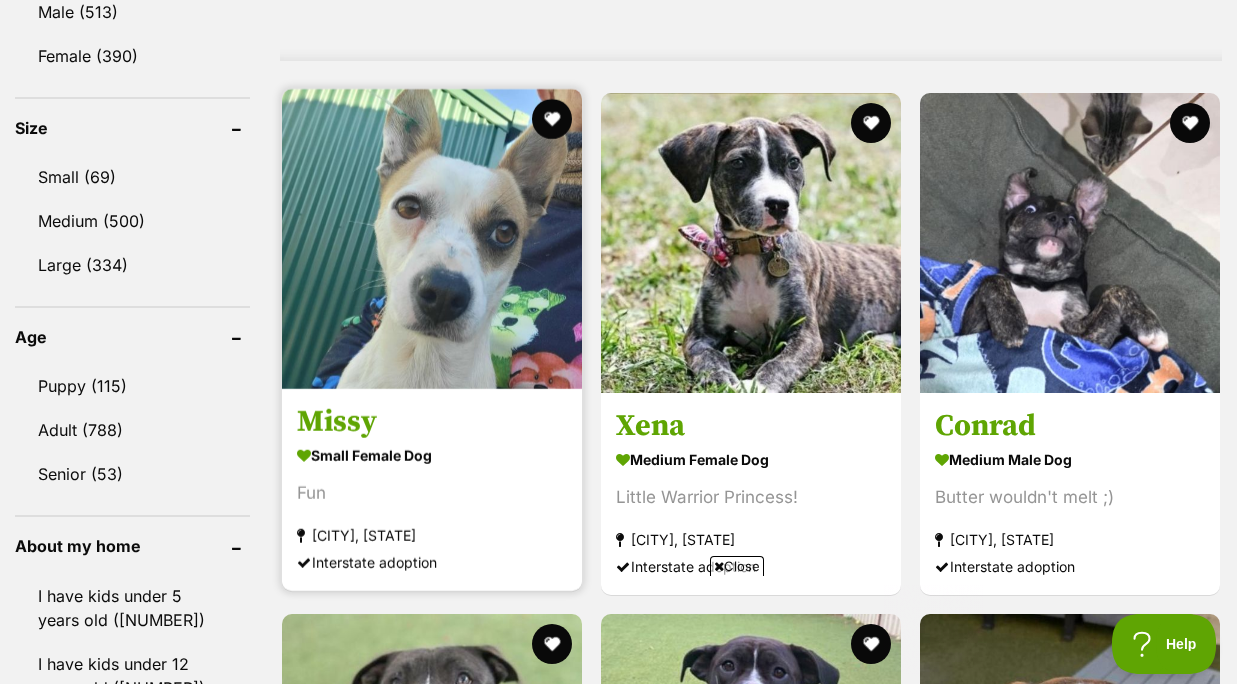 scroll, scrollTop: 1798, scrollLeft: 0, axis: vertical 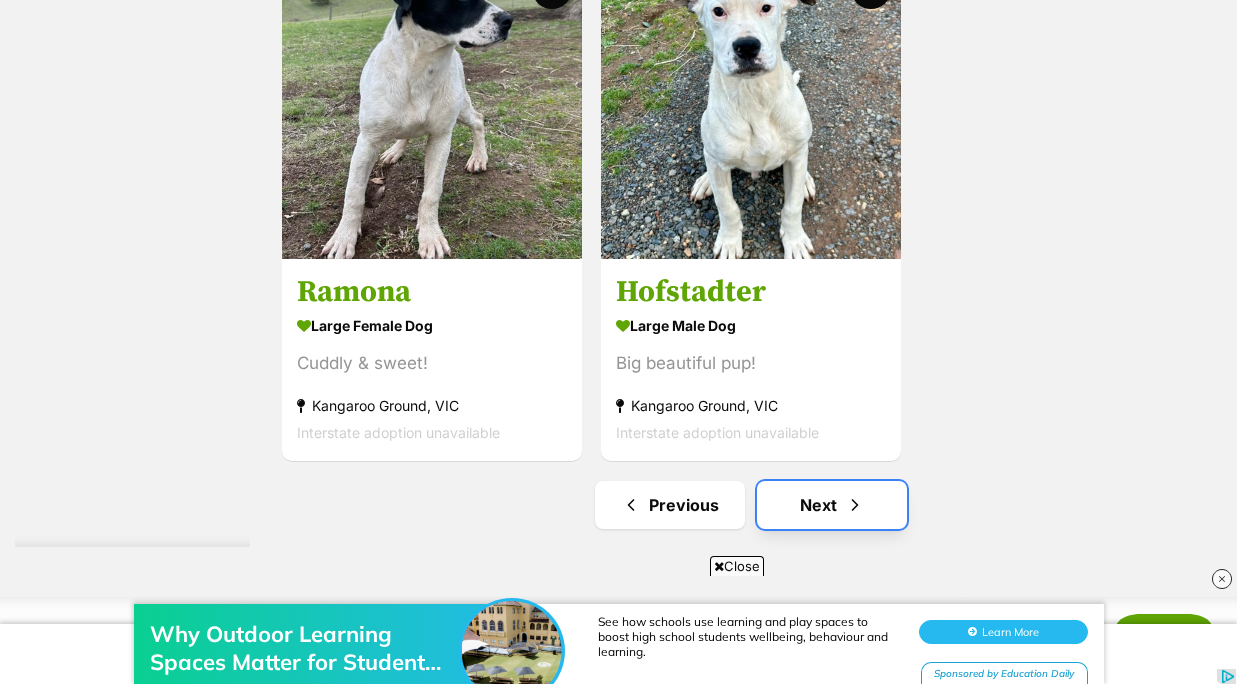 click on "Next" at bounding box center [832, 505] 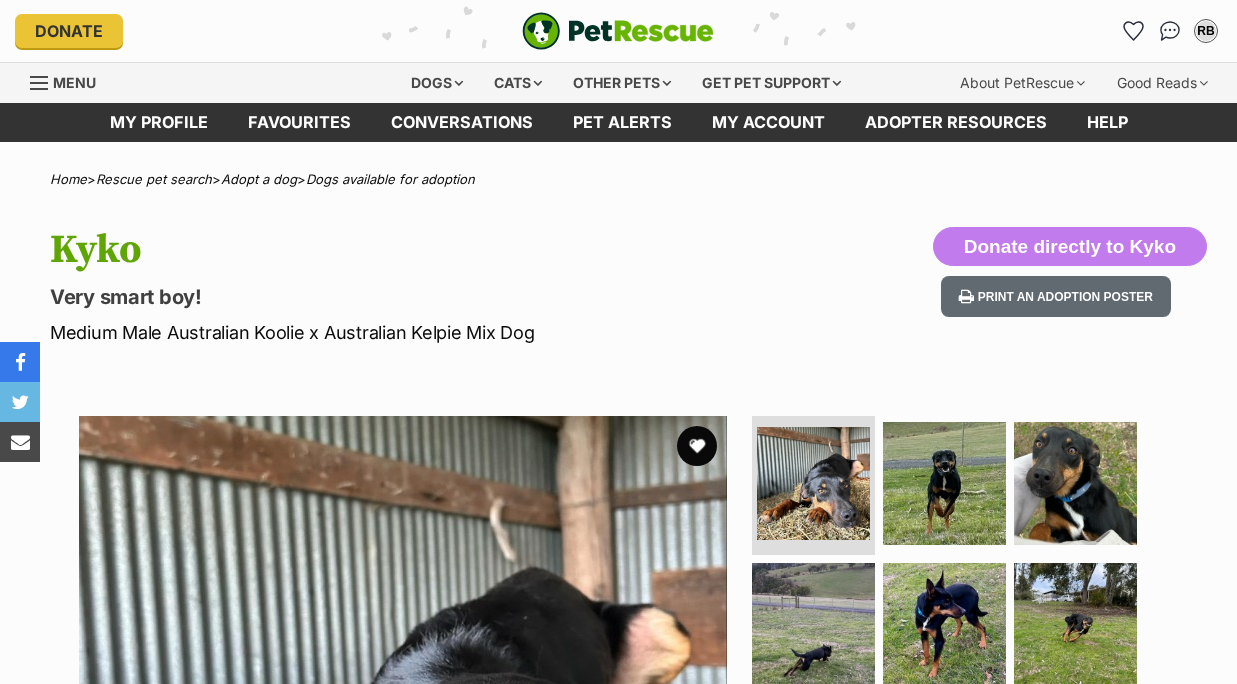 scroll, scrollTop: 0, scrollLeft: 0, axis: both 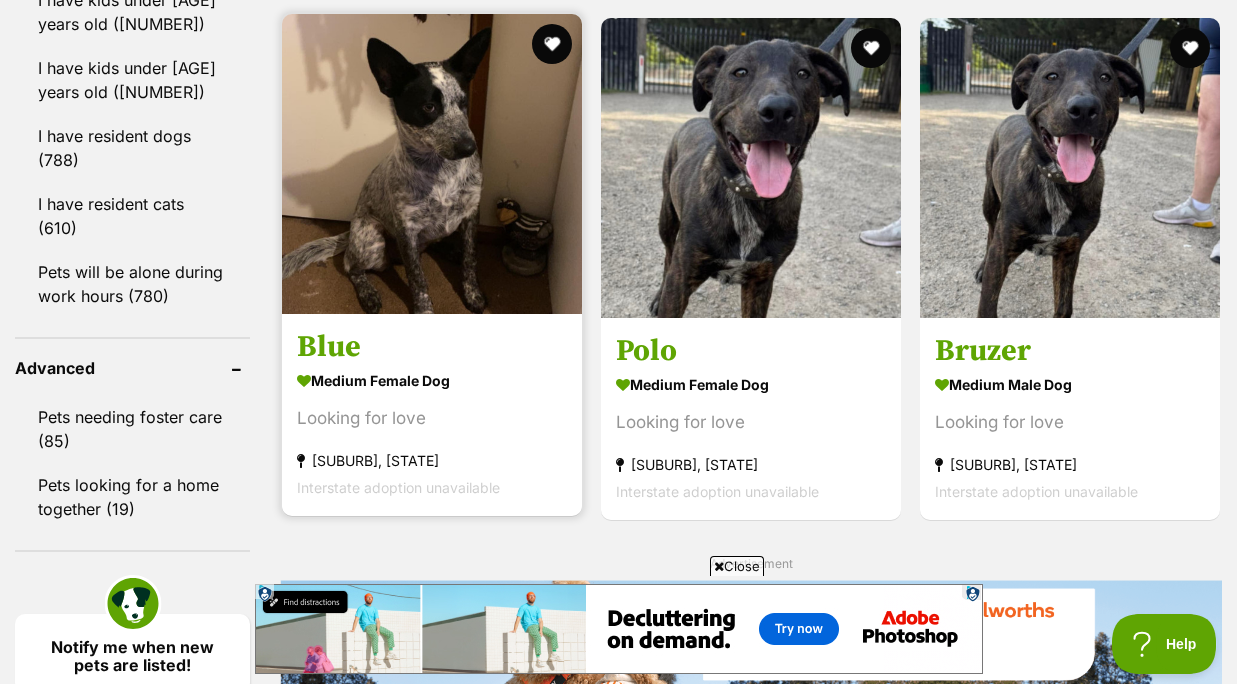 click on "Blue" at bounding box center (432, 347) 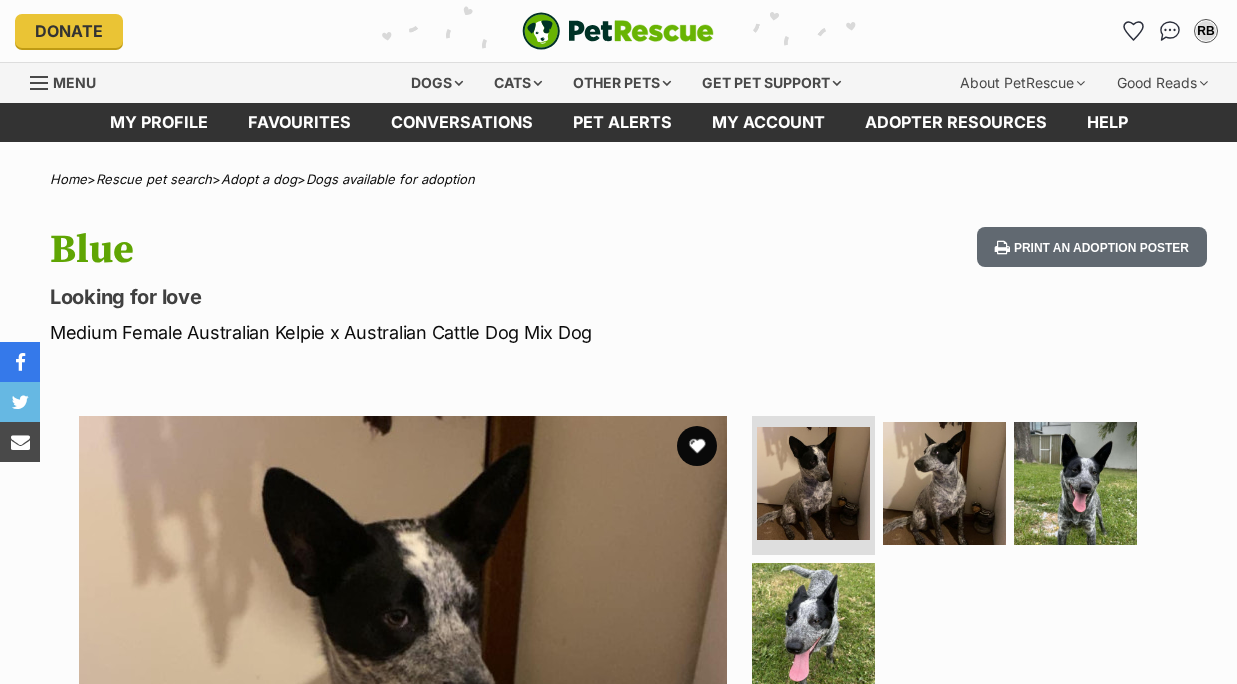 scroll, scrollTop: 0, scrollLeft: 0, axis: both 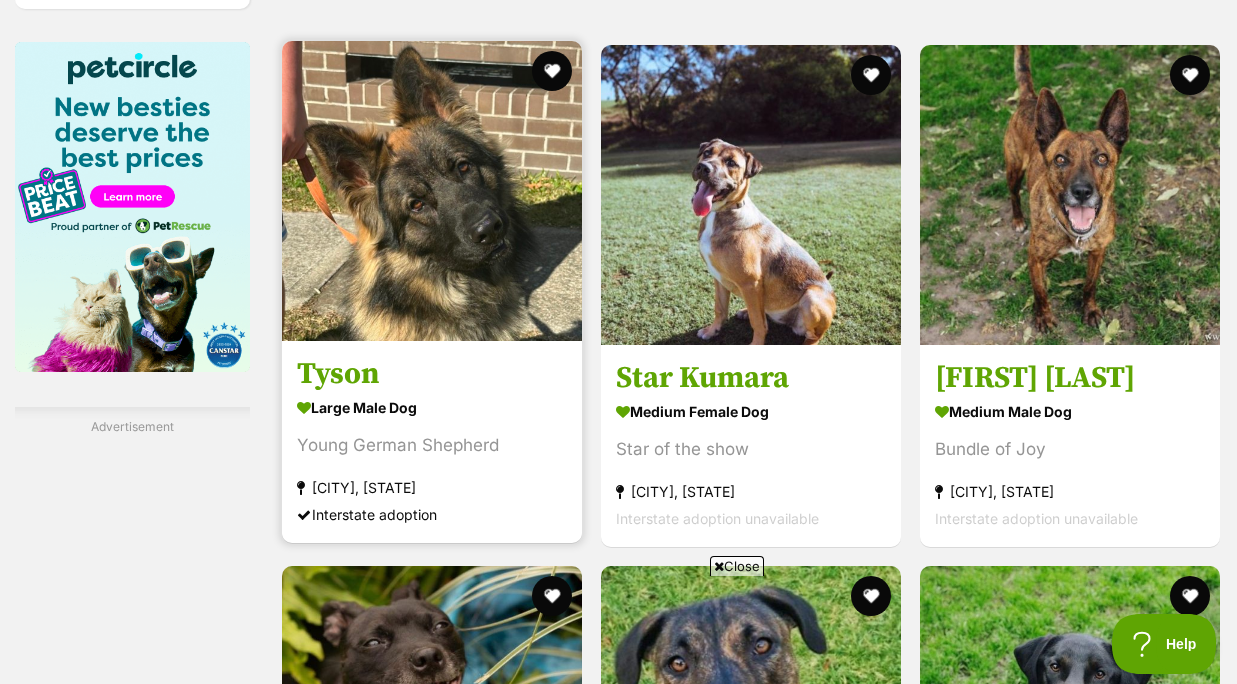 click on "Tyson" at bounding box center [432, 374] 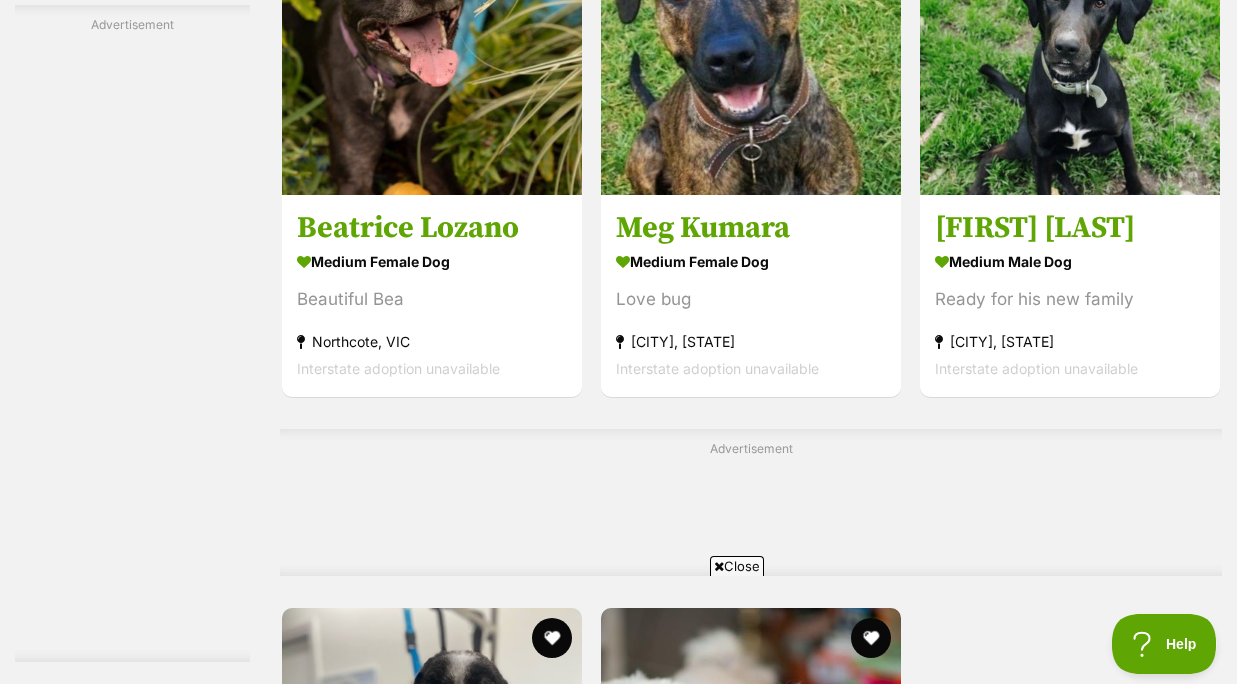 scroll, scrollTop: 3749, scrollLeft: 0, axis: vertical 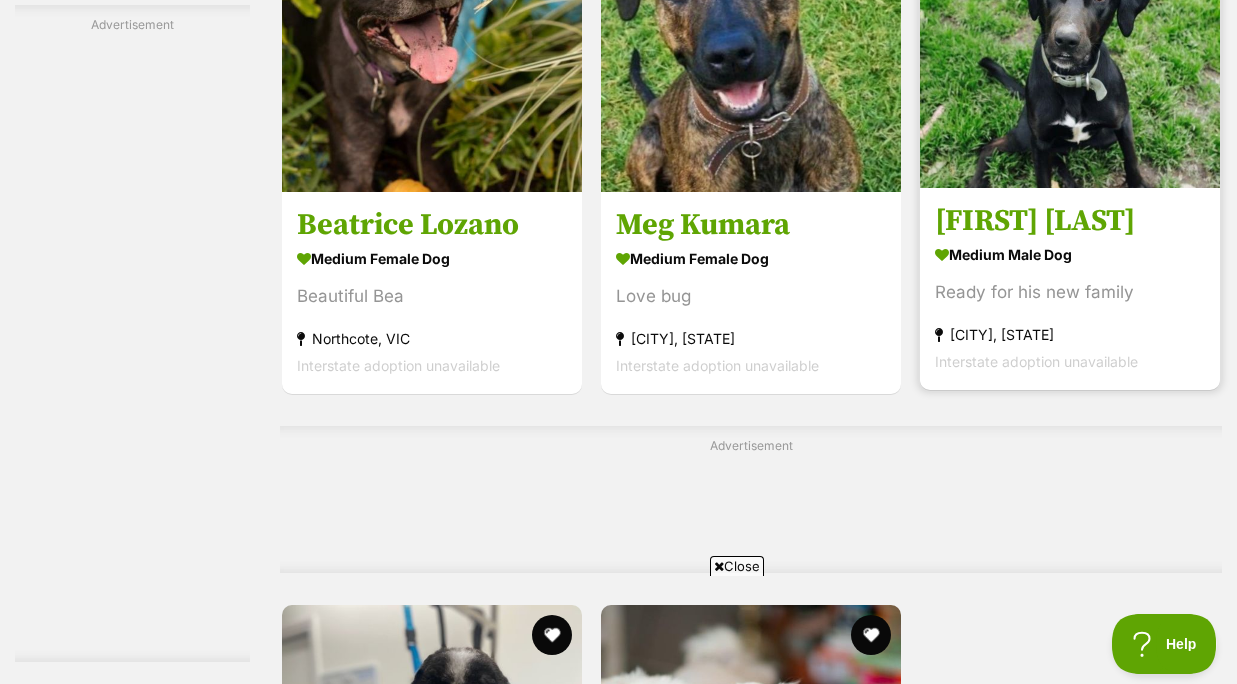 click at bounding box center [1070, 38] 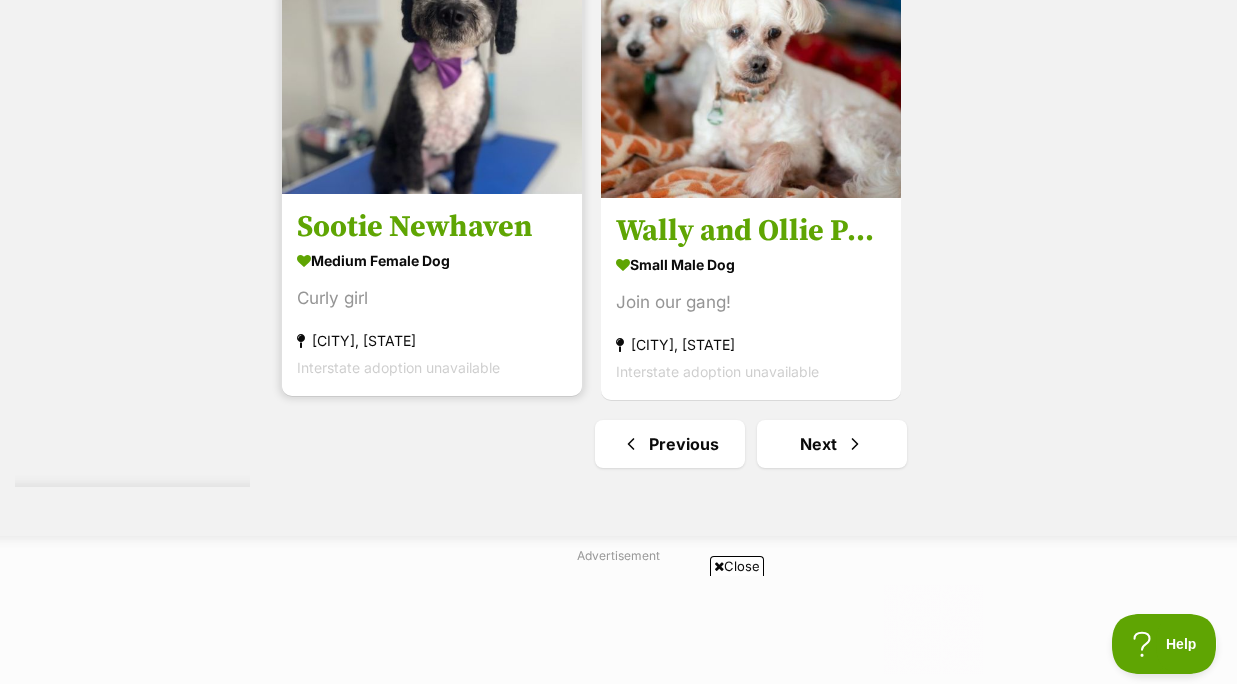 scroll, scrollTop: 4462, scrollLeft: 0, axis: vertical 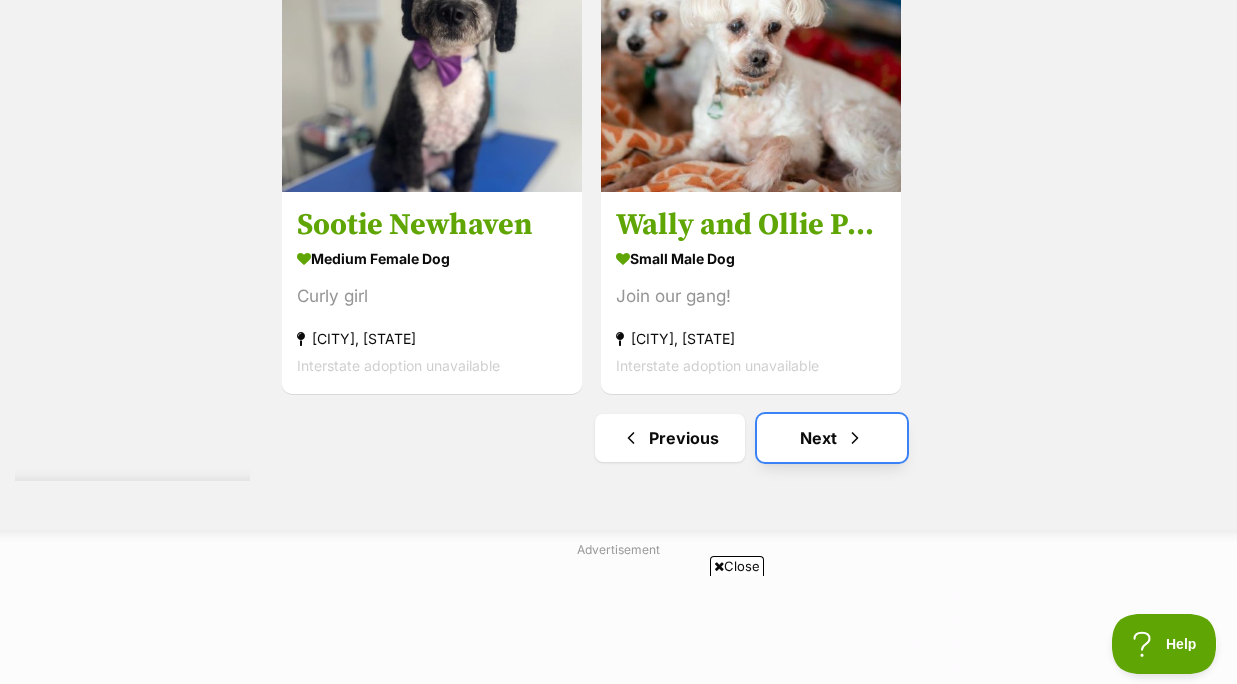click on "Next" at bounding box center (832, 438) 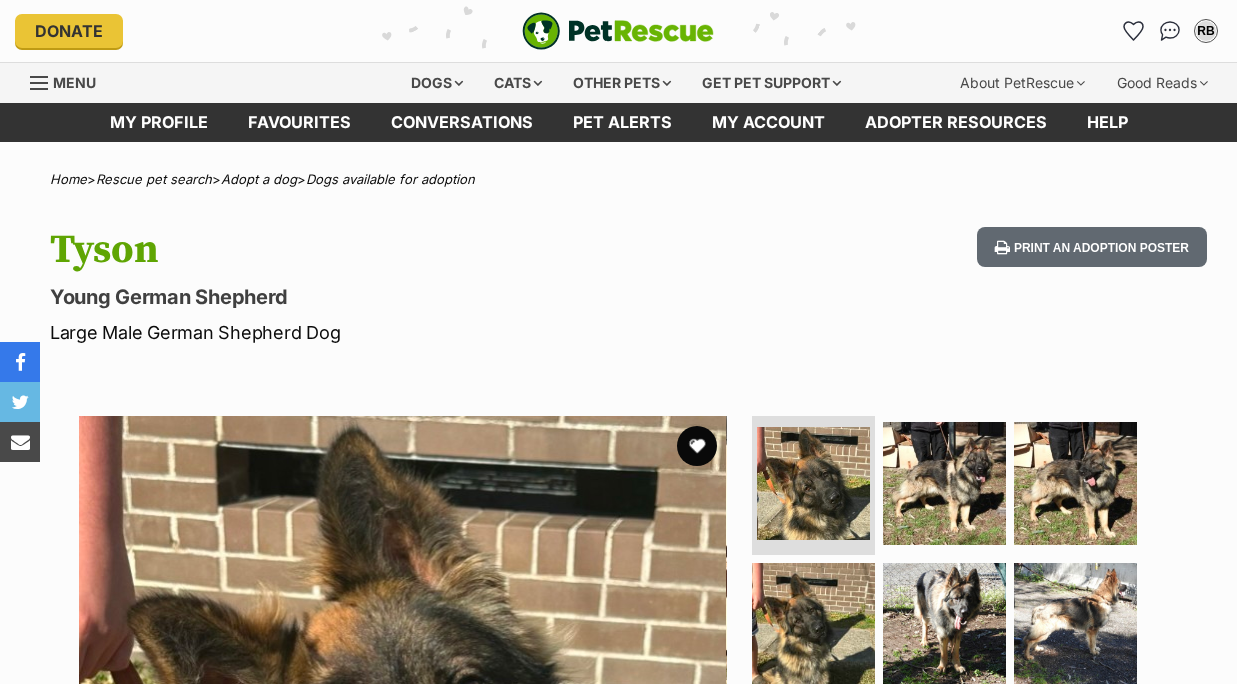 scroll, scrollTop: 0, scrollLeft: 0, axis: both 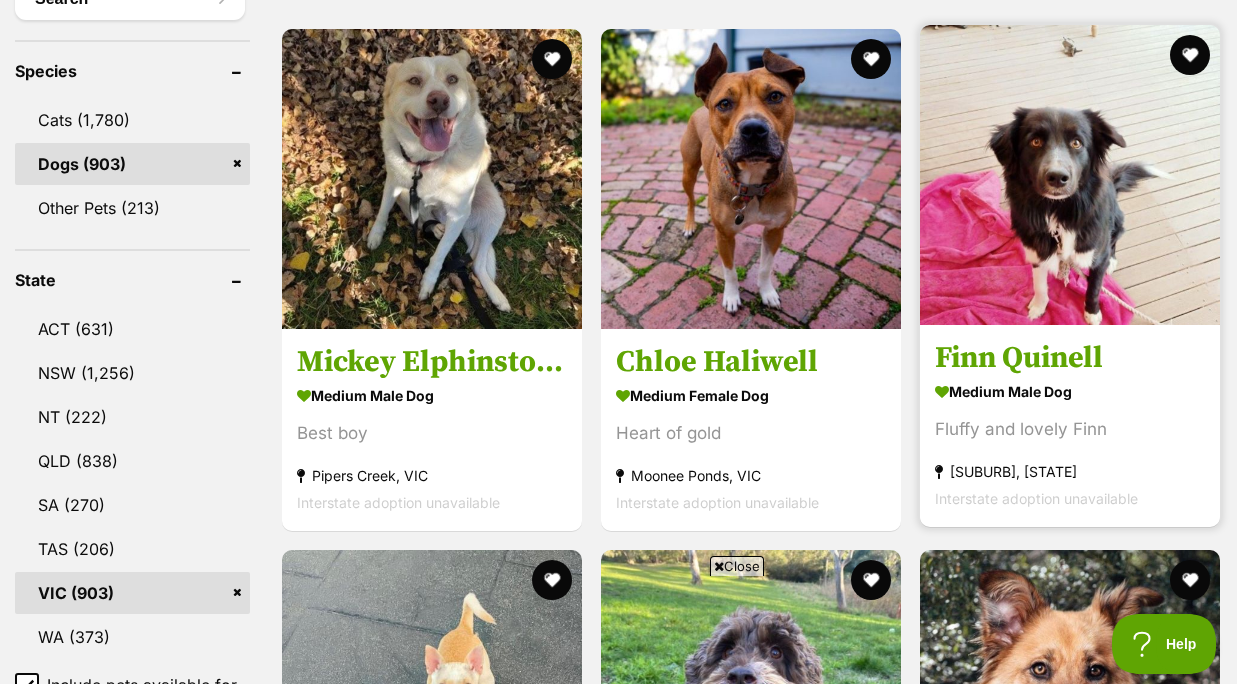 click on "Finn Quinell" at bounding box center [1070, 358] 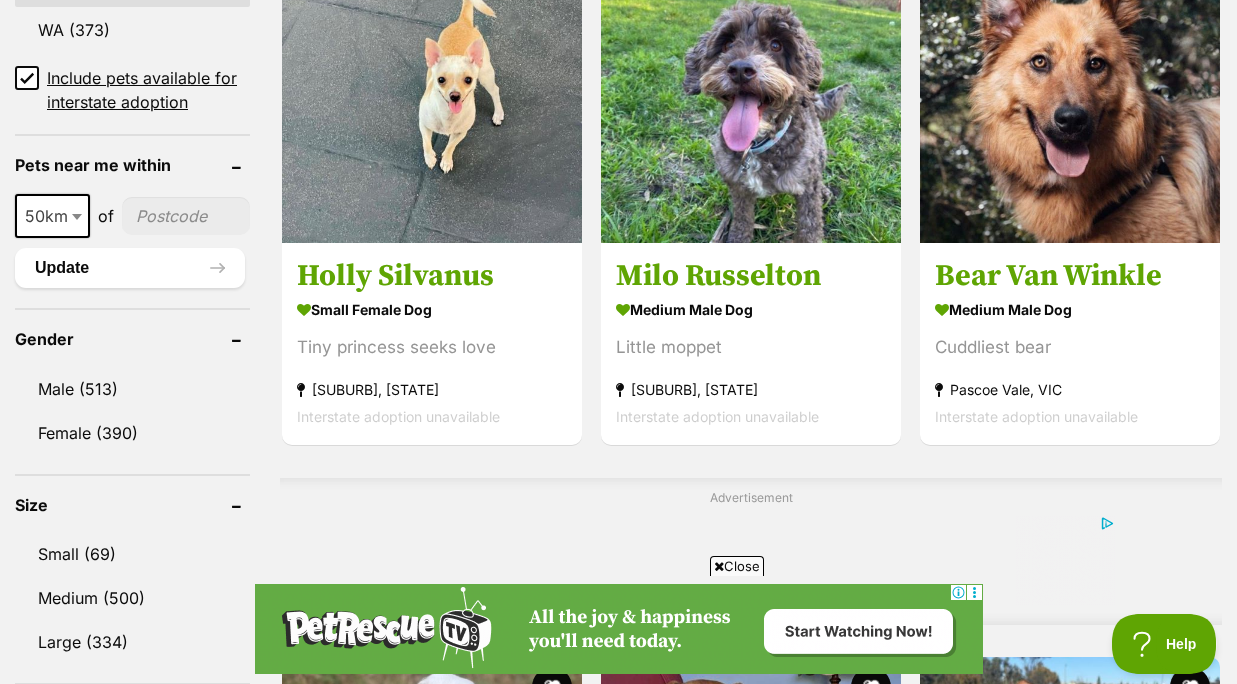 scroll, scrollTop: 1425, scrollLeft: 0, axis: vertical 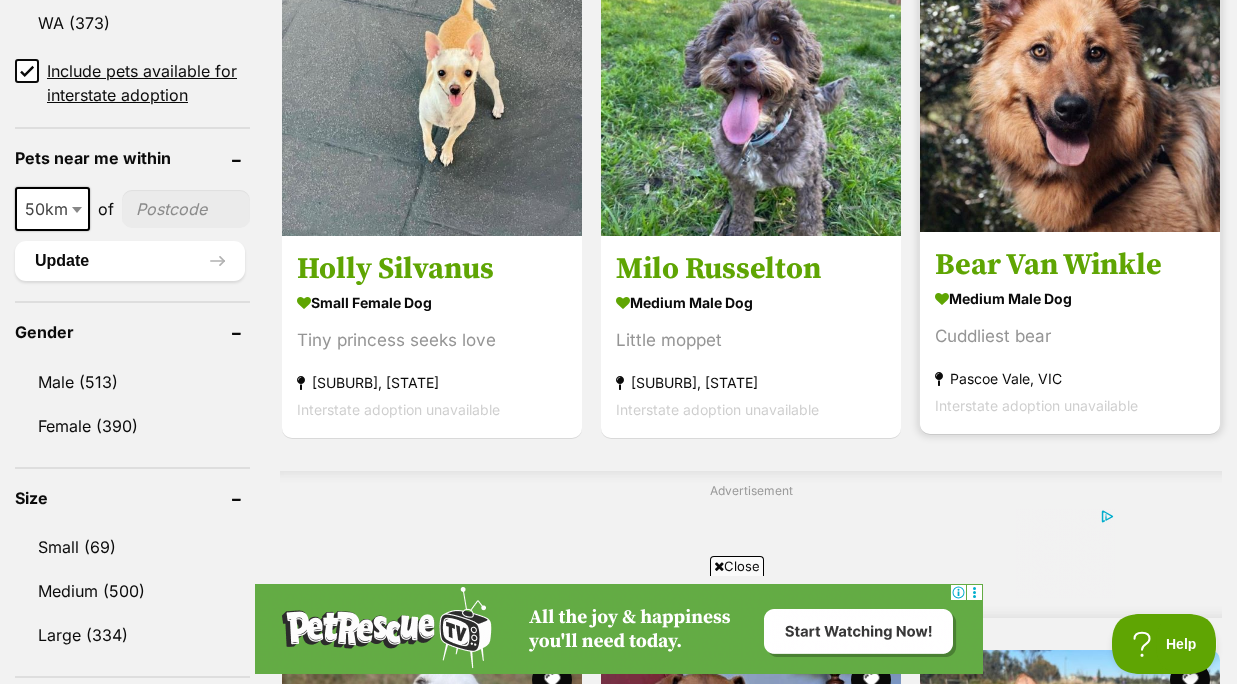 click on "Bear Van Winkle" at bounding box center (1070, 266) 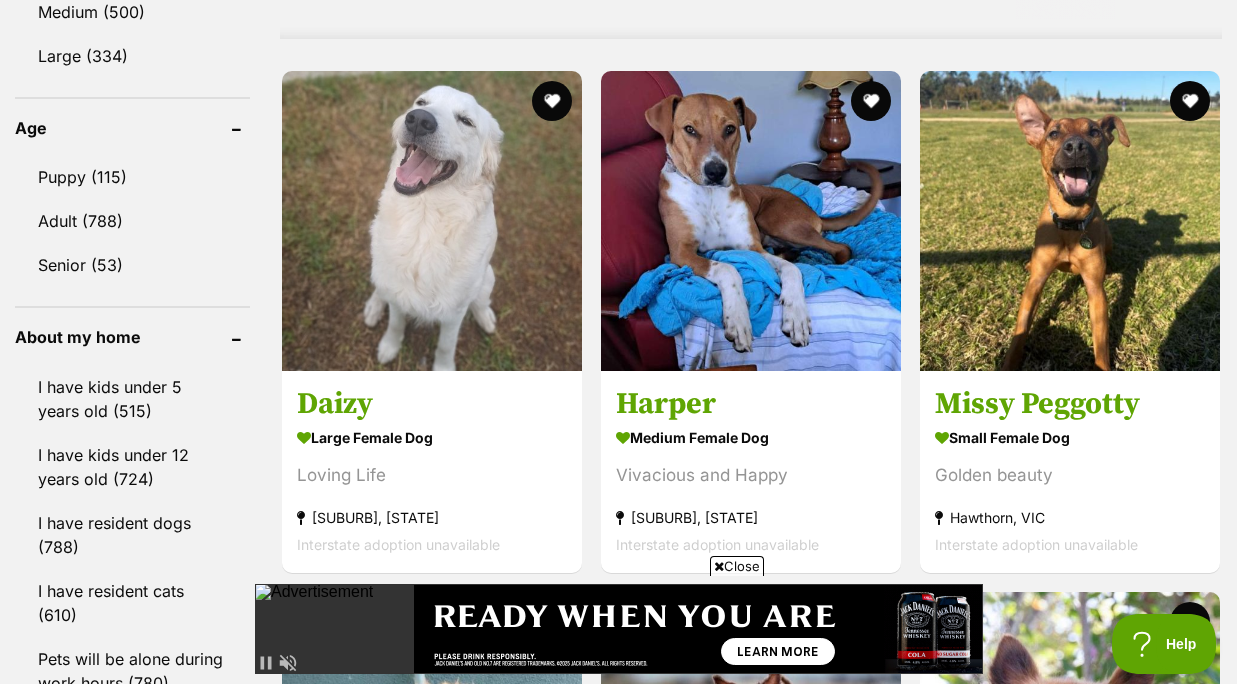 scroll, scrollTop: 2005, scrollLeft: 0, axis: vertical 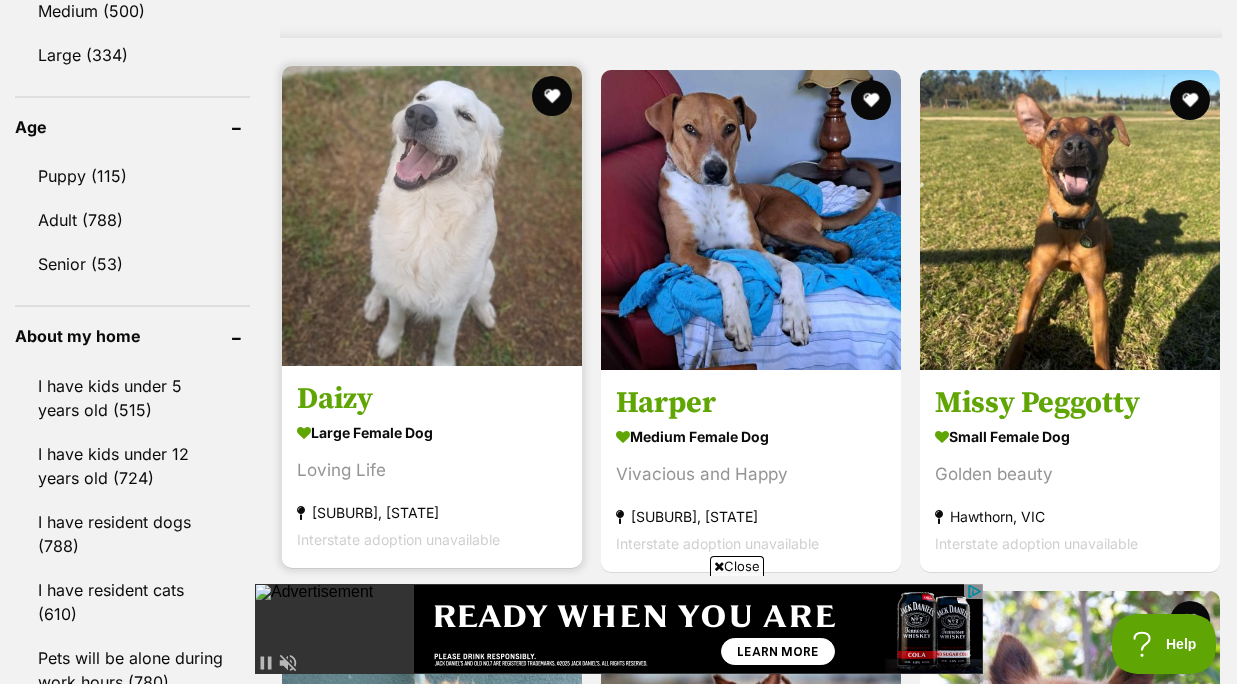 click at bounding box center (432, 216) 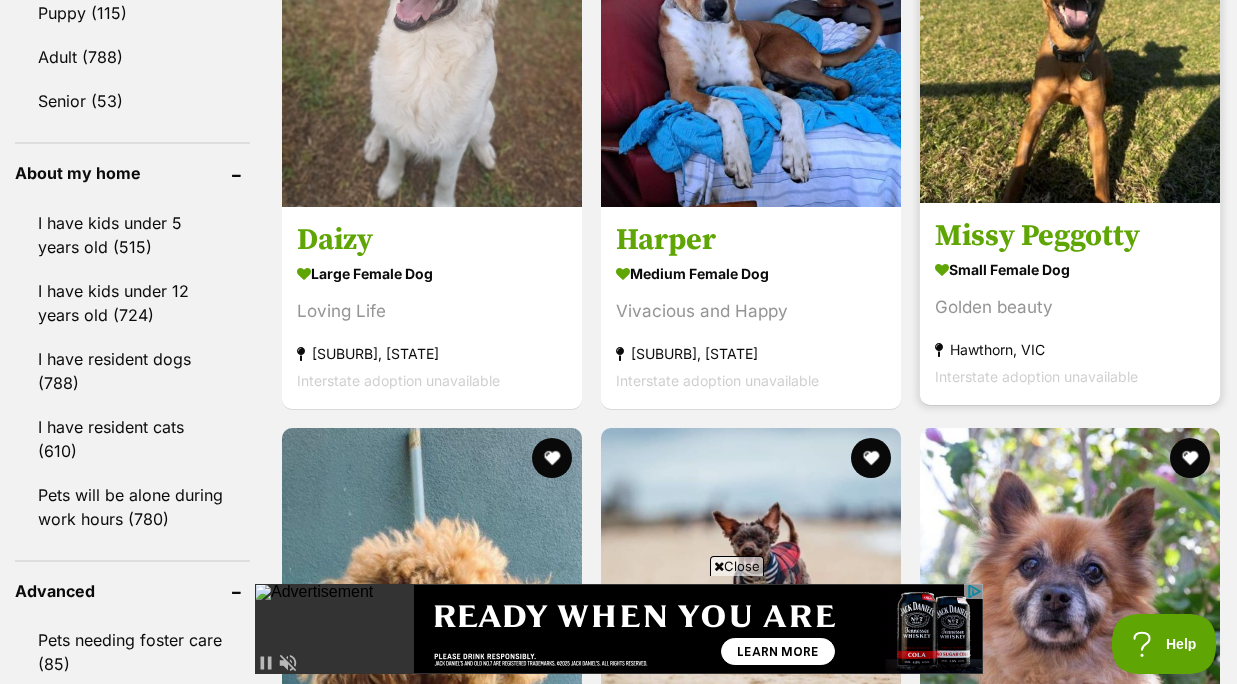scroll, scrollTop: 2144, scrollLeft: 0, axis: vertical 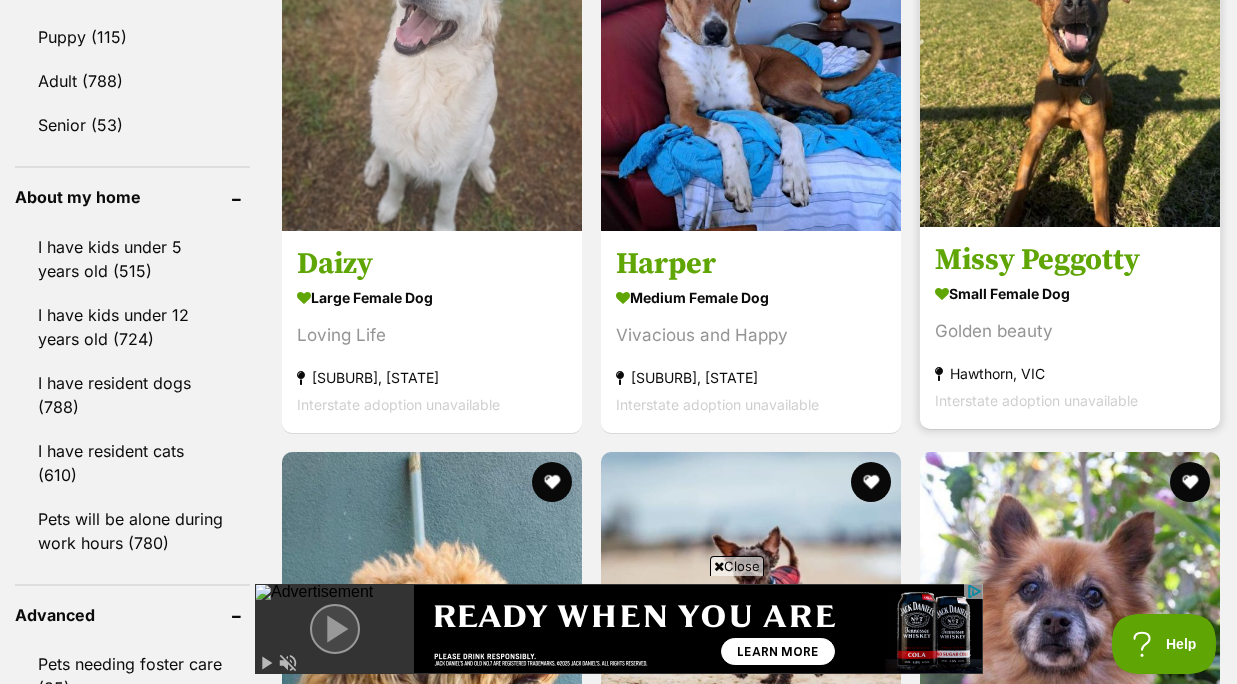 click on "Missy Peggotty" at bounding box center (1070, 260) 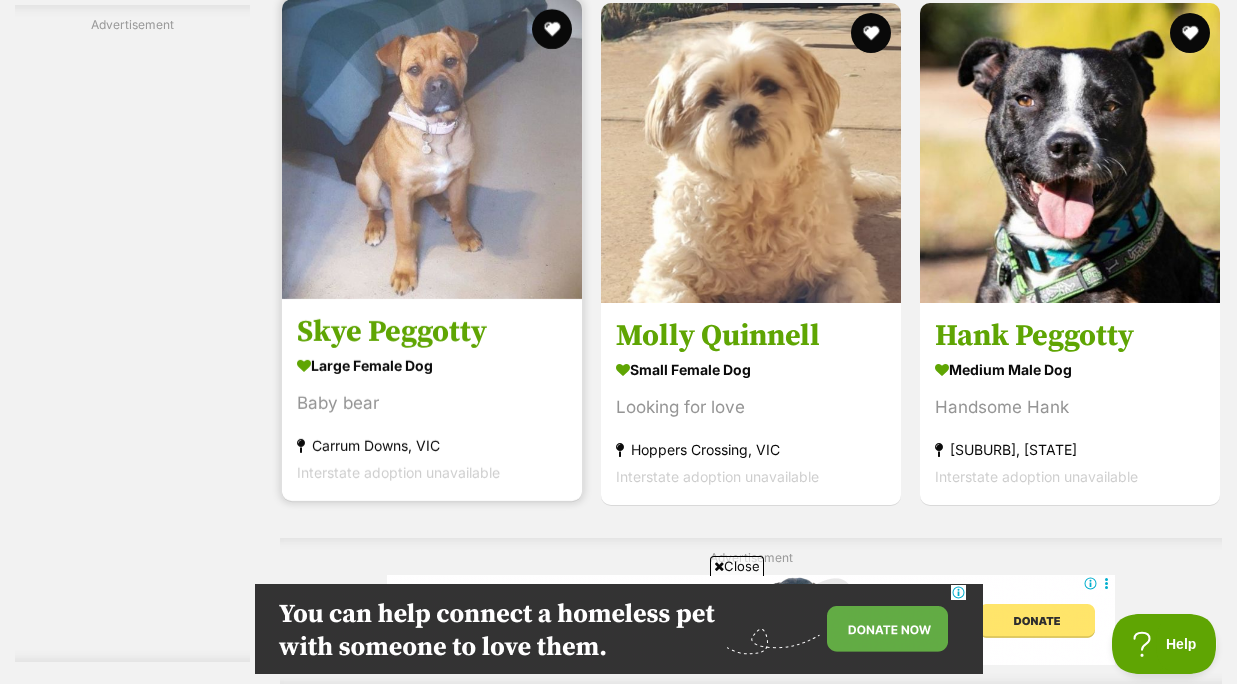 scroll, scrollTop: 0, scrollLeft: 0, axis: both 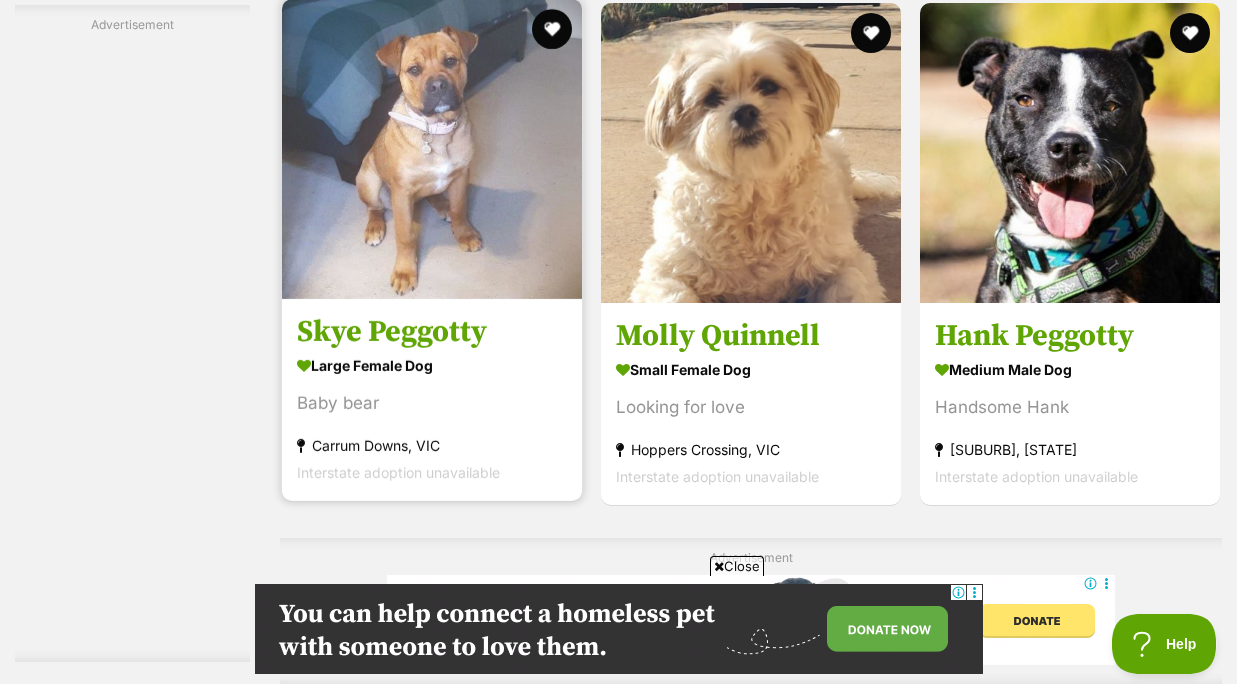 click on "Skye Peggotty" at bounding box center [432, 333] 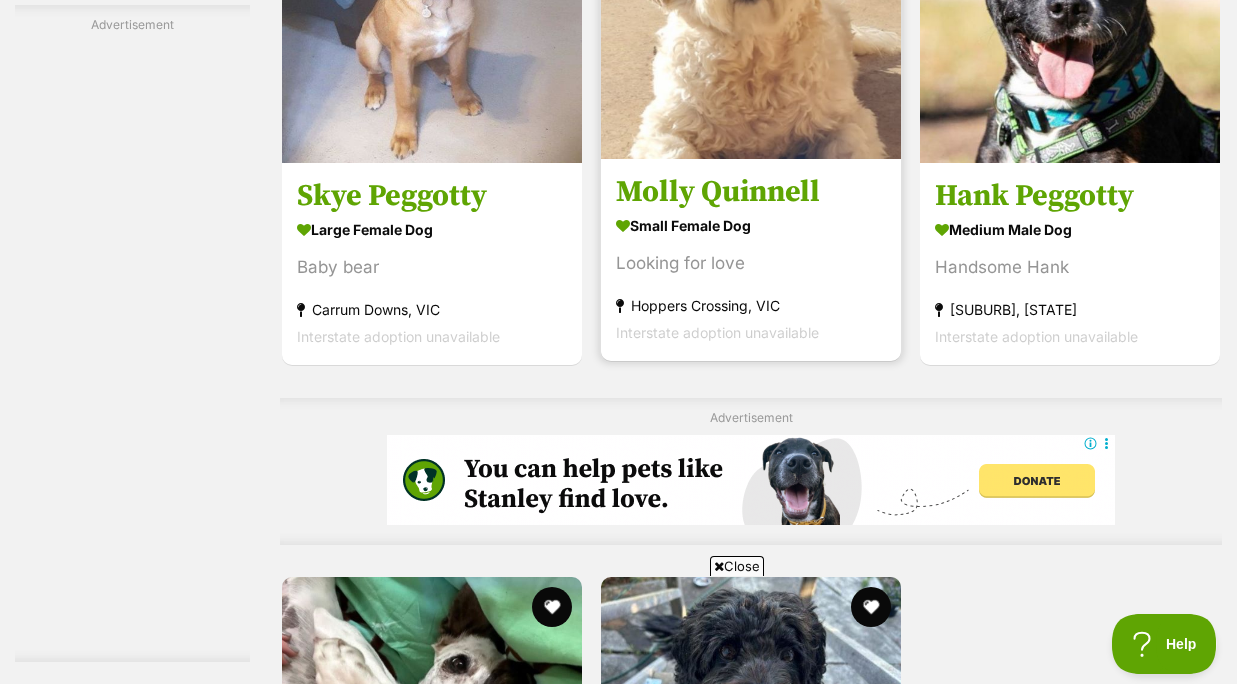 scroll, scrollTop: 3969, scrollLeft: 0, axis: vertical 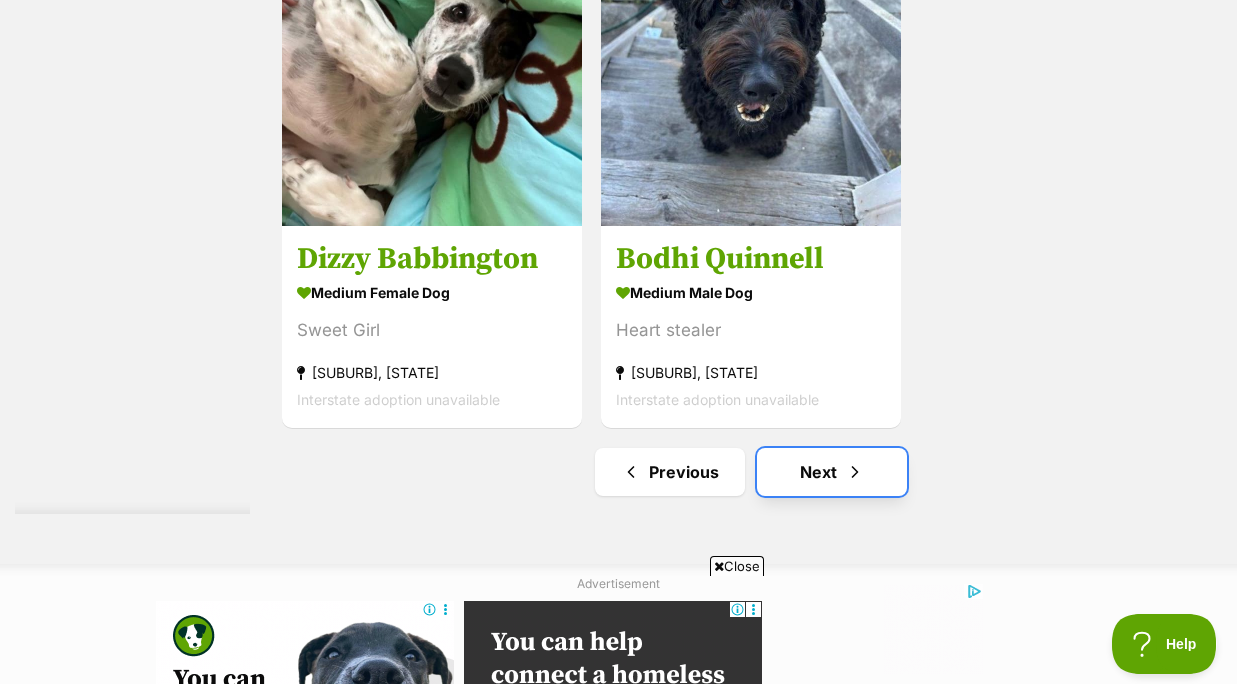 click on "Next" at bounding box center [832, 472] 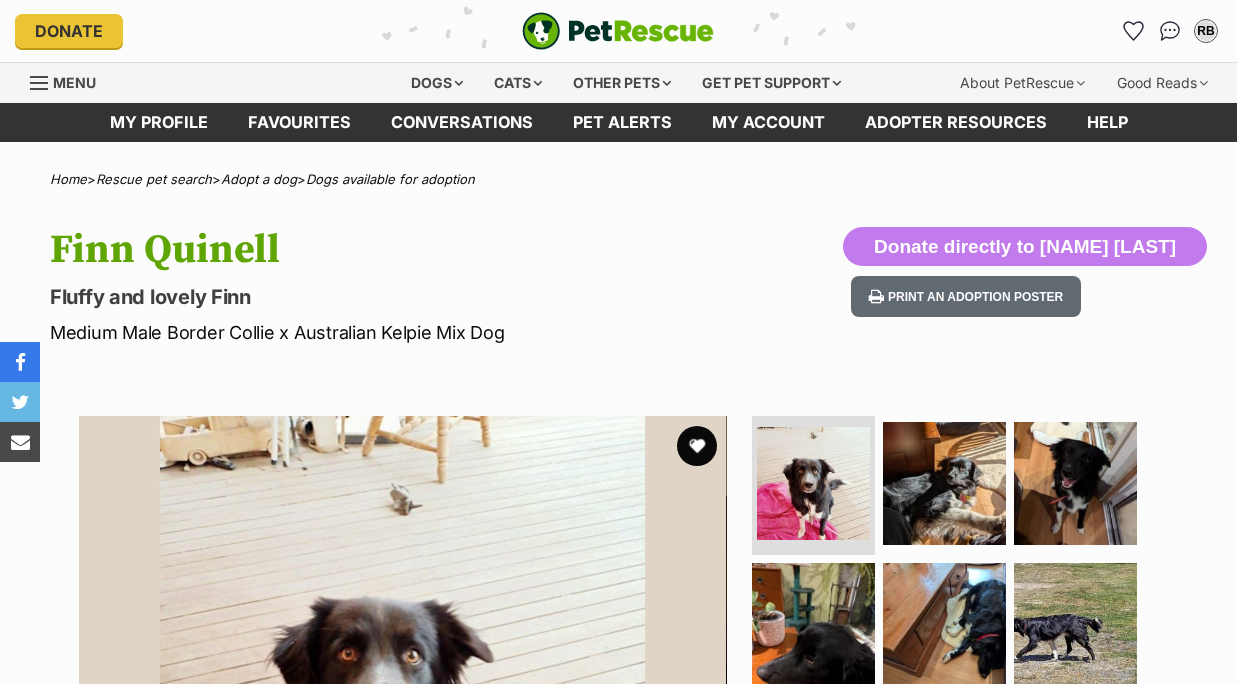 scroll, scrollTop: 0, scrollLeft: 0, axis: both 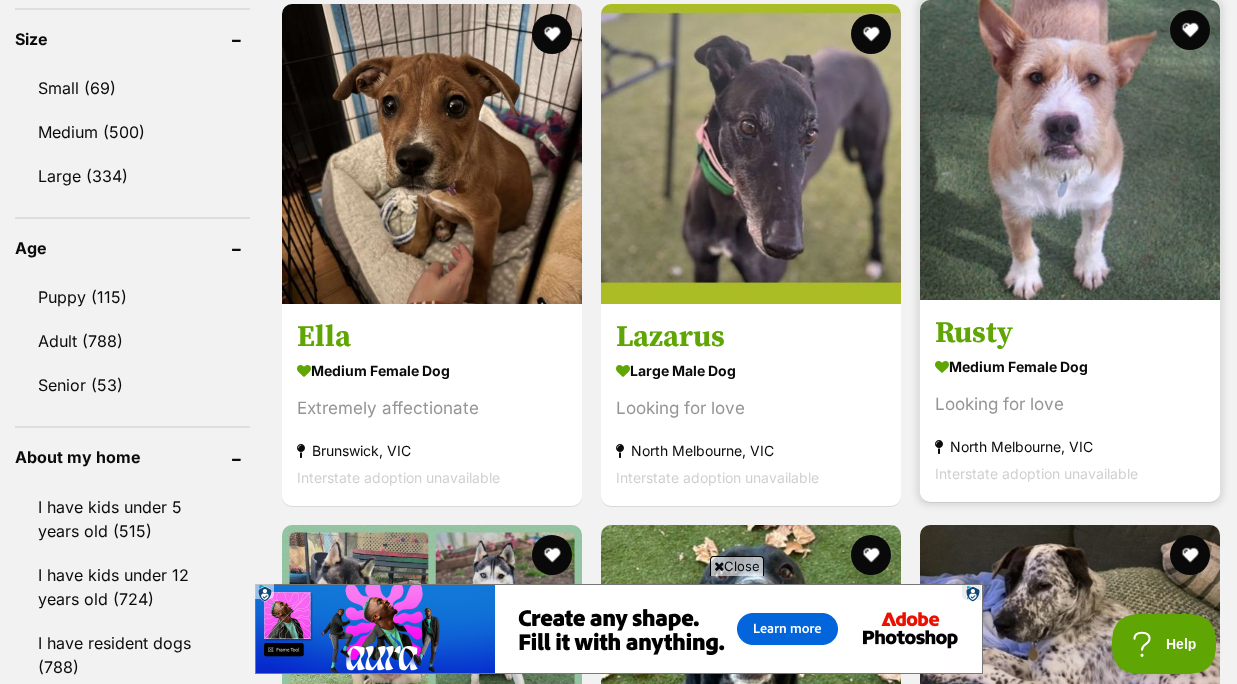 click on "Rusty" at bounding box center [1070, 333] 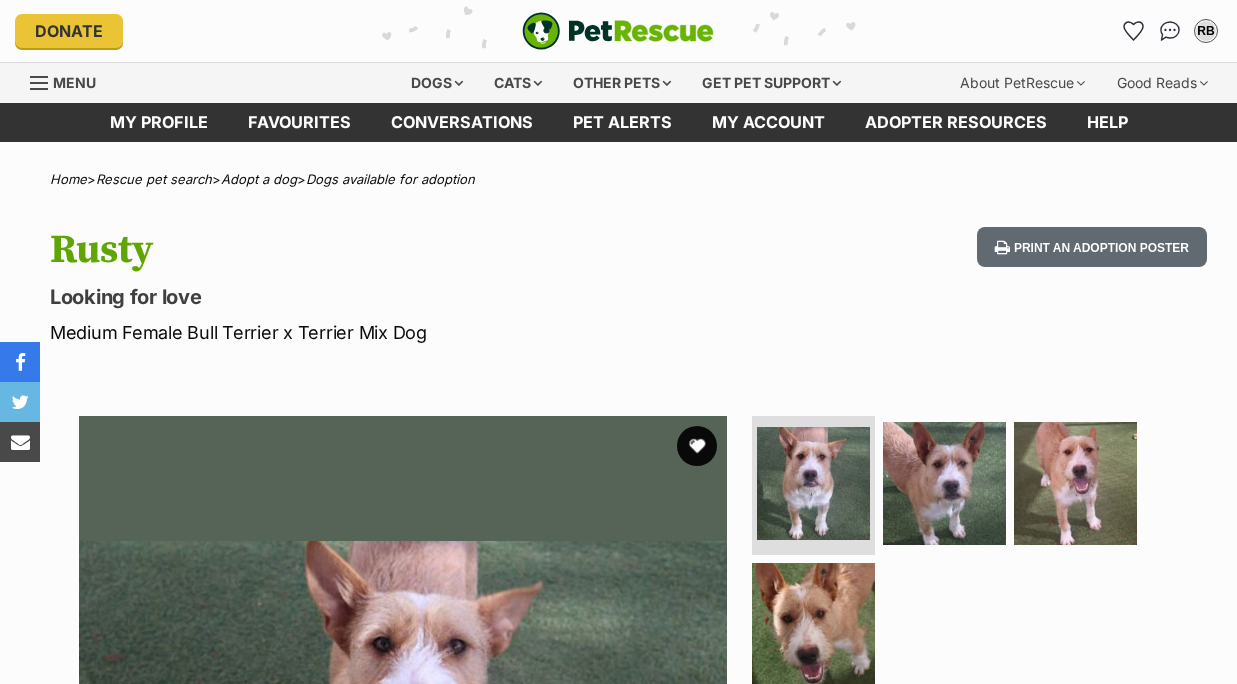 scroll, scrollTop: 0, scrollLeft: 0, axis: both 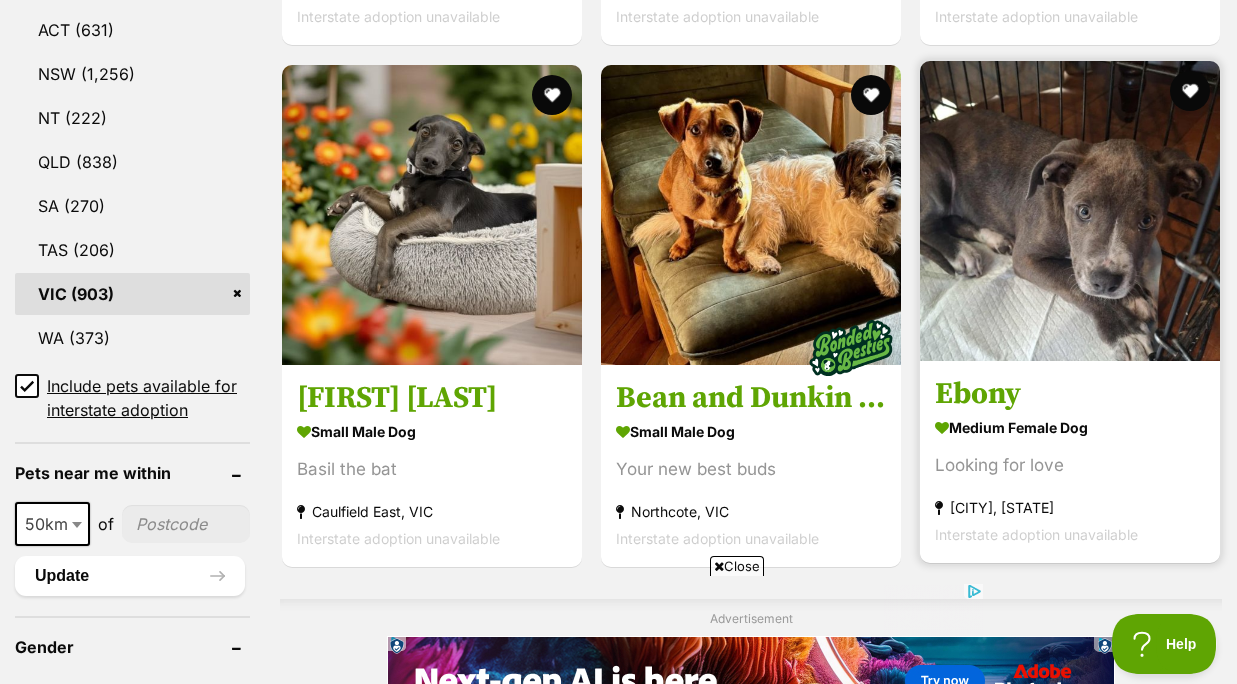 click on "Ebony" at bounding box center [1070, 394] 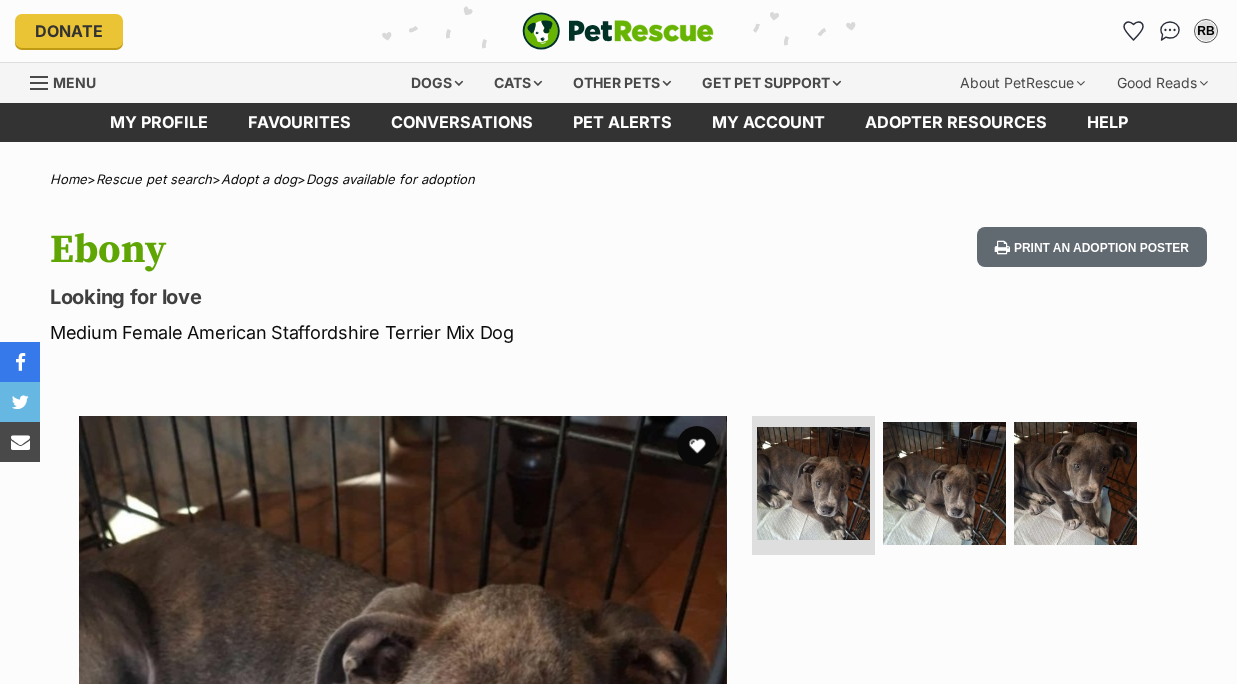 scroll, scrollTop: 0, scrollLeft: 0, axis: both 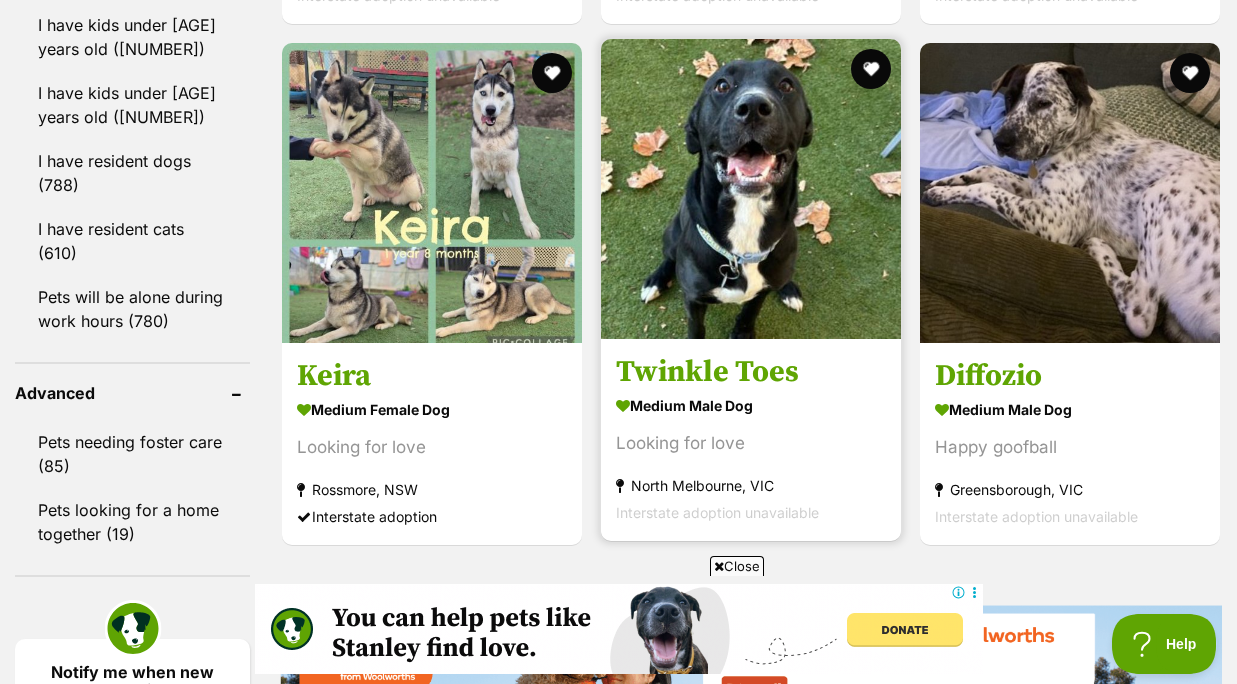 click on "Twinkle Toes" 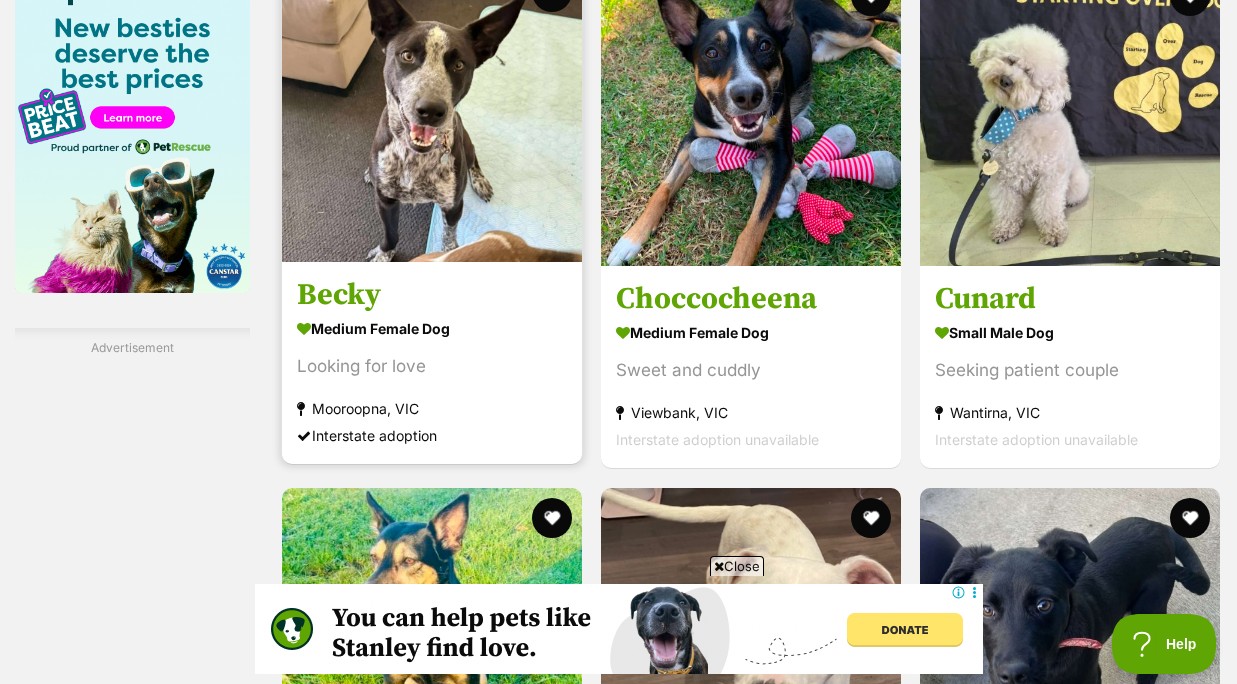 scroll, scrollTop: 3162, scrollLeft: 0, axis: vertical 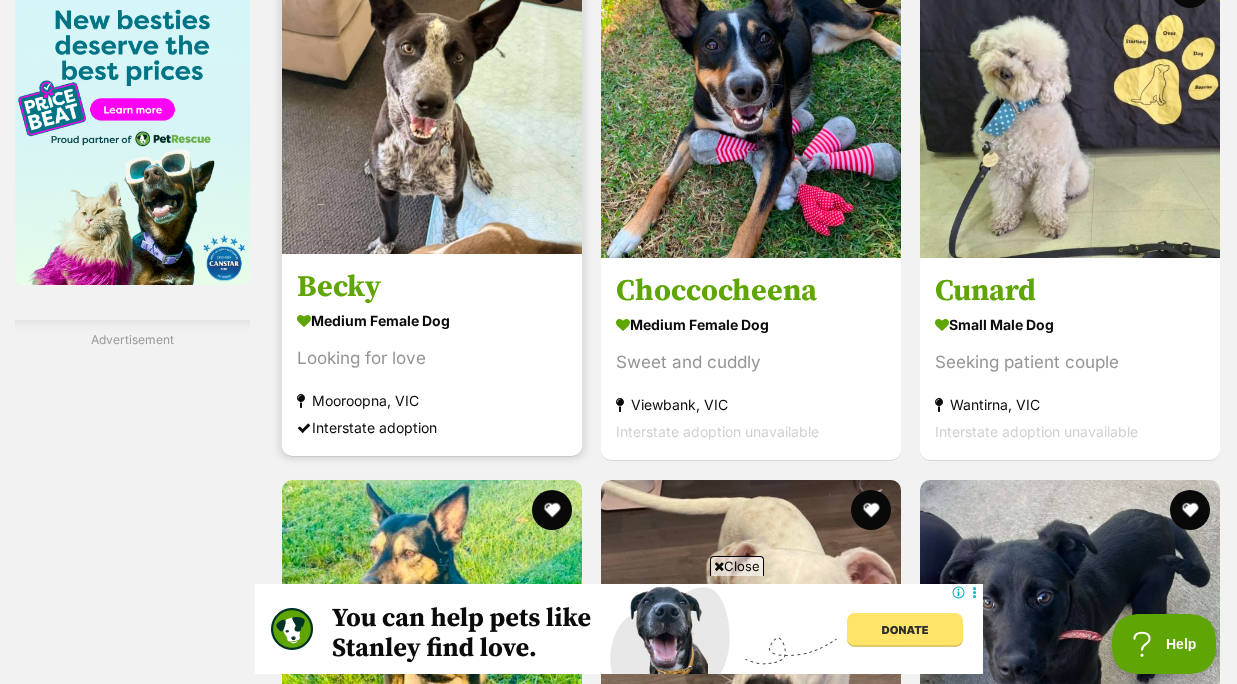 click 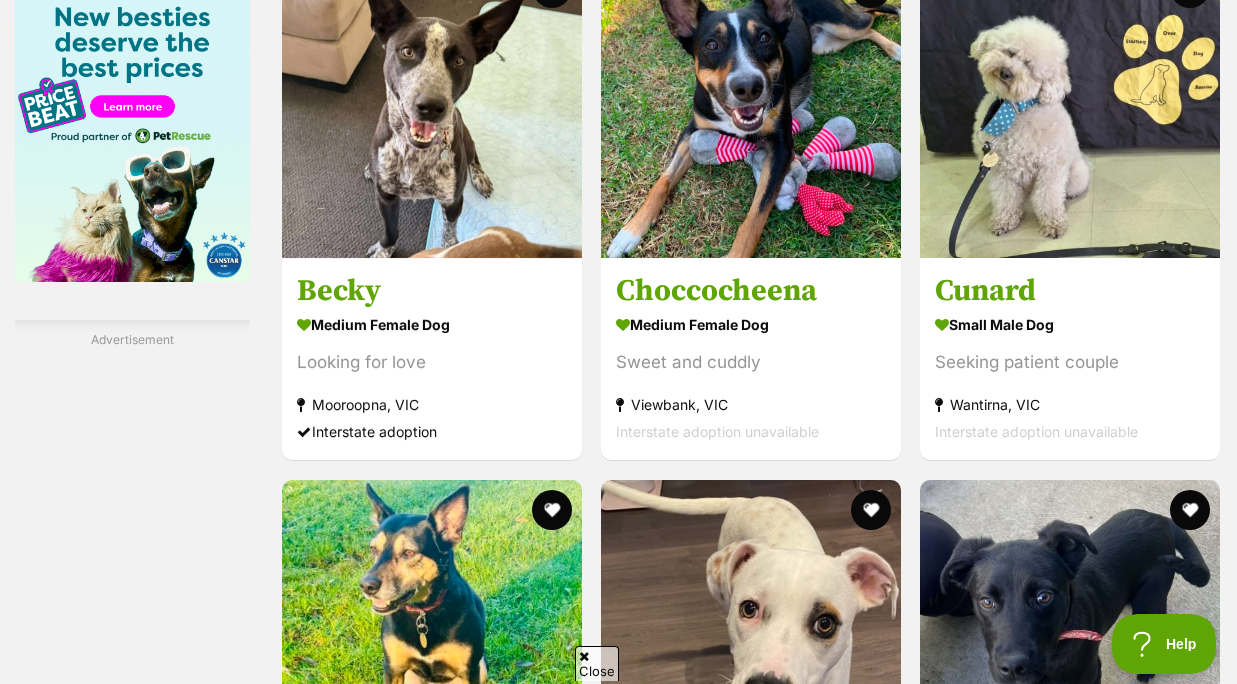 scroll, scrollTop: 0, scrollLeft: 0, axis: both 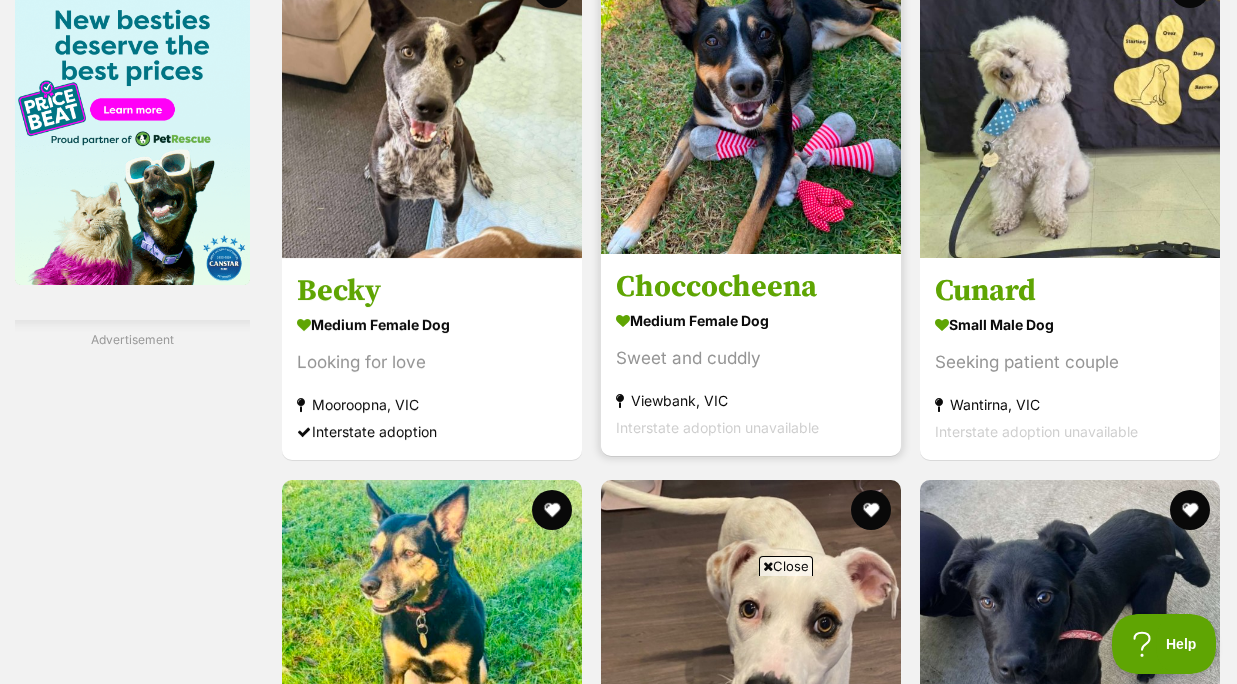 click 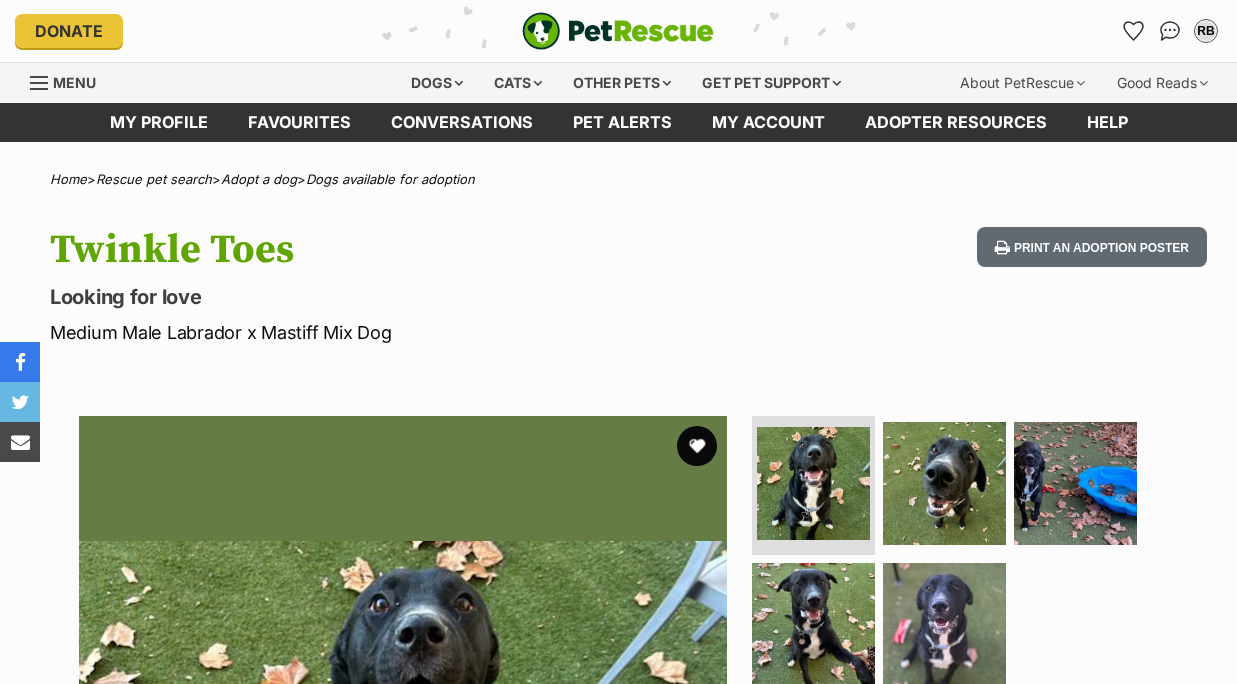 scroll, scrollTop: 0, scrollLeft: 0, axis: both 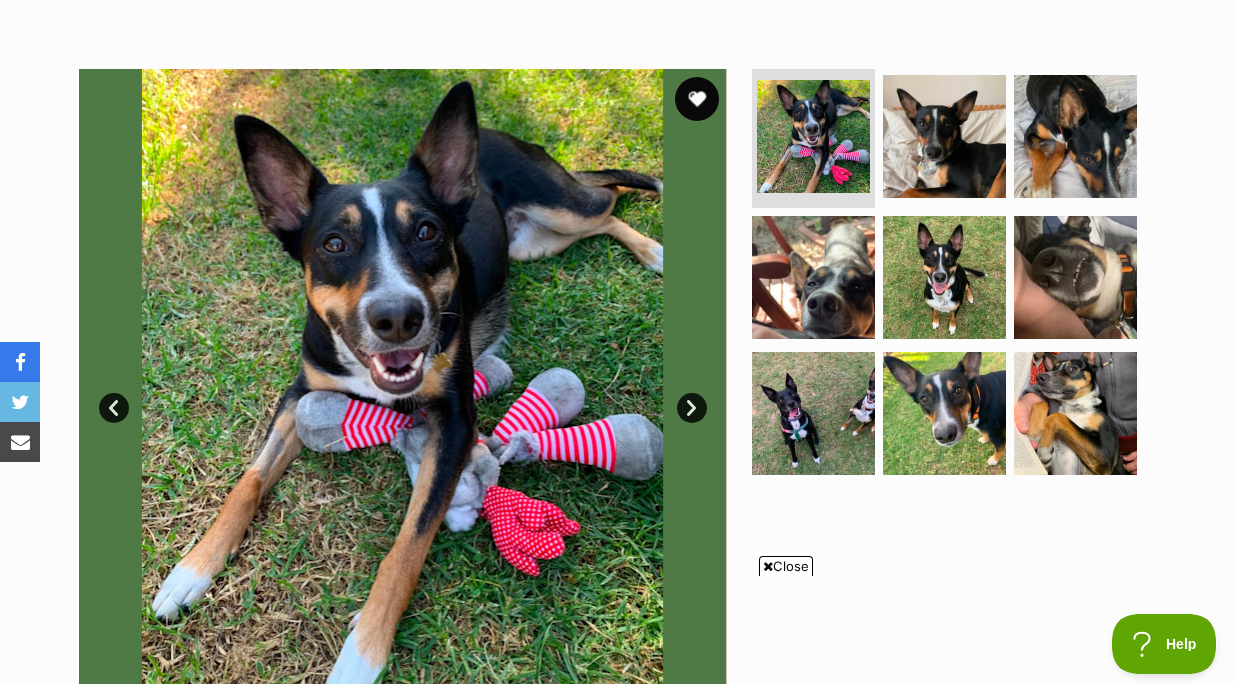 click at bounding box center (697, 99) 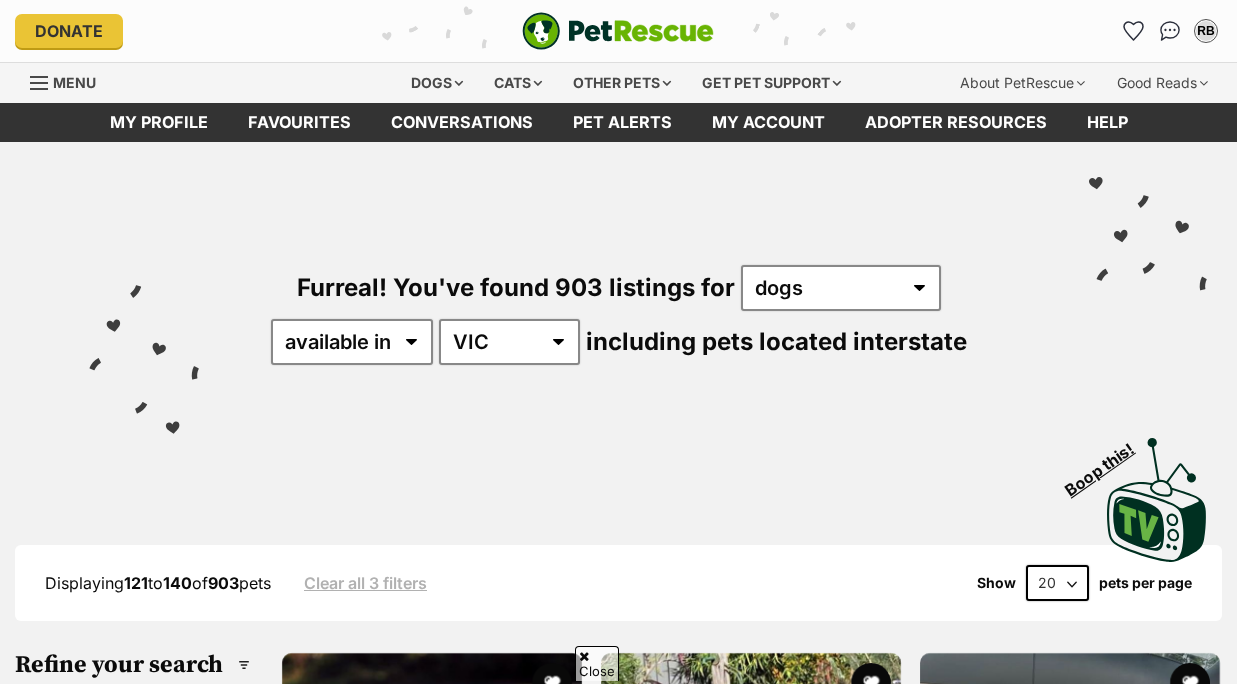 scroll, scrollTop: 3162, scrollLeft: 0, axis: vertical 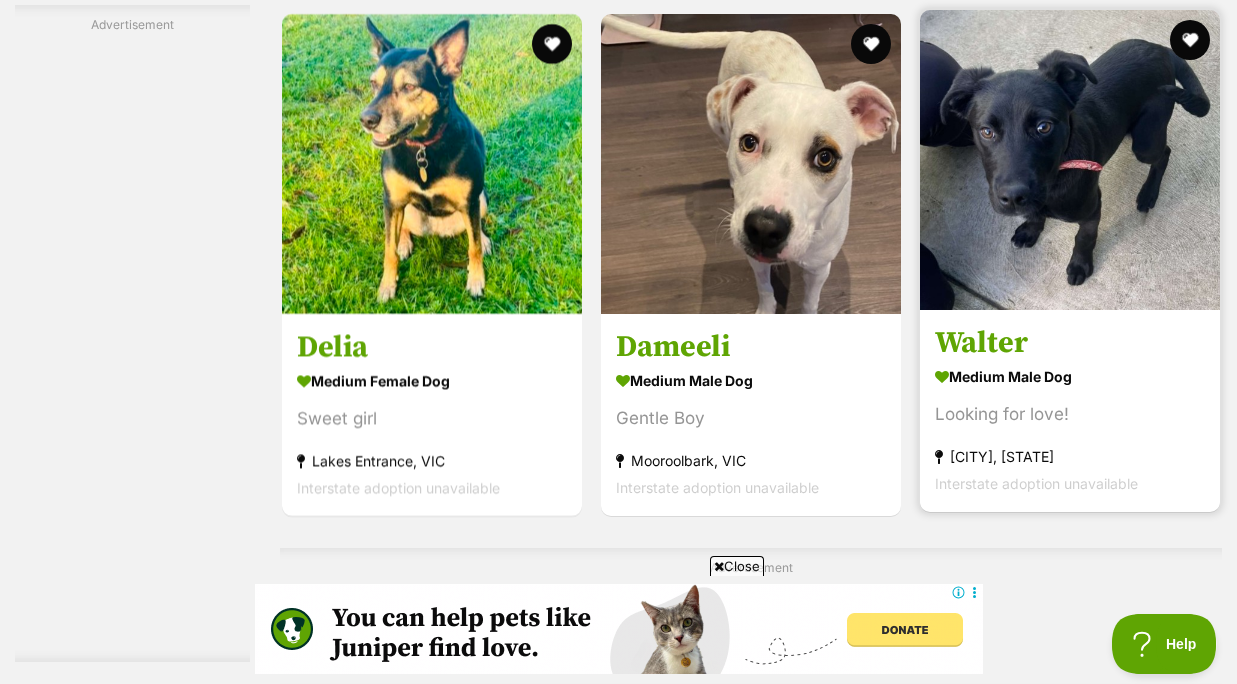 click at bounding box center [1070, 160] 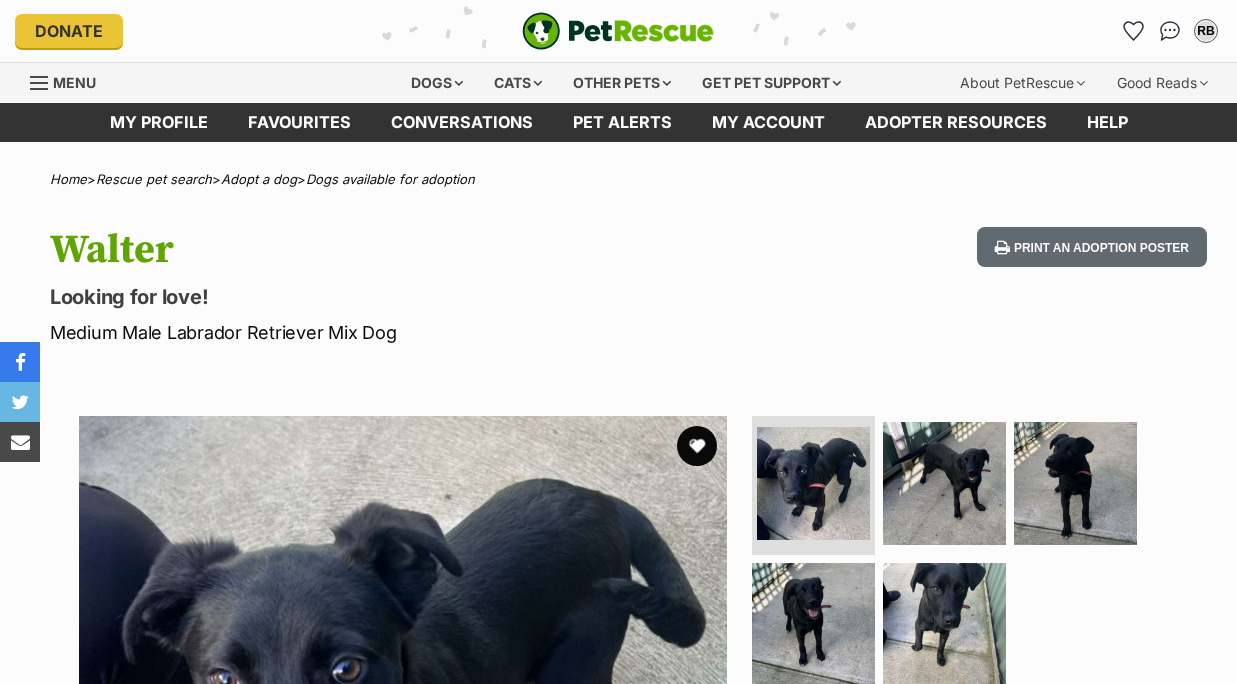 scroll, scrollTop: 0, scrollLeft: 0, axis: both 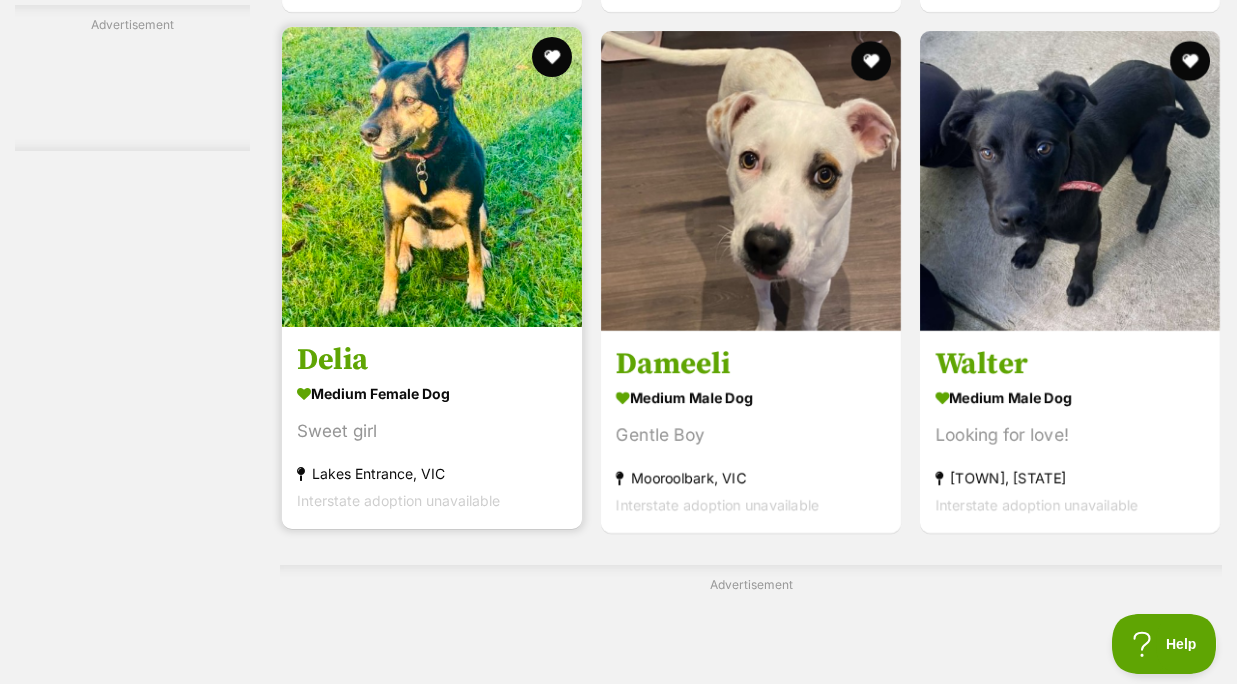 click at bounding box center (432, 177) 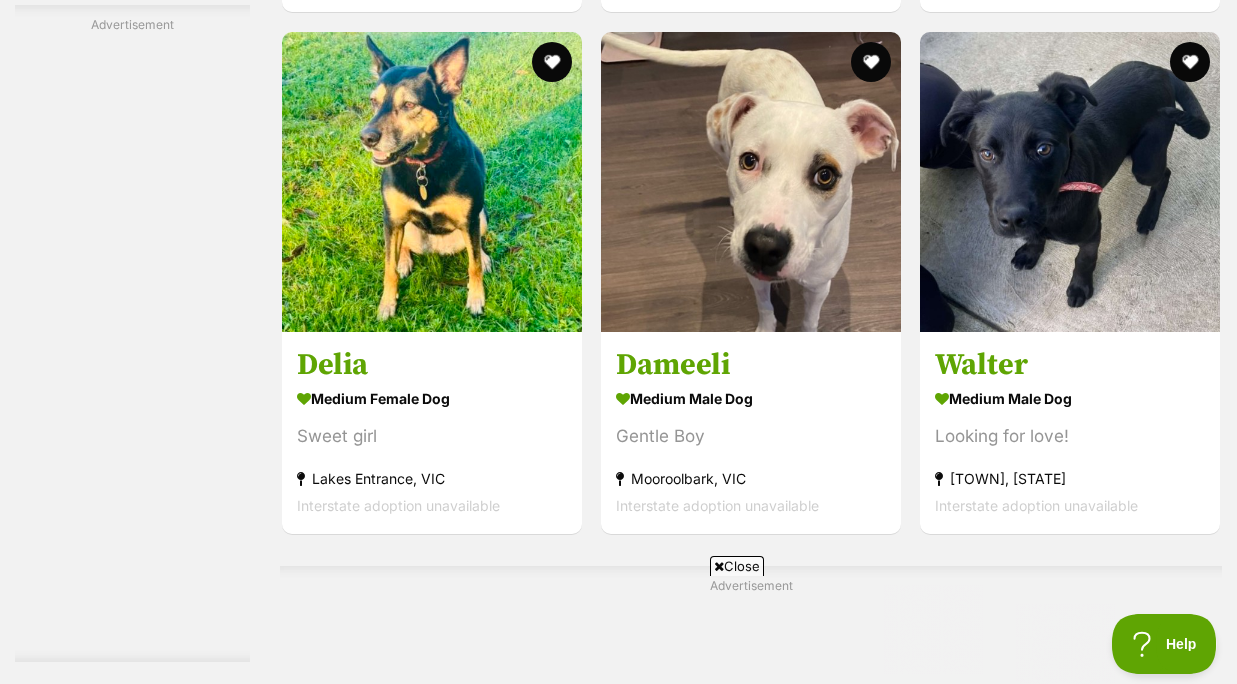 scroll, scrollTop: 4246, scrollLeft: 0, axis: vertical 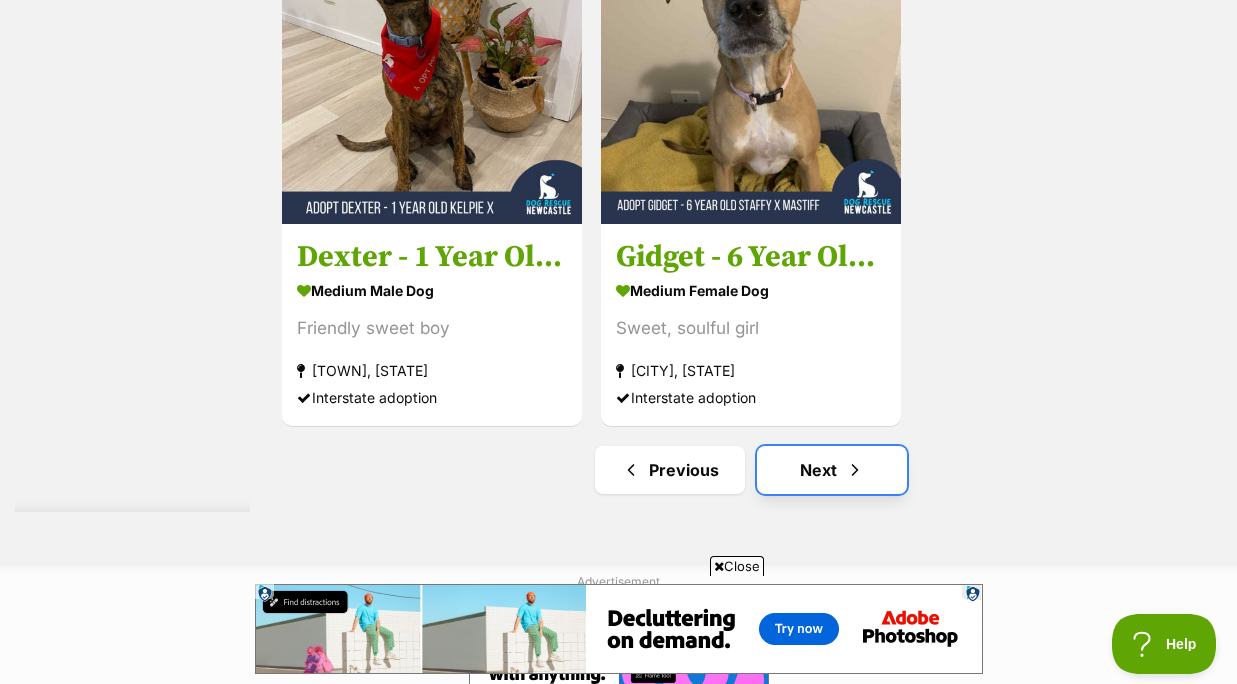 click on "Next" at bounding box center (832, 470) 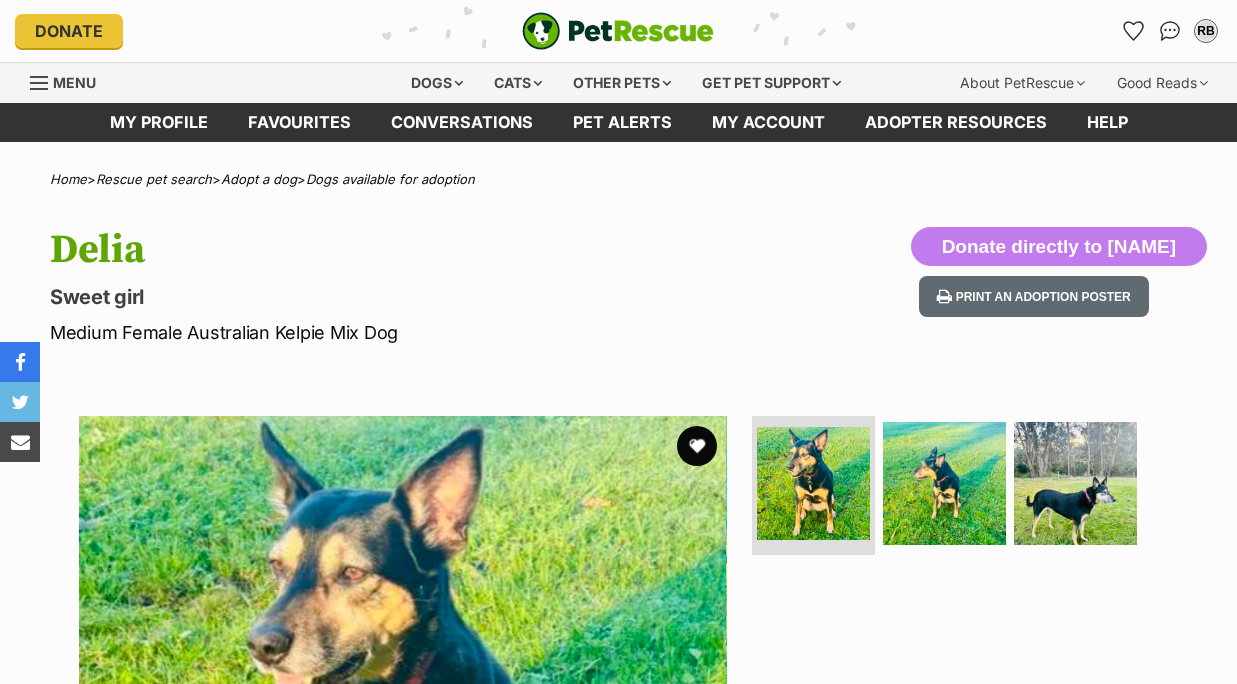 scroll, scrollTop: 0, scrollLeft: 0, axis: both 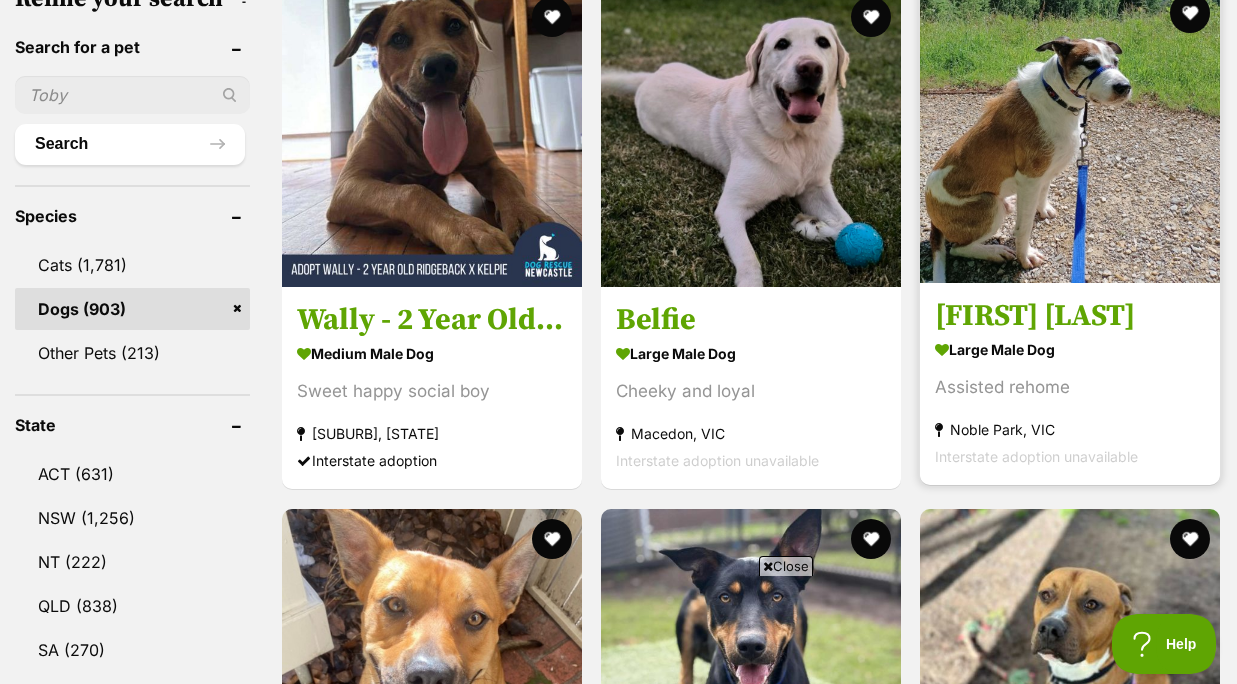click at bounding box center [1070, 133] 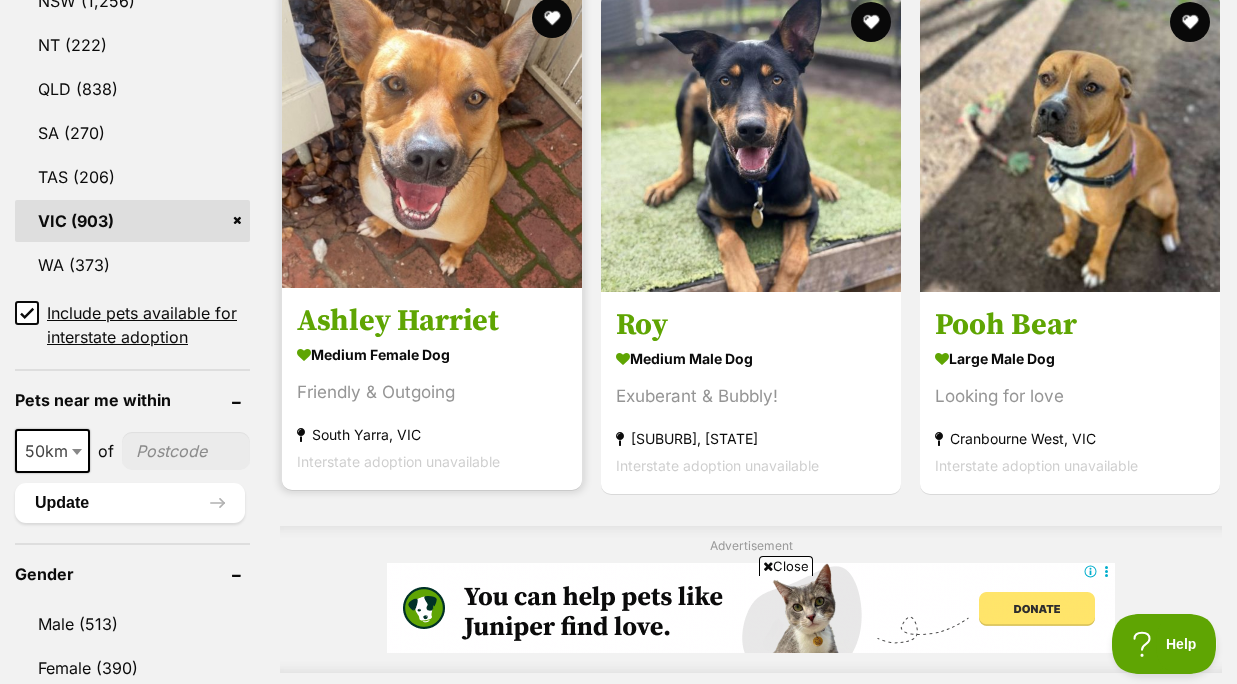 scroll, scrollTop: 1186, scrollLeft: 0, axis: vertical 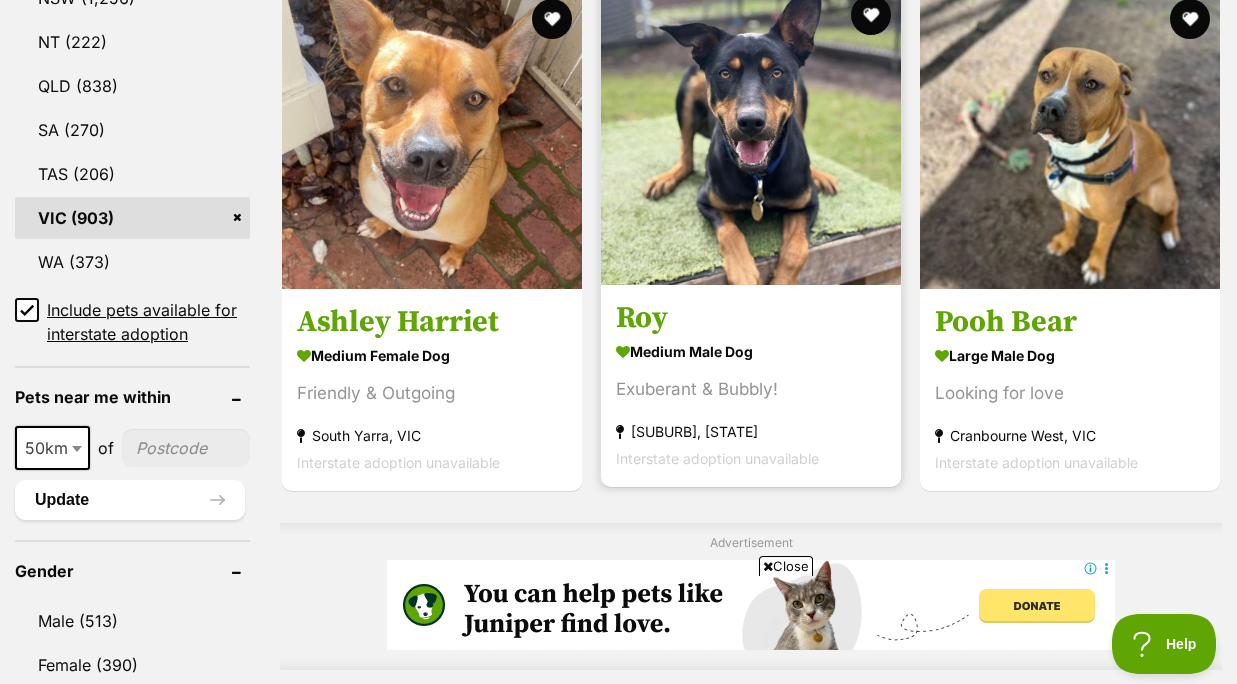 click on "Roy" at bounding box center (751, 318) 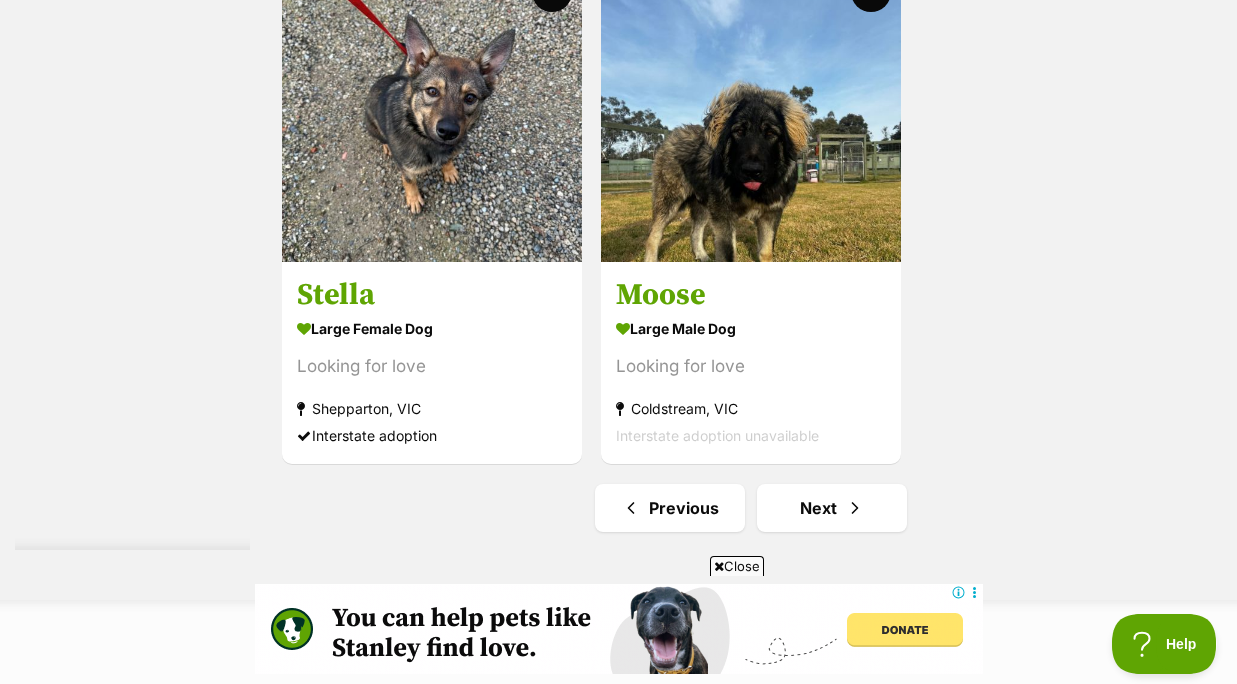 scroll, scrollTop: 4392, scrollLeft: 0, axis: vertical 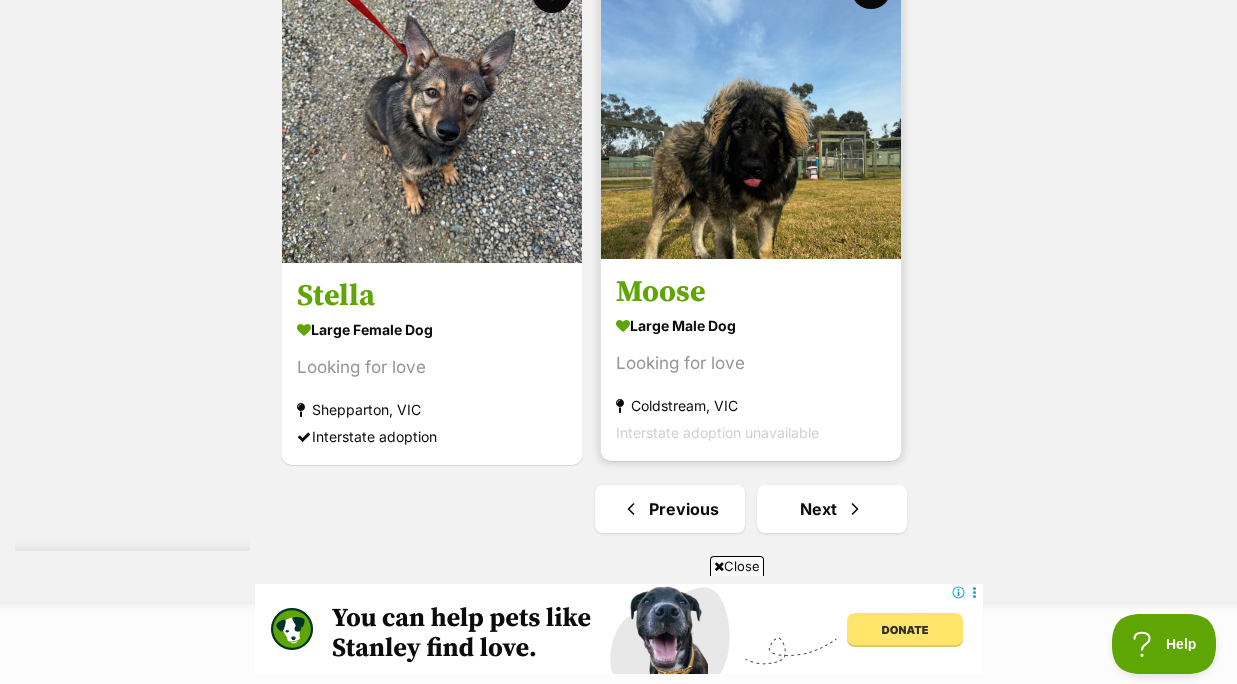 click on "Moose" at bounding box center [751, 292] 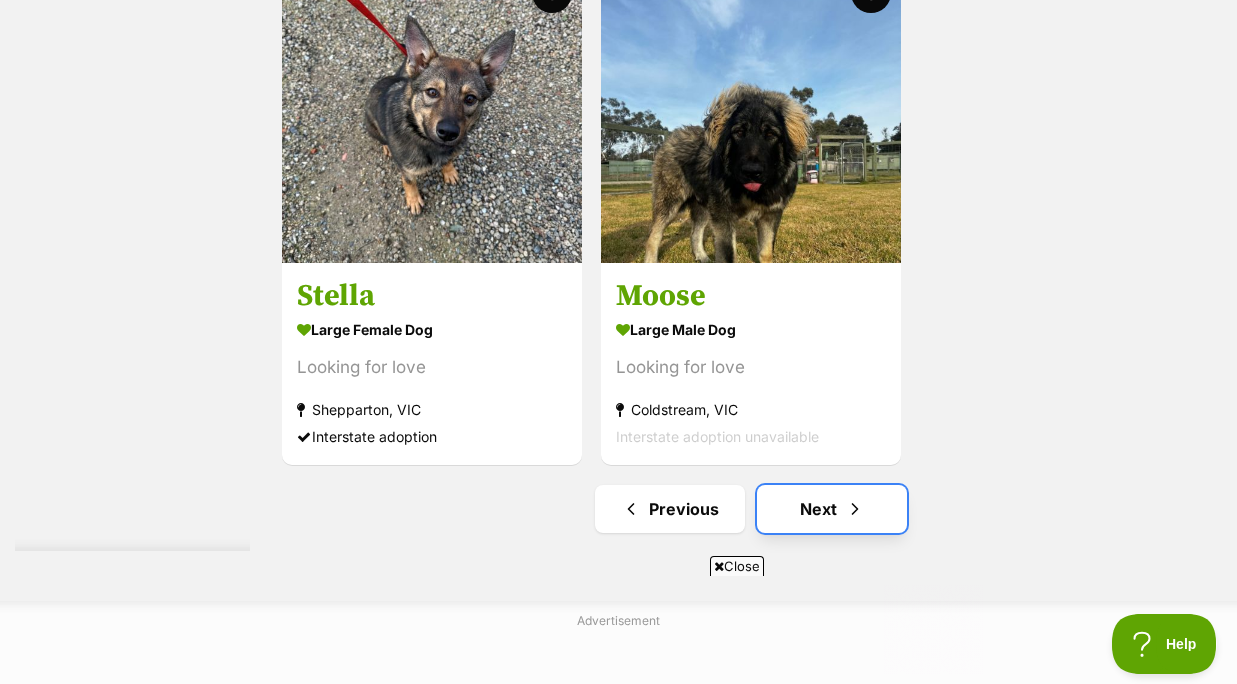 scroll, scrollTop: 0, scrollLeft: 0, axis: both 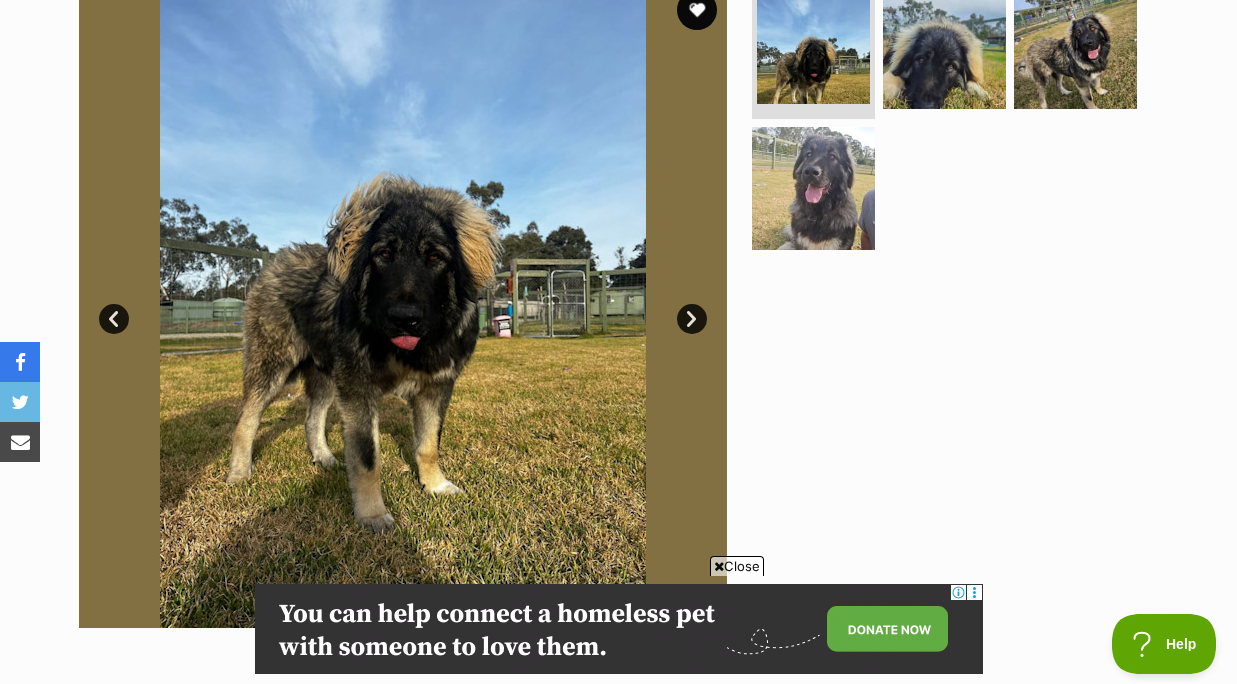 click on "Next" at bounding box center [692, 319] 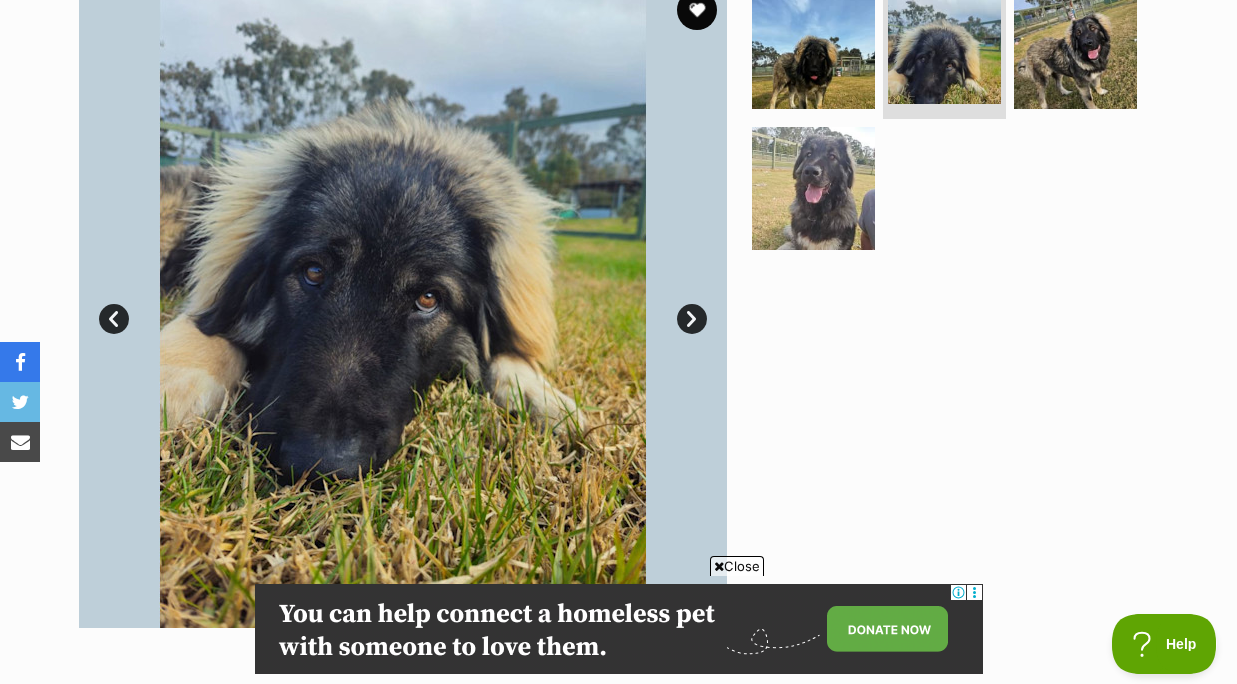 click on "Next" at bounding box center (692, 319) 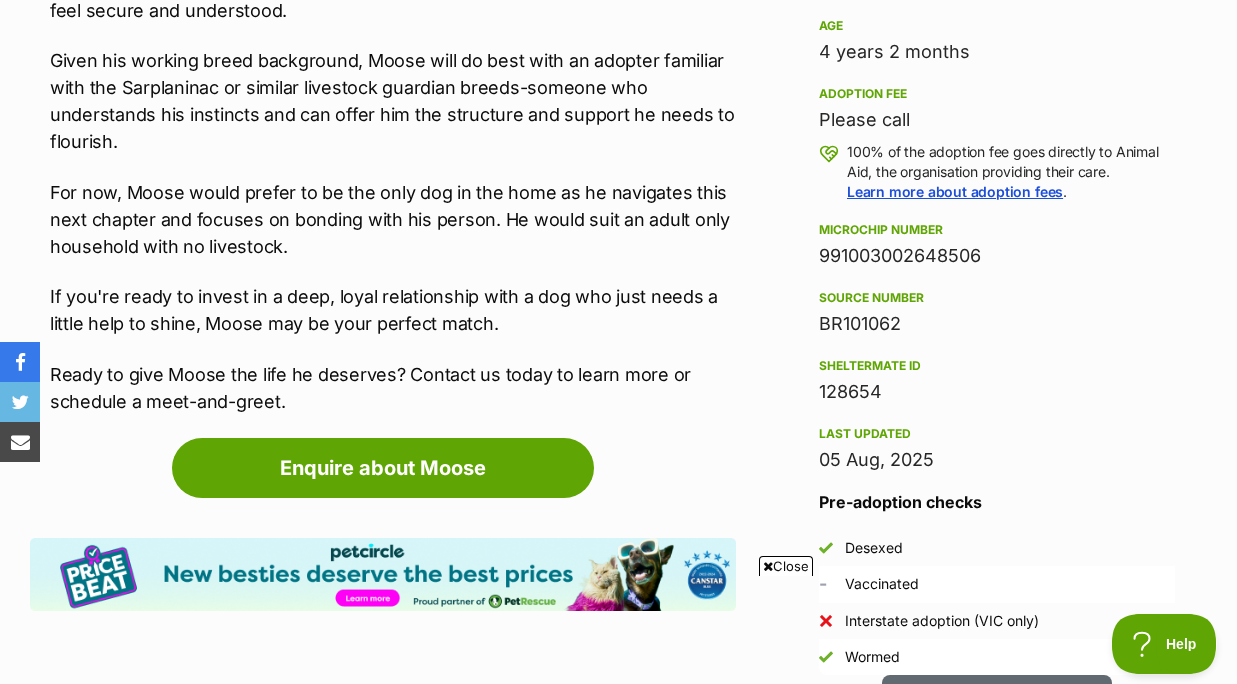 scroll, scrollTop: 1392, scrollLeft: 0, axis: vertical 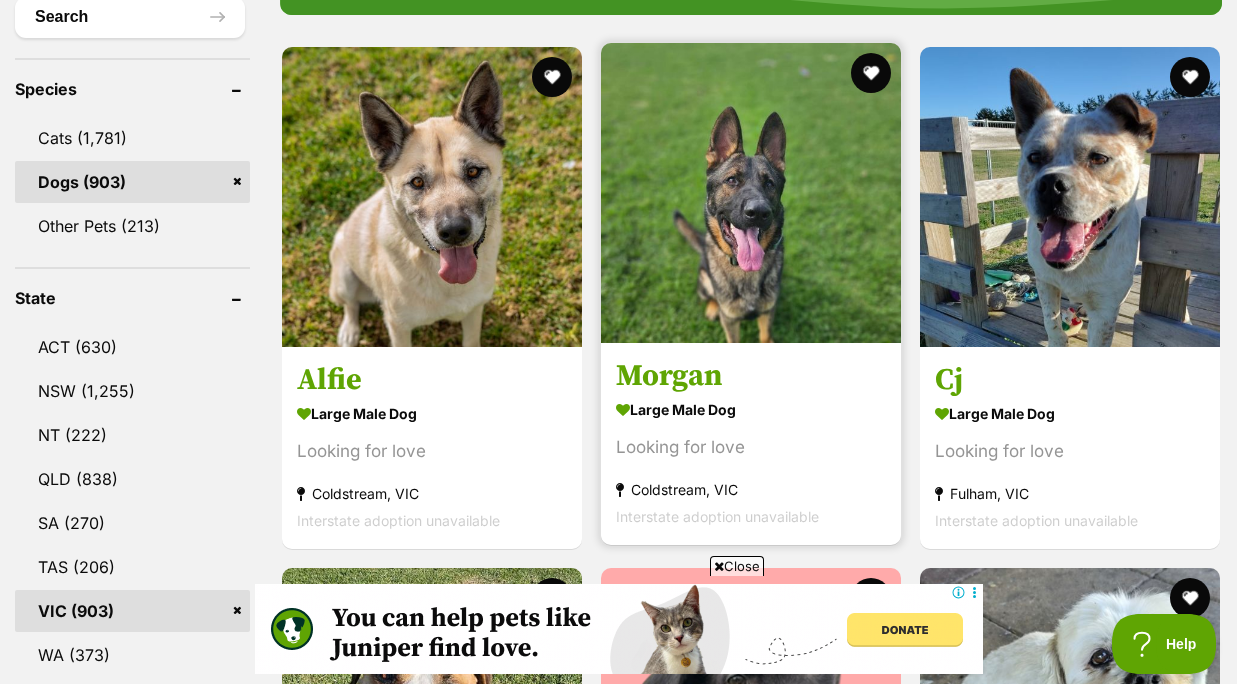 click on "Morgan" at bounding box center [751, 376] 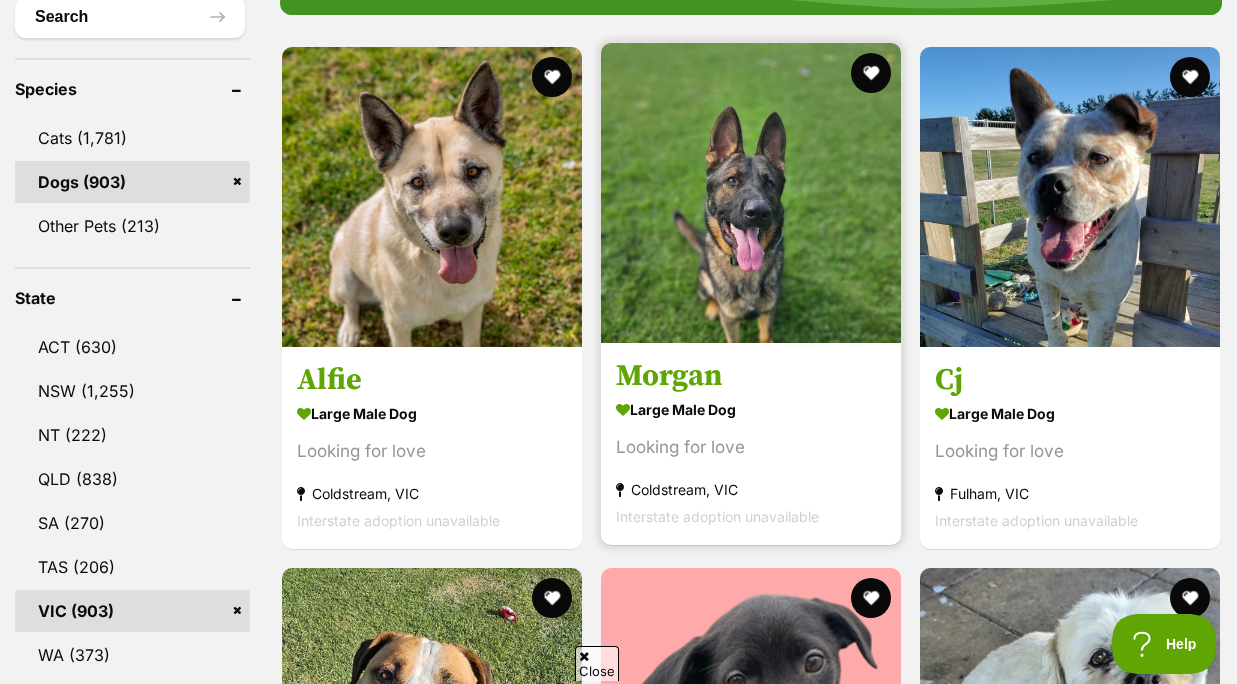 click on "Morgan" at bounding box center [751, 376] 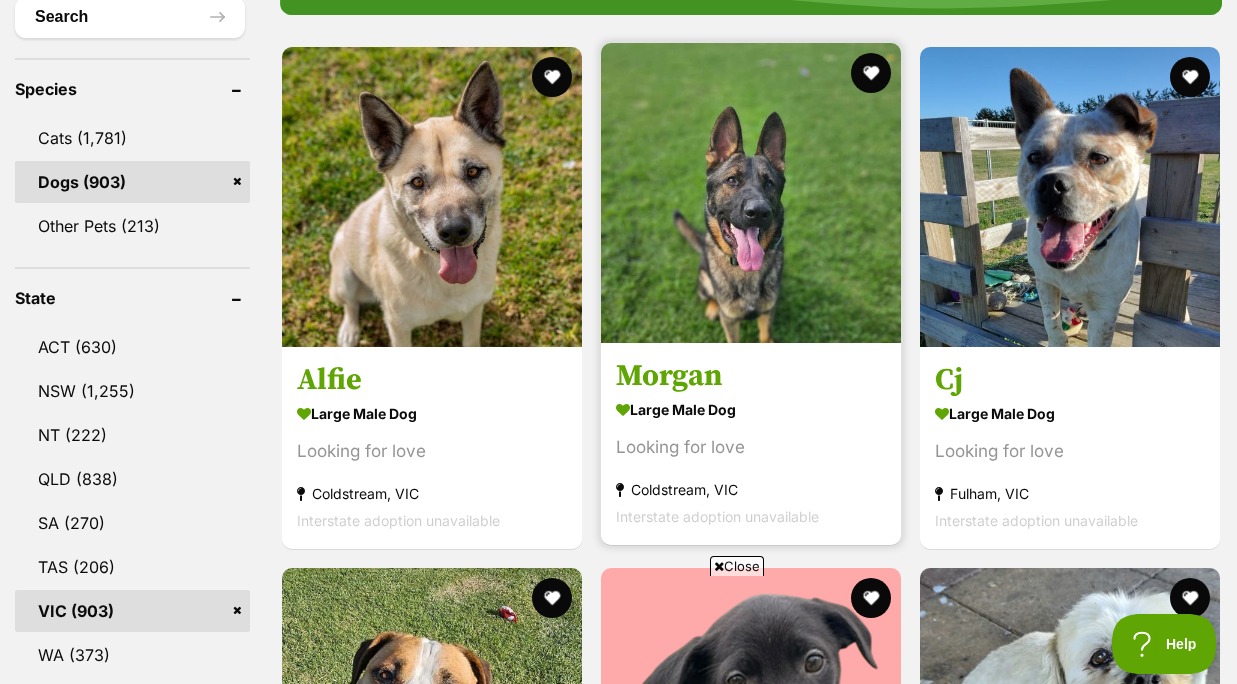 scroll, scrollTop: 0, scrollLeft: 0, axis: both 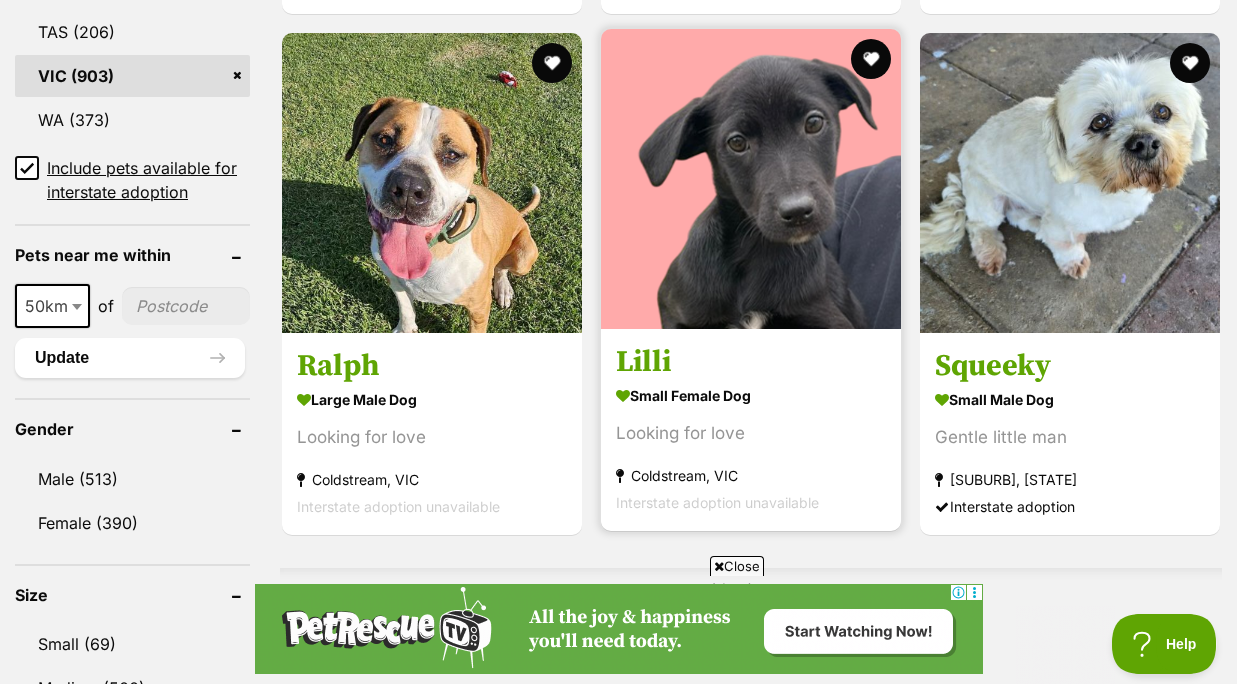 click on "Lilli" at bounding box center (751, 363) 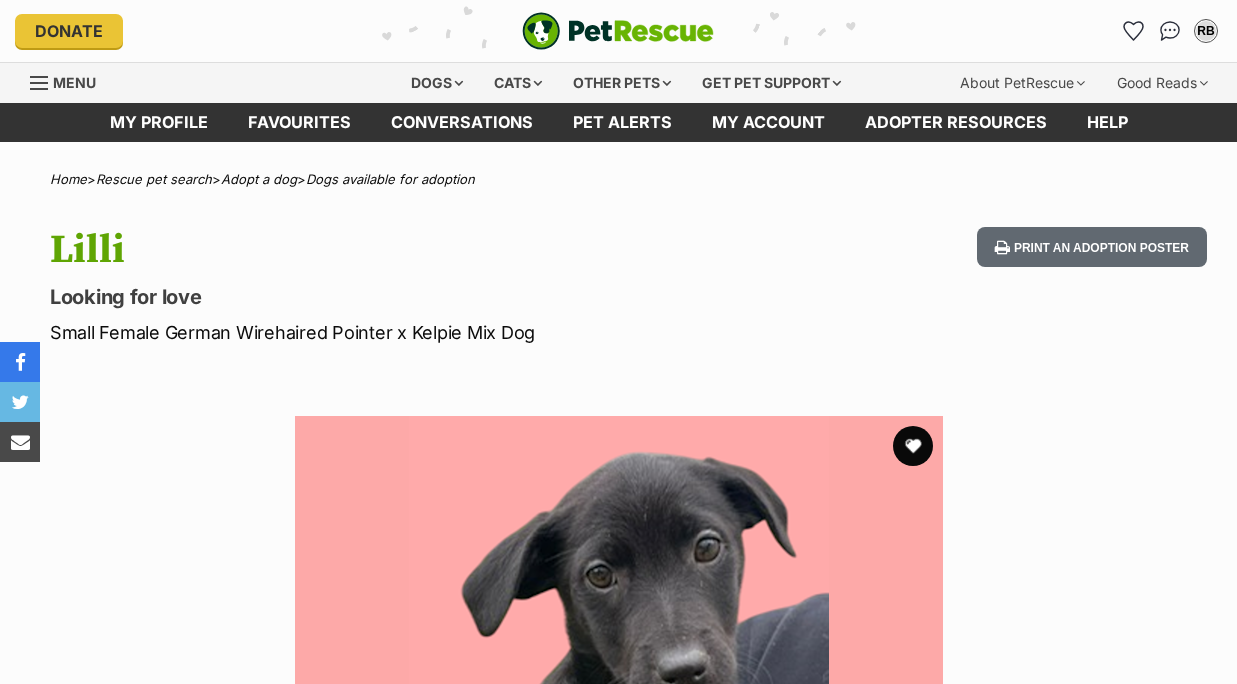 scroll, scrollTop: 0, scrollLeft: 0, axis: both 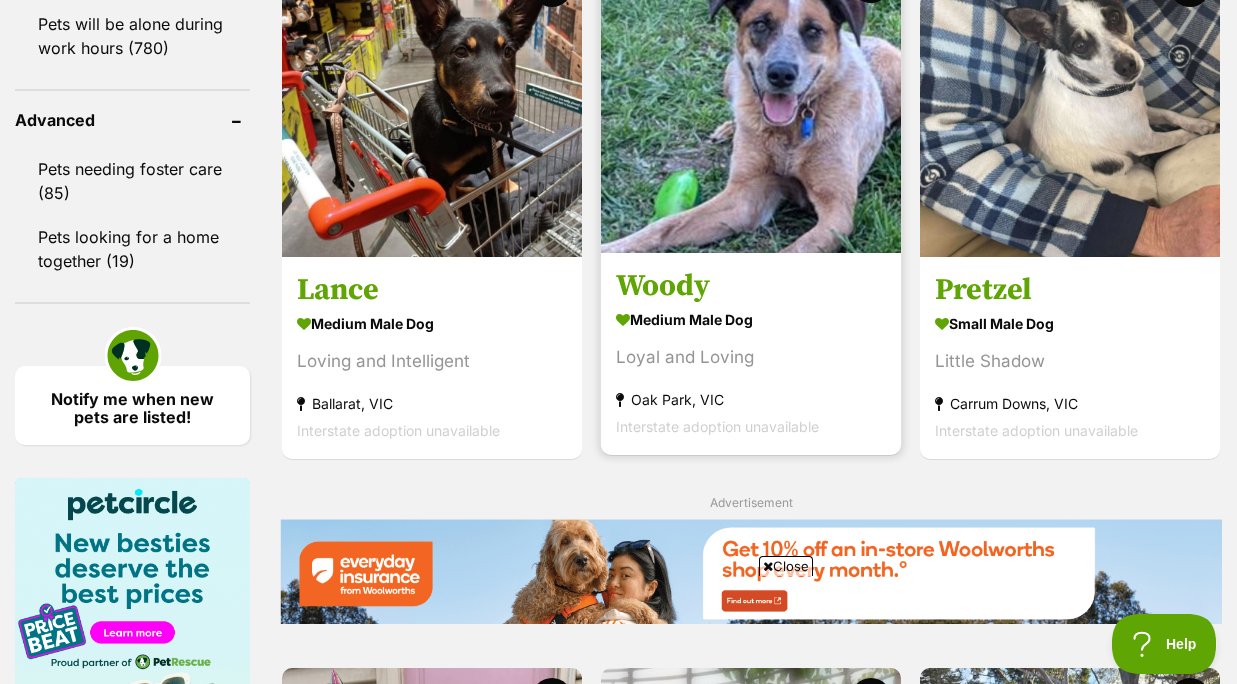 click on "Woody" at bounding box center [751, 286] 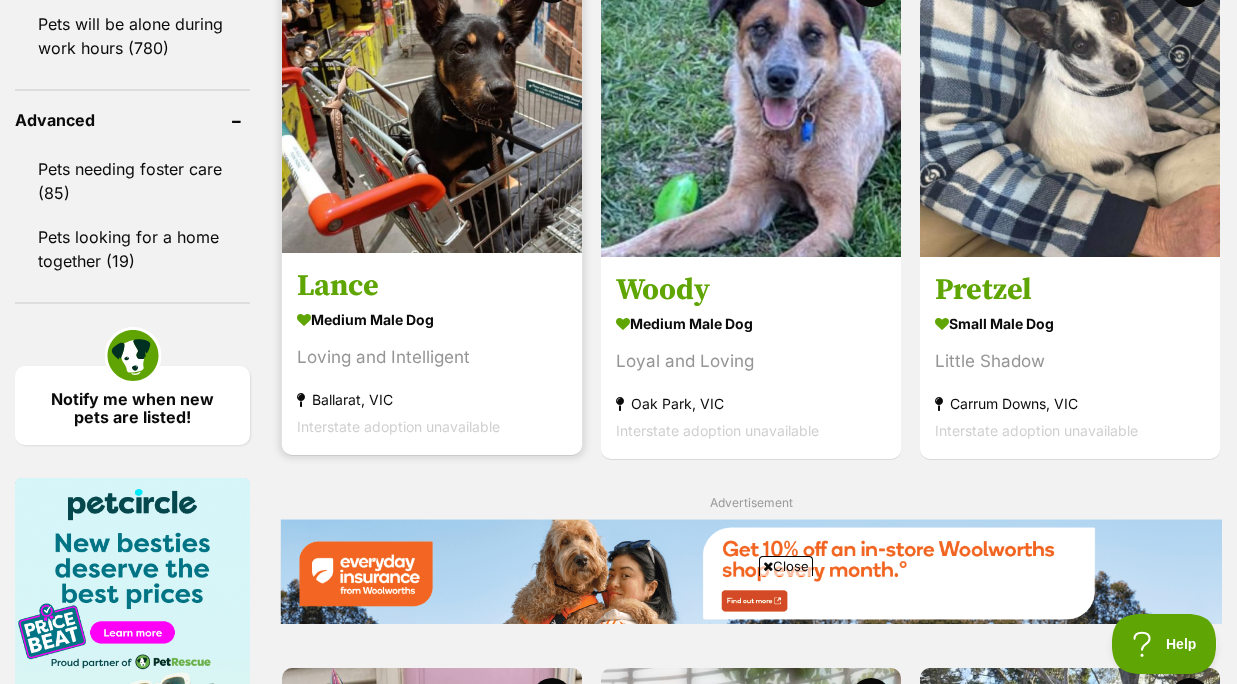 click on "Lance" at bounding box center [432, 286] 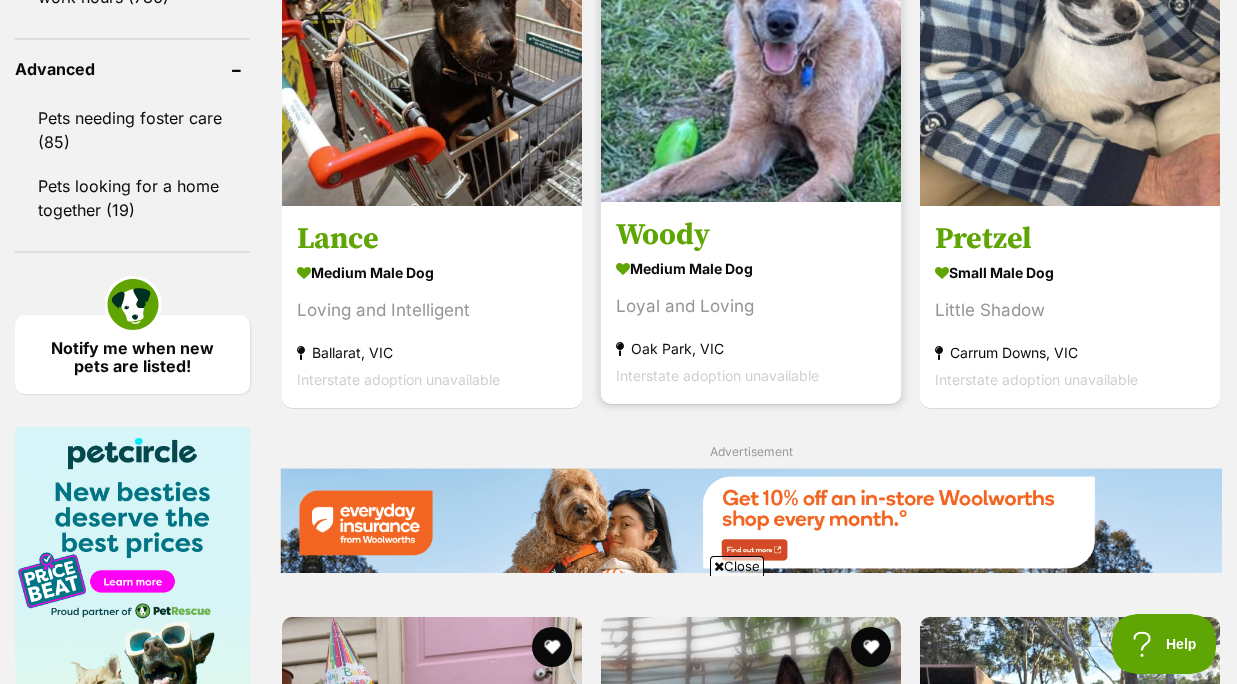 scroll, scrollTop: 0, scrollLeft: 0, axis: both 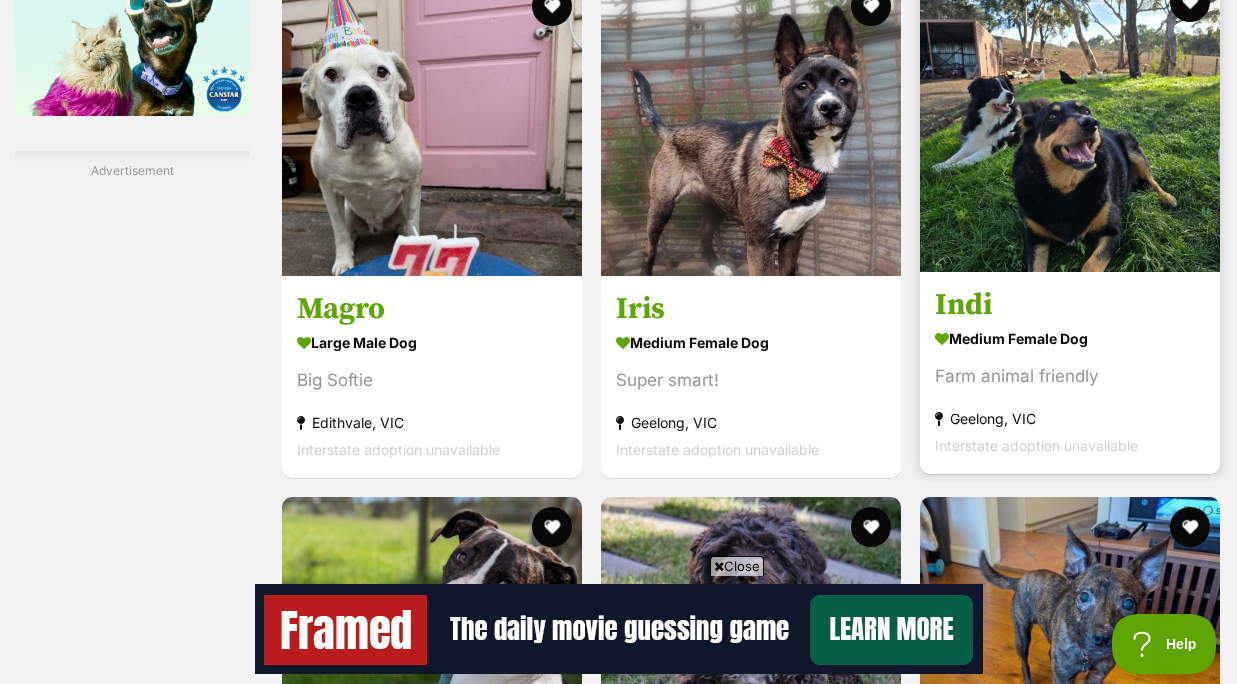 click on "Indi" at bounding box center [1070, 305] 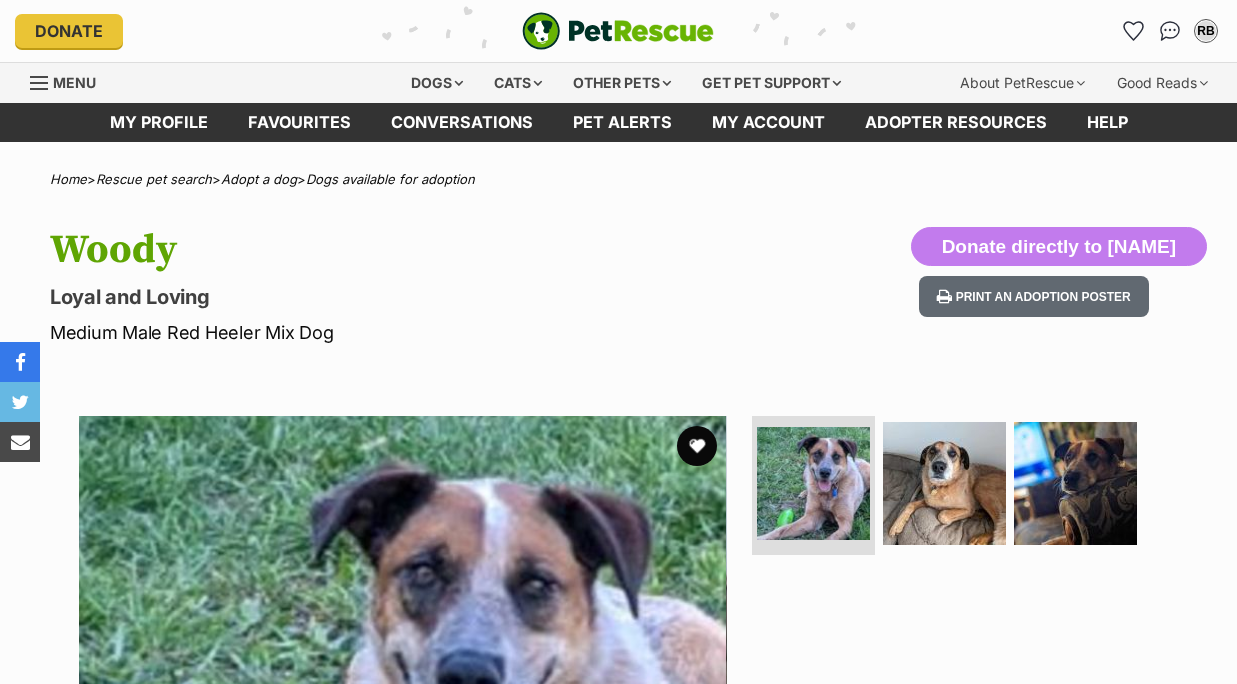 scroll, scrollTop: 0, scrollLeft: 0, axis: both 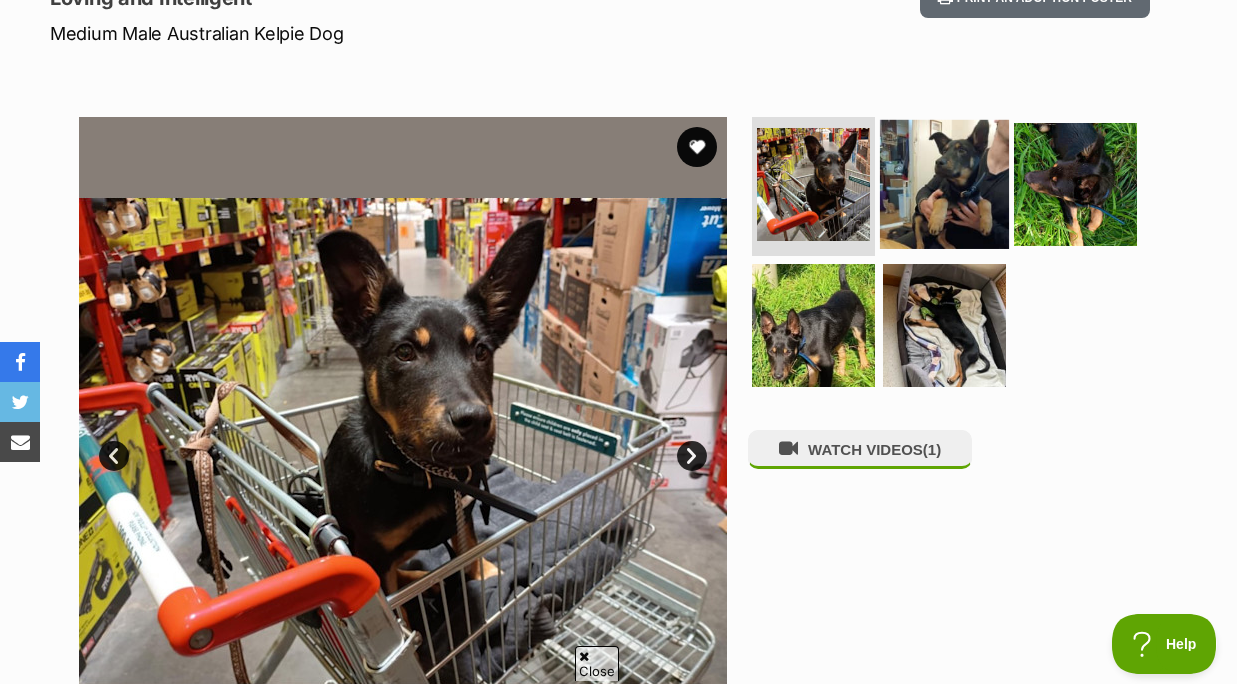 click at bounding box center [944, 183] 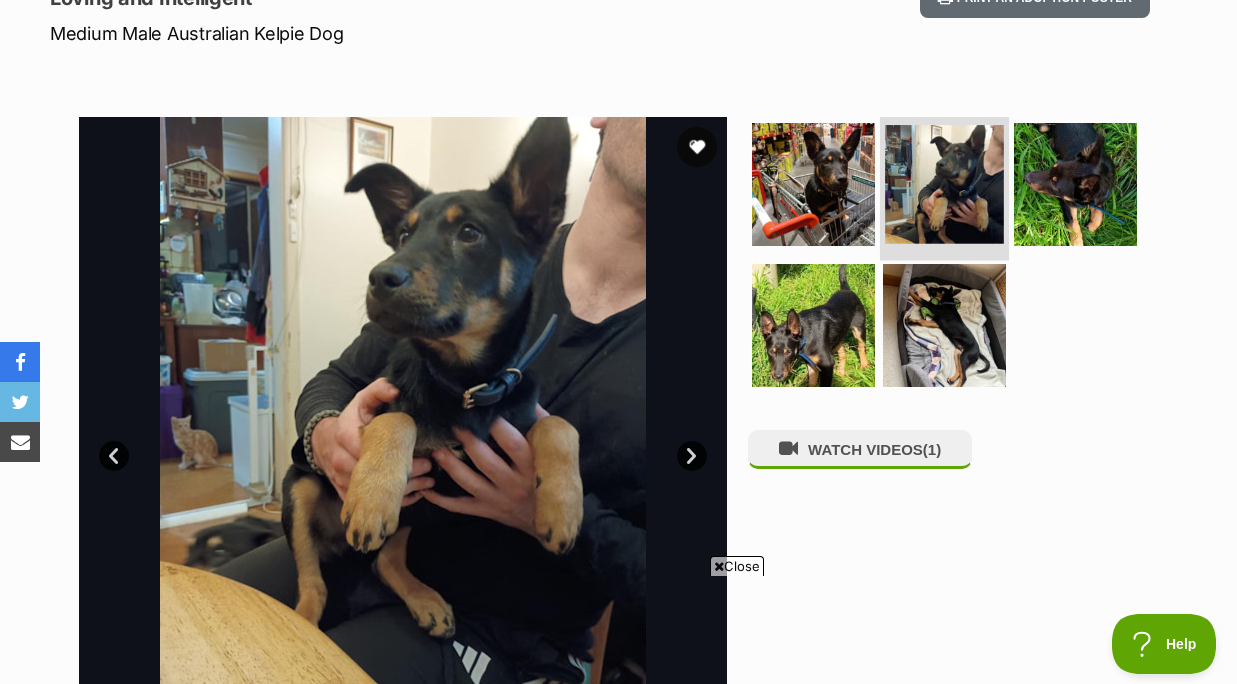 scroll, scrollTop: 0, scrollLeft: 0, axis: both 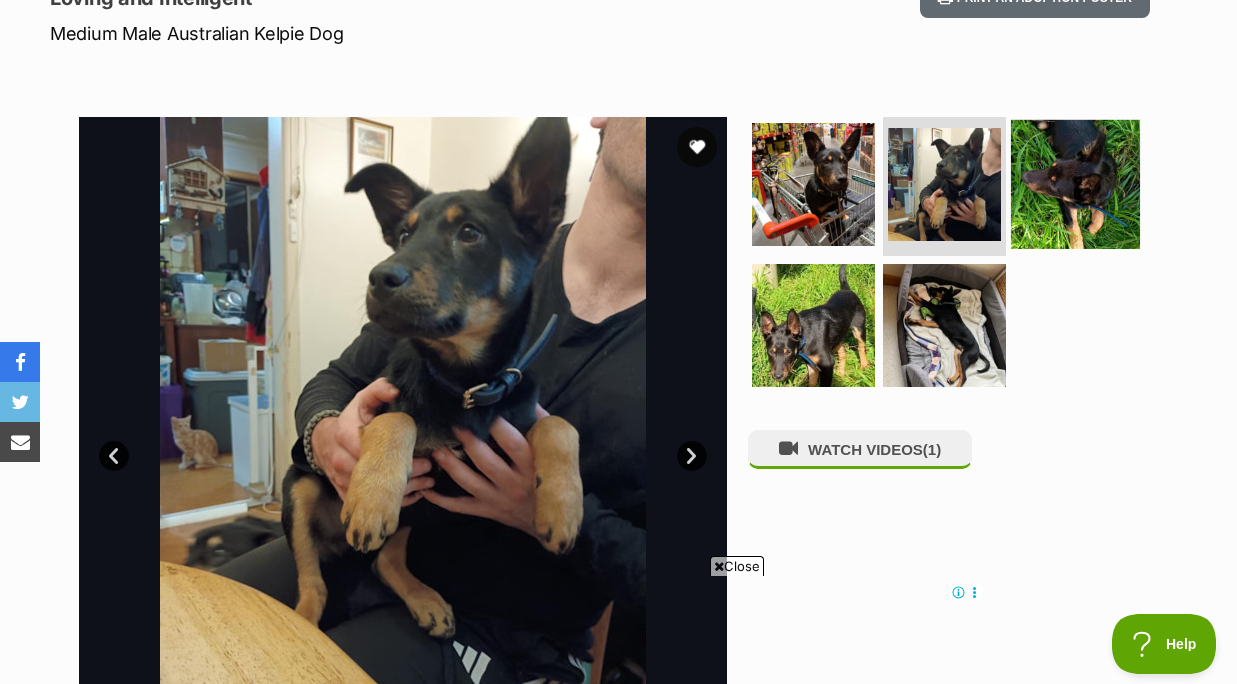 click at bounding box center [1075, 183] 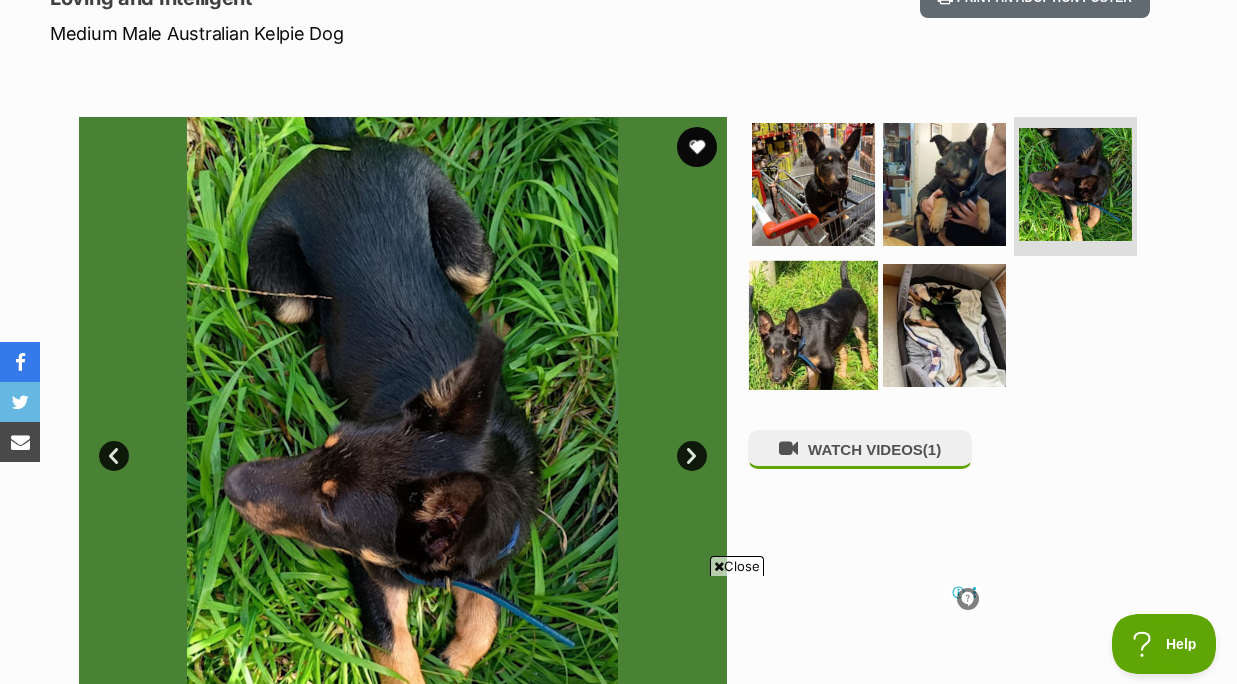 click at bounding box center (813, 325) 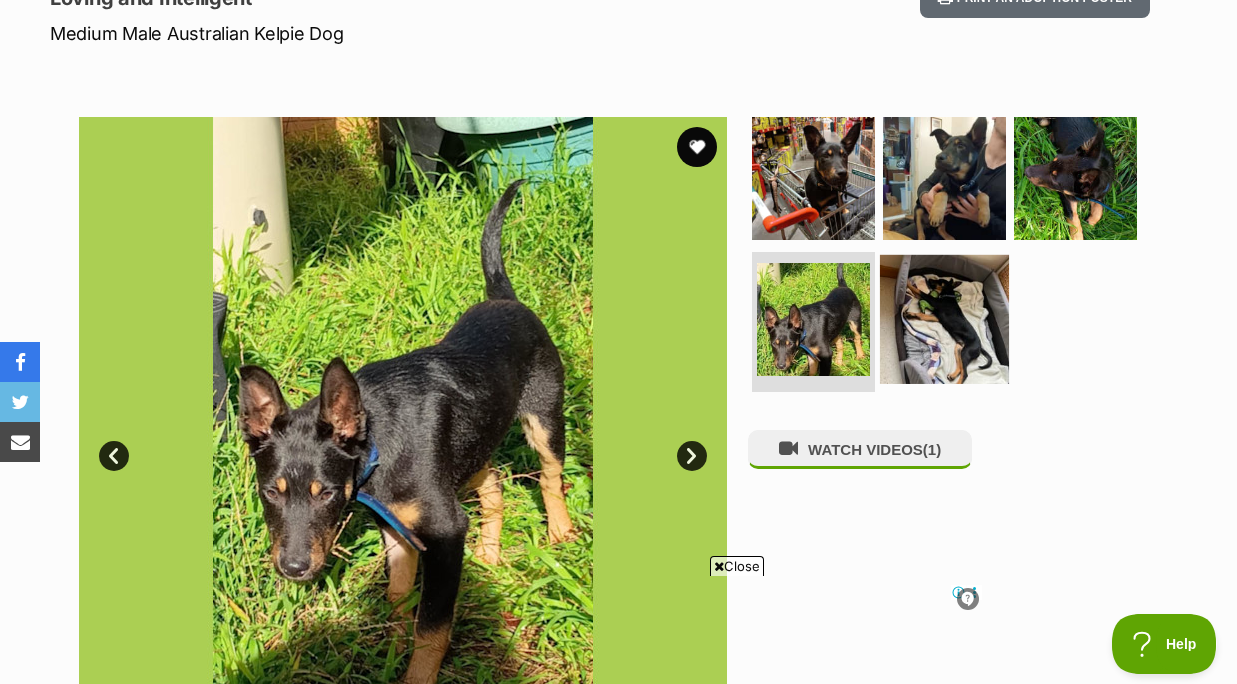 click at bounding box center (944, 319) 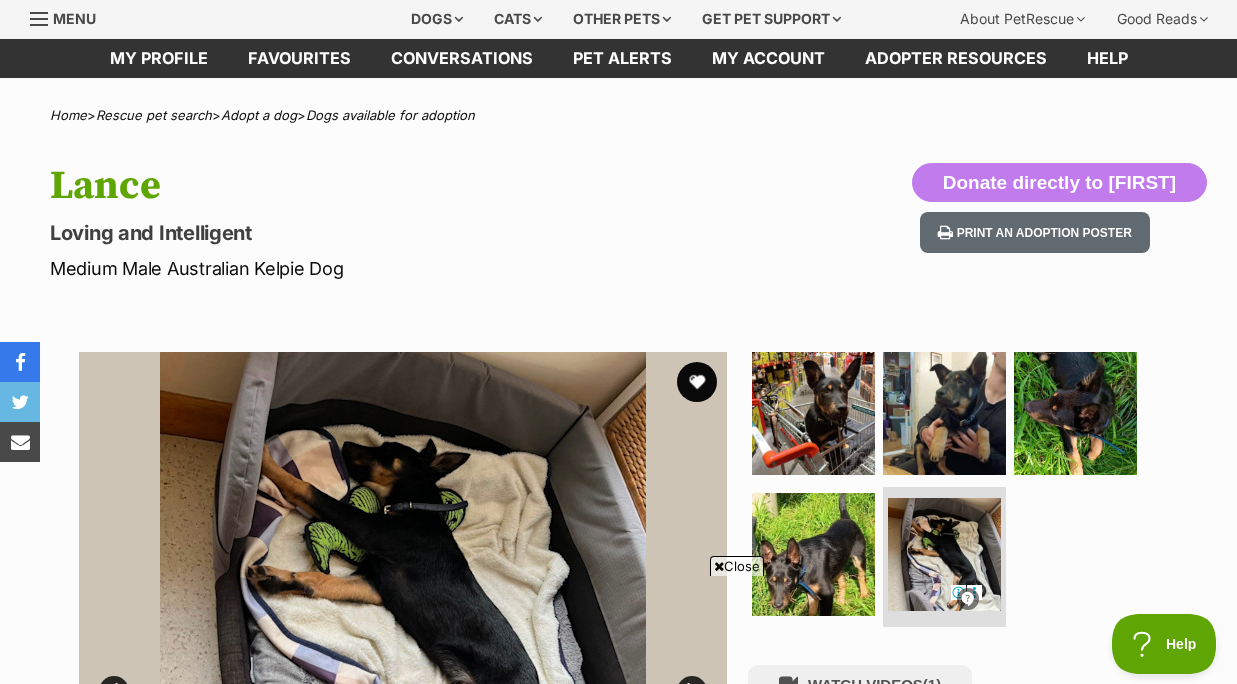 scroll, scrollTop: 61, scrollLeft: 0, axis: vertical 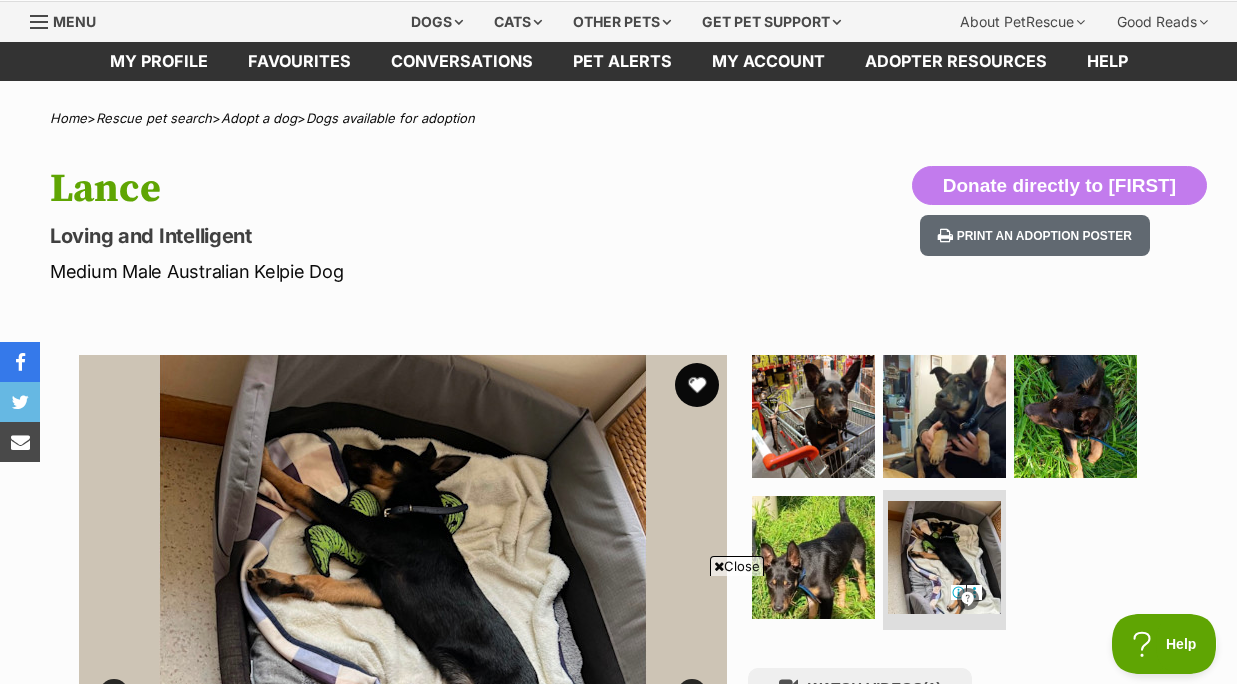 click at bounding box center (697, 385) 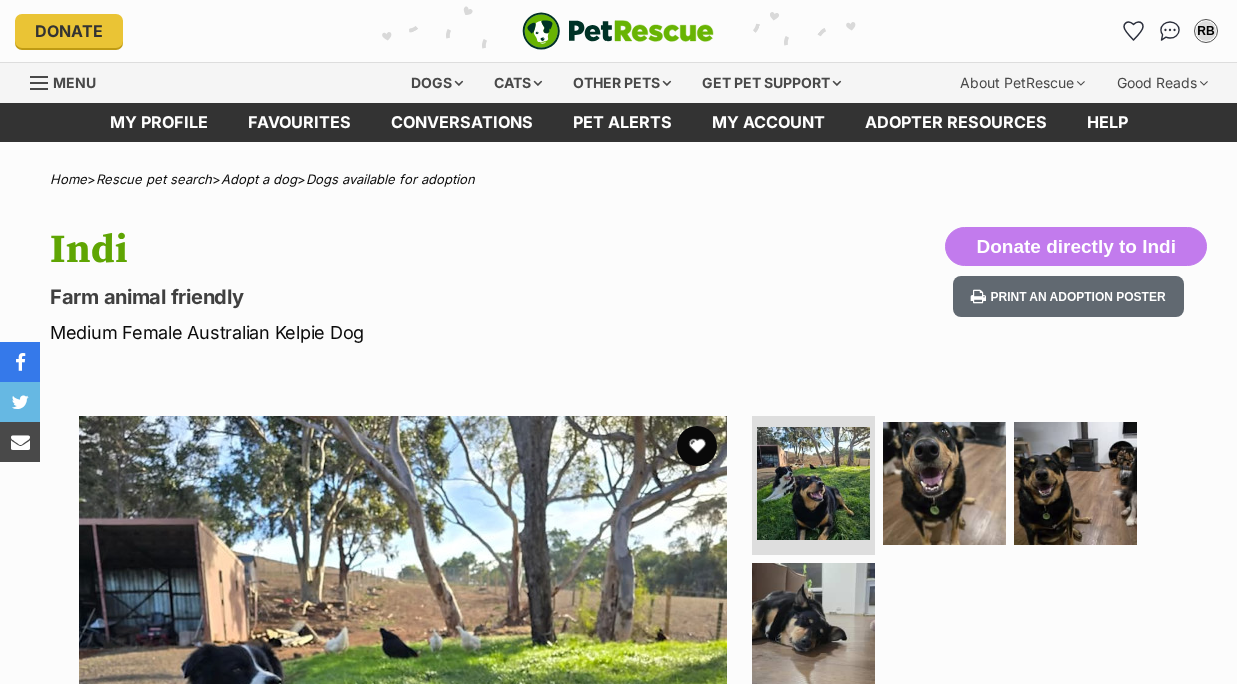 scroll, scrollTop: 0, scrollLeft: 0, axis: both 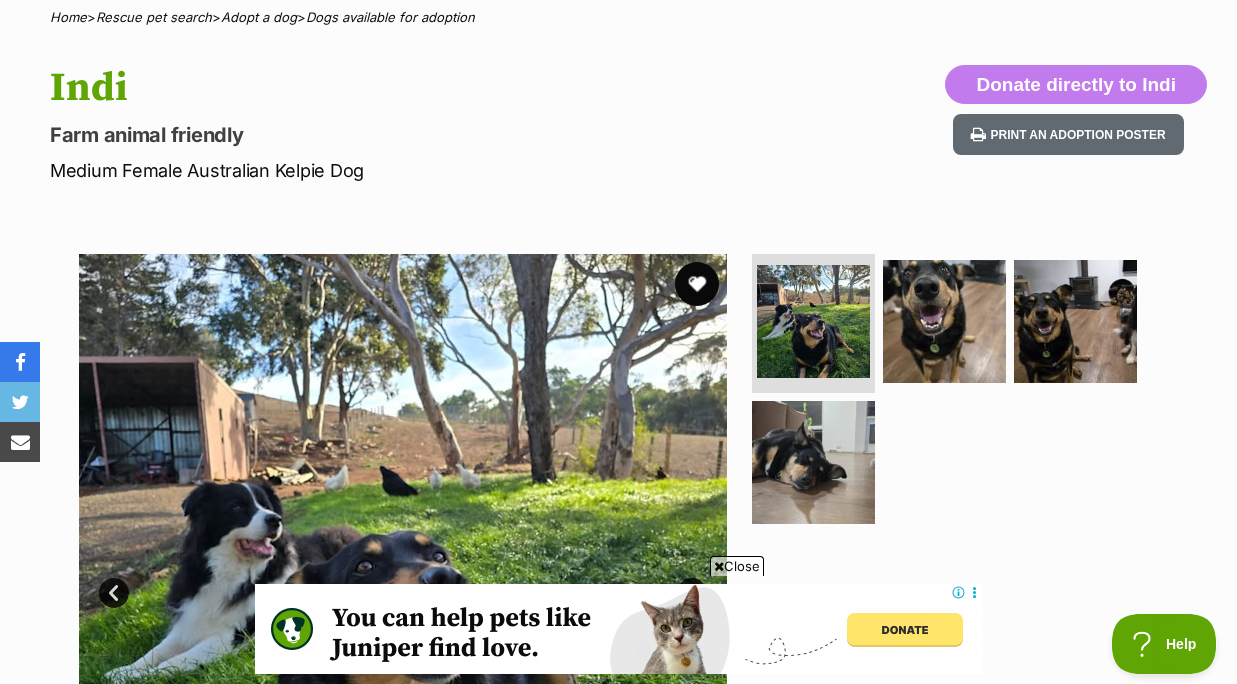 click at bounding box center (697, 284) 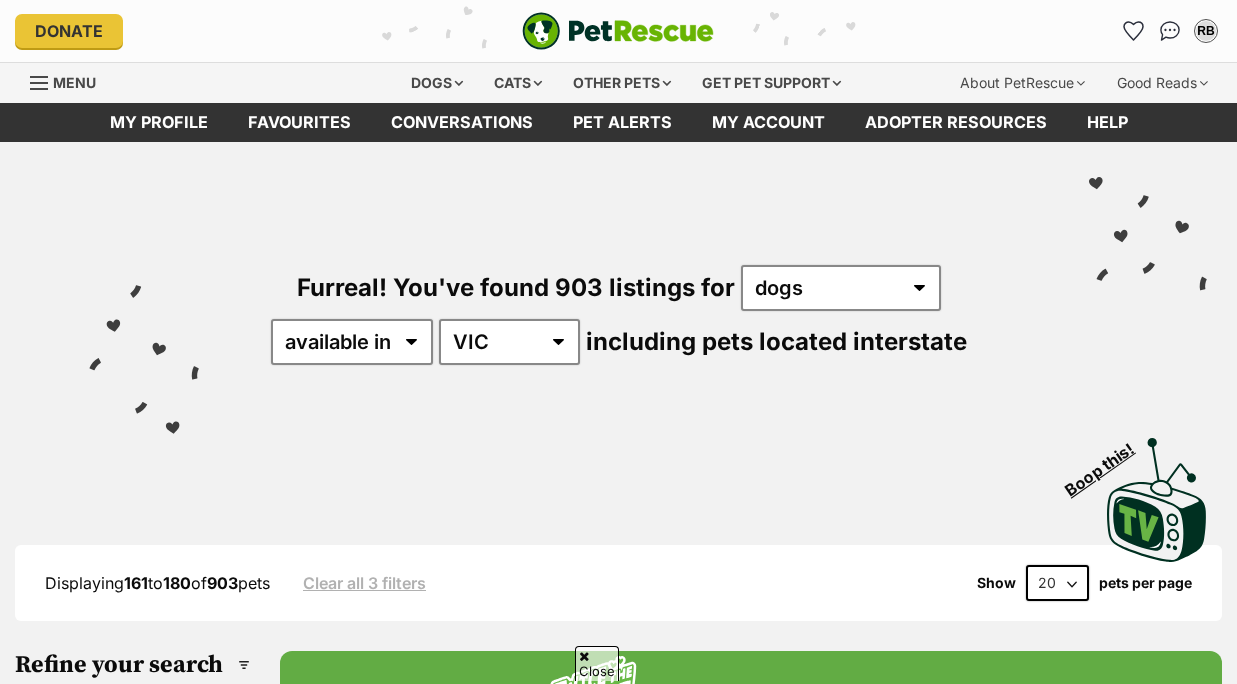 scroll, scrollTop: 3268, scrollLeft: 0, axis: vertical 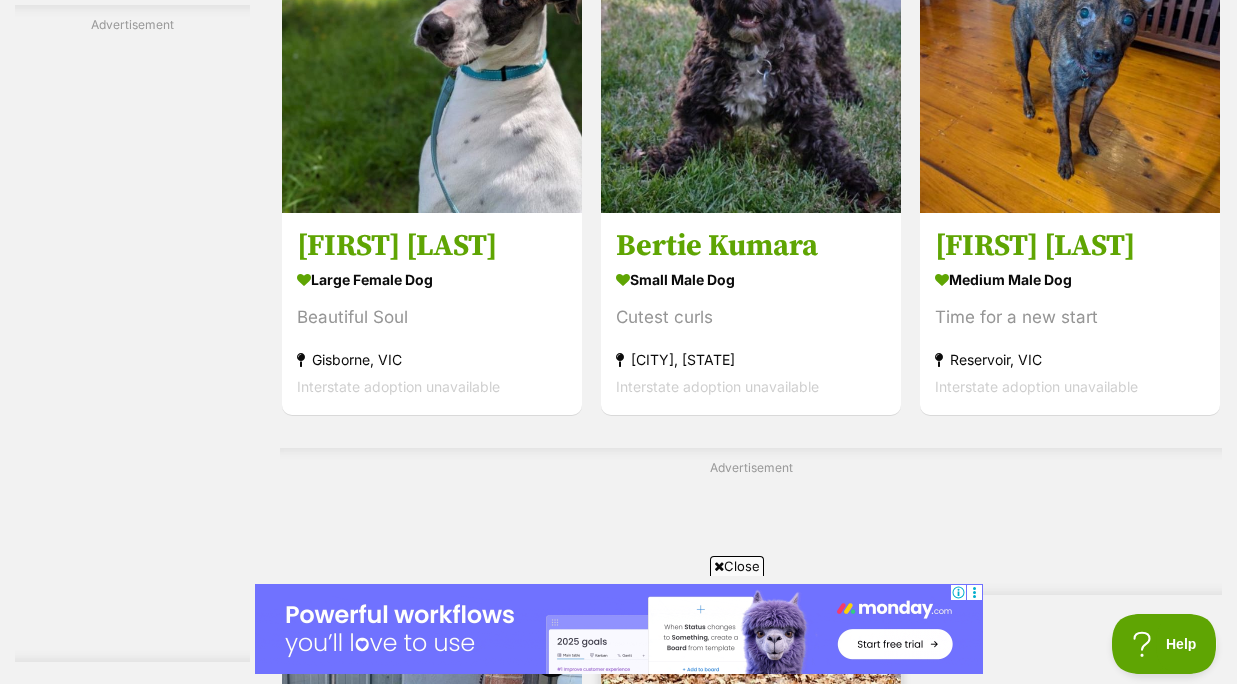 click on "[NAME] [LAST]" at bounding box center (751, 956) 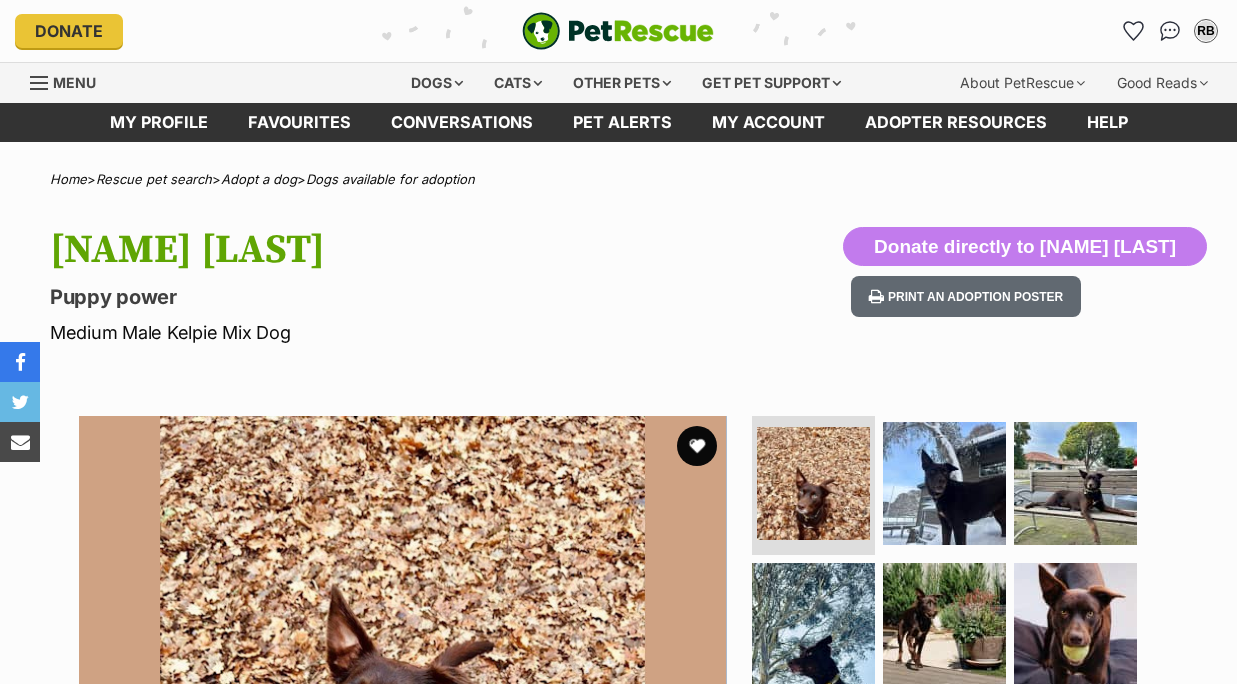 scroll, scrollTop: 0, scrollLeft: 0, axis: both 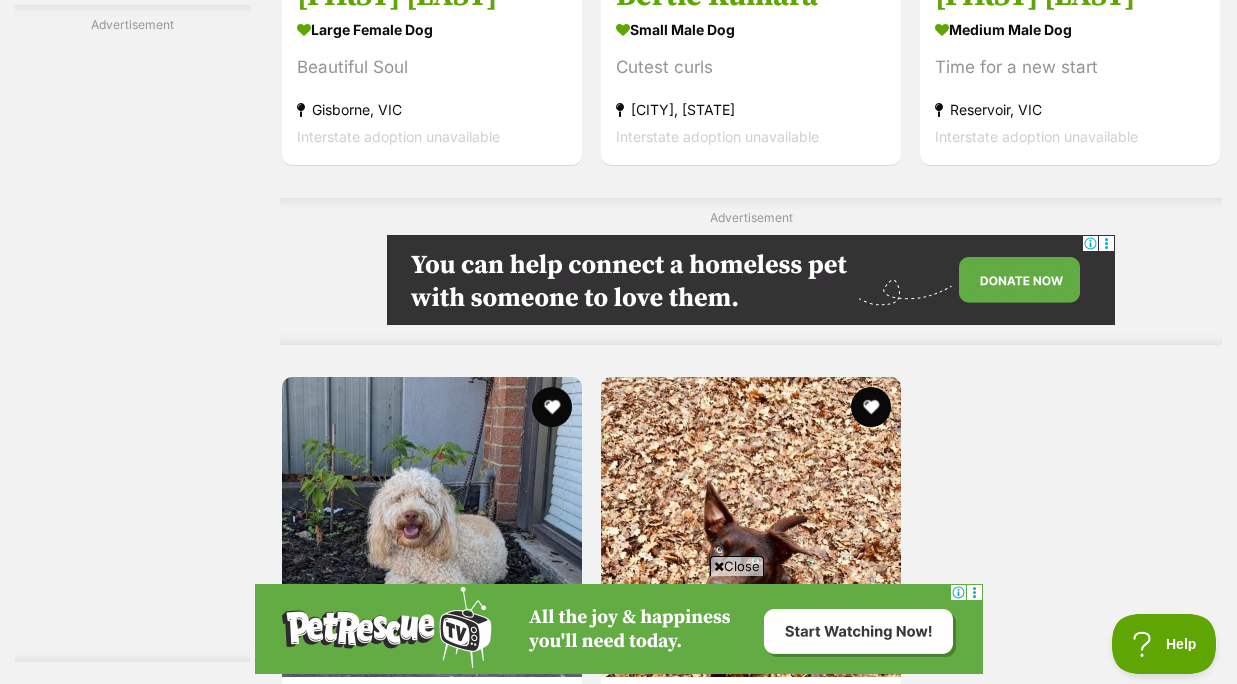 click on "Next" at bounding box center [832, 923] 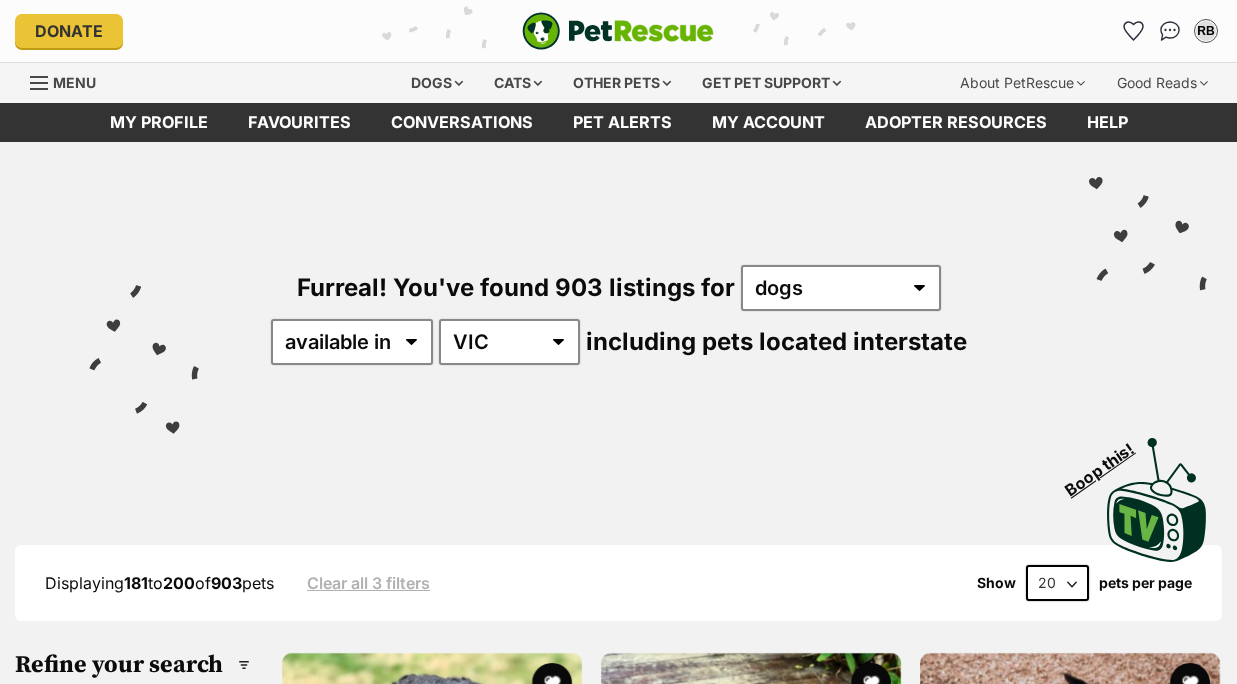 scroll, scrollTop: 0, scrollLeft: 0, axis: both 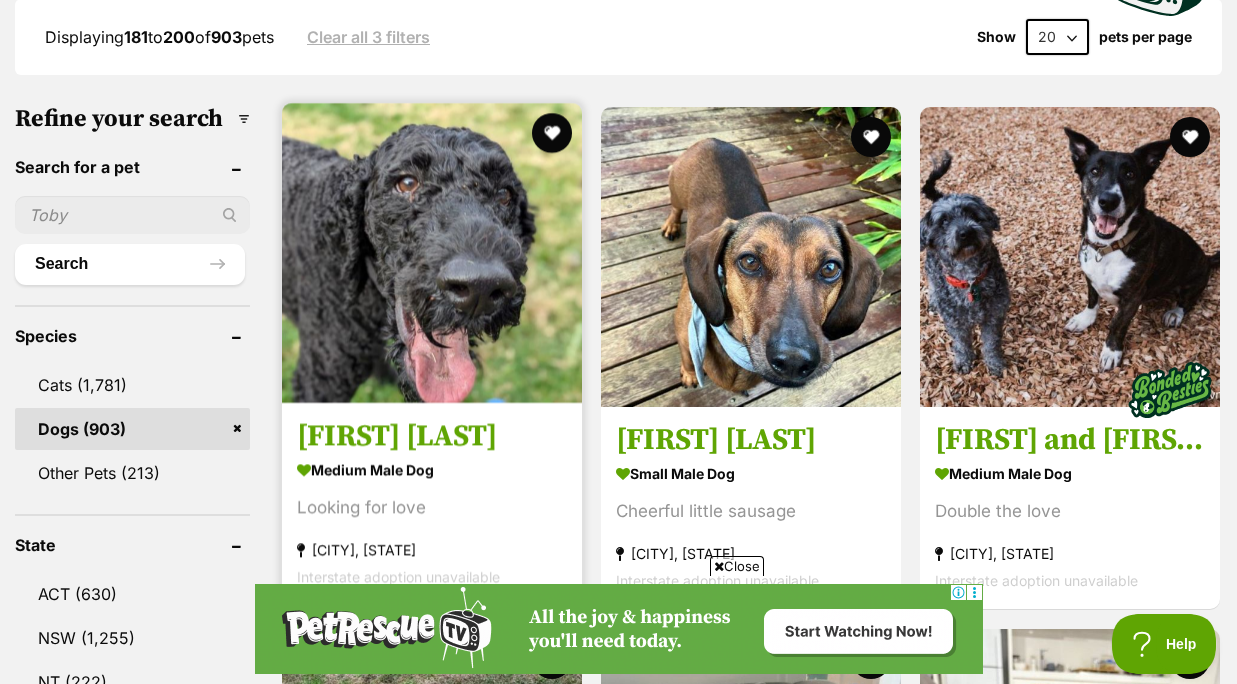 click at bounding box center [432, 253] 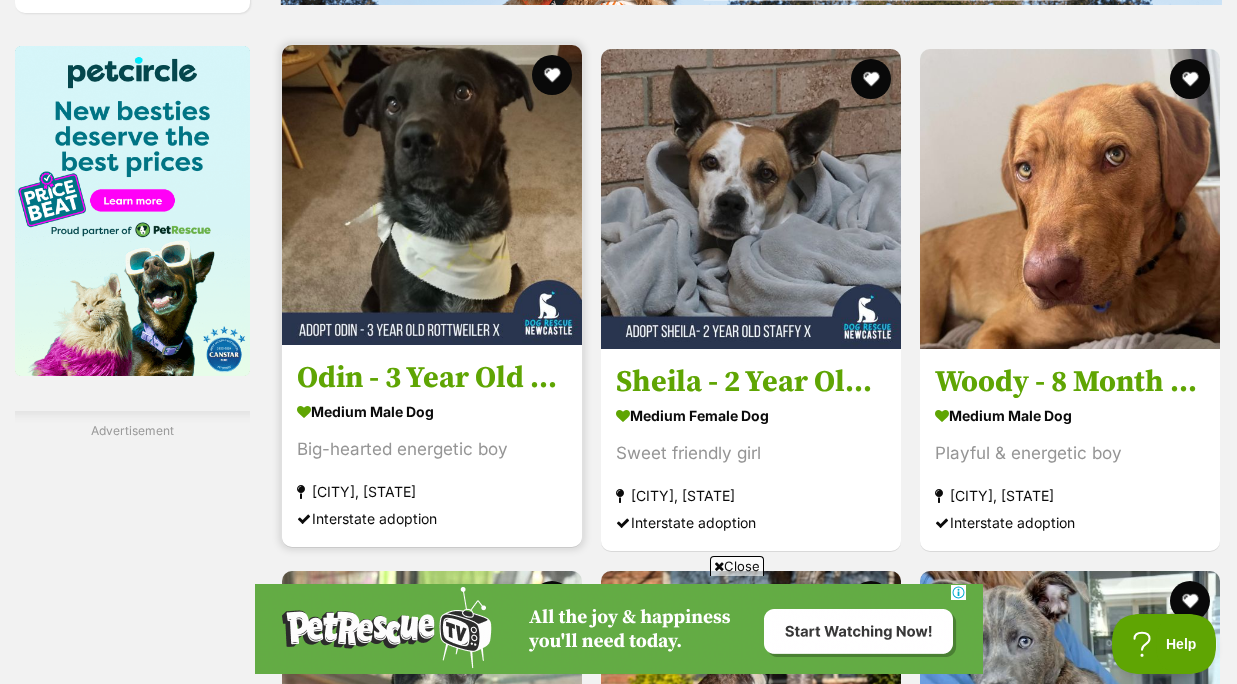 scroll, scrollTop: 0, scrollLeft: 0, axis: both 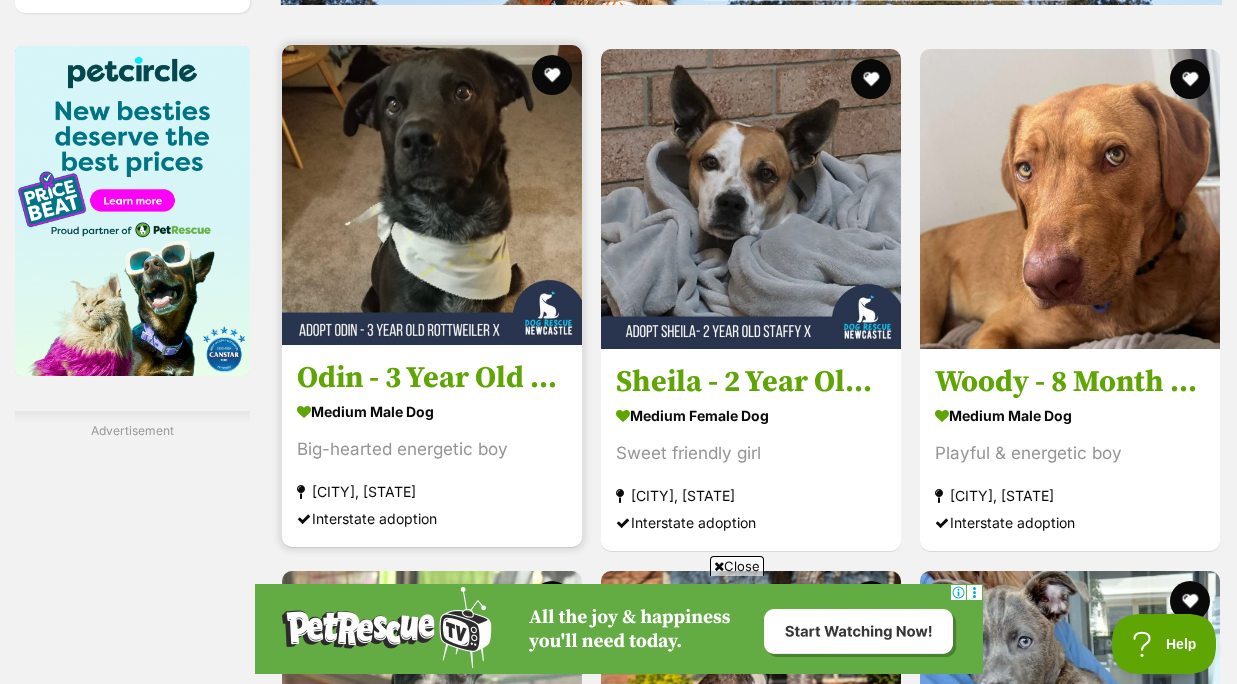 click on "Odin - 3 Year Old Rottweiler X" at bounding box center (432, 379) 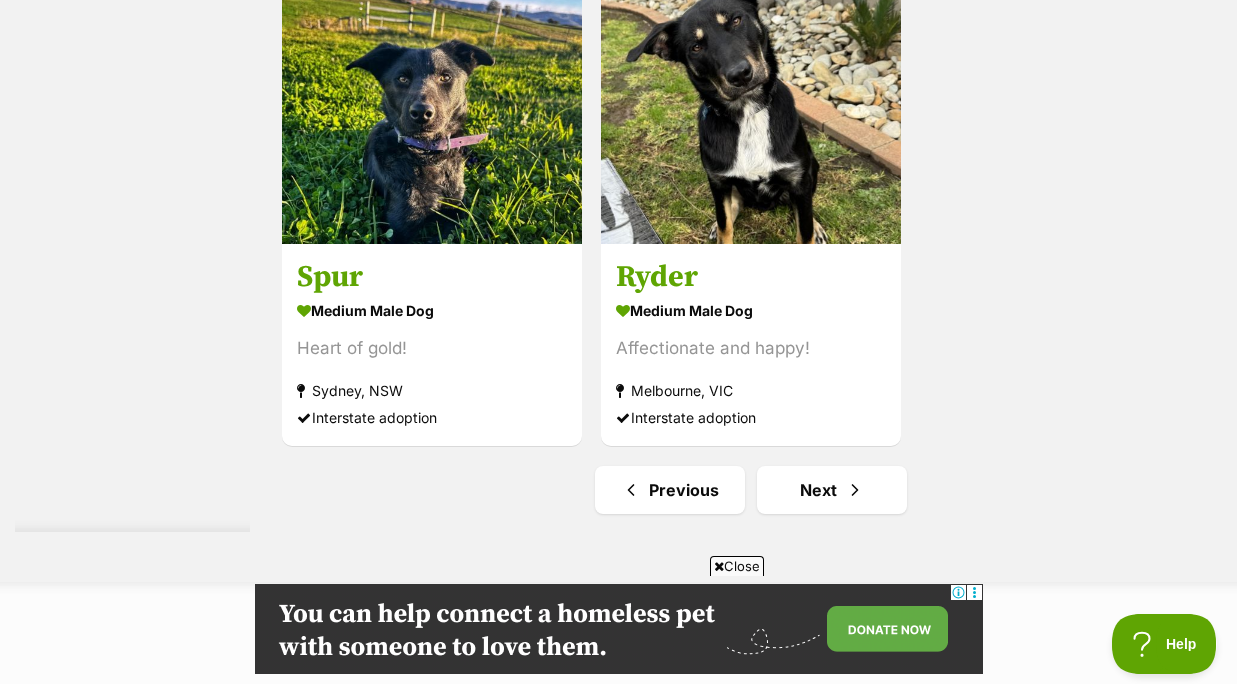 scroll, scrollTop: 4412, scrollLeft: 0, axis: vertical 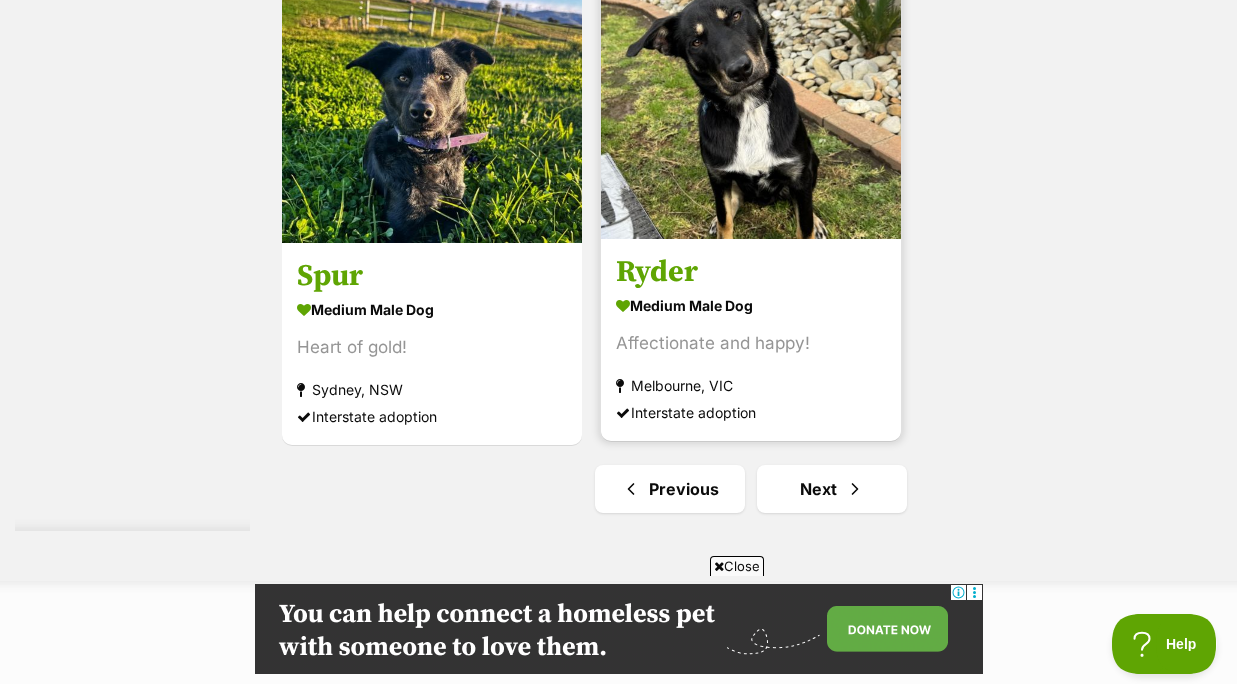 click at bounding box center (751, 89) 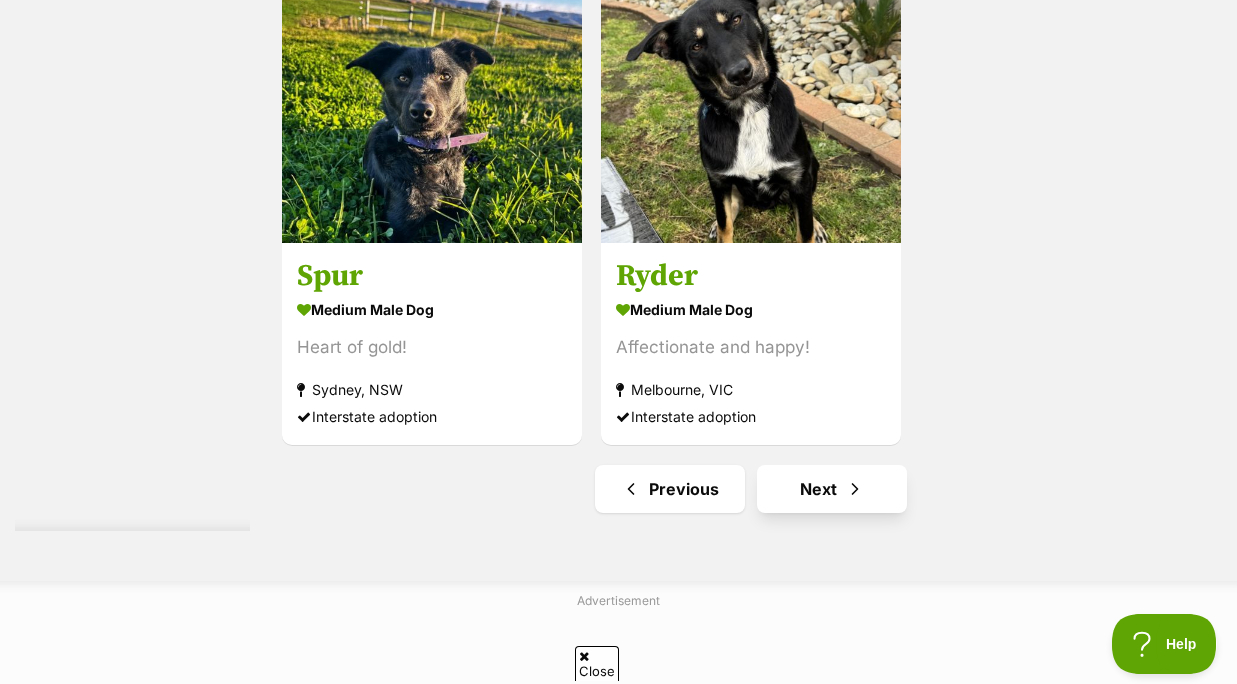 scroll, scrollTop: 0, scrollLeft: 0, axis: both 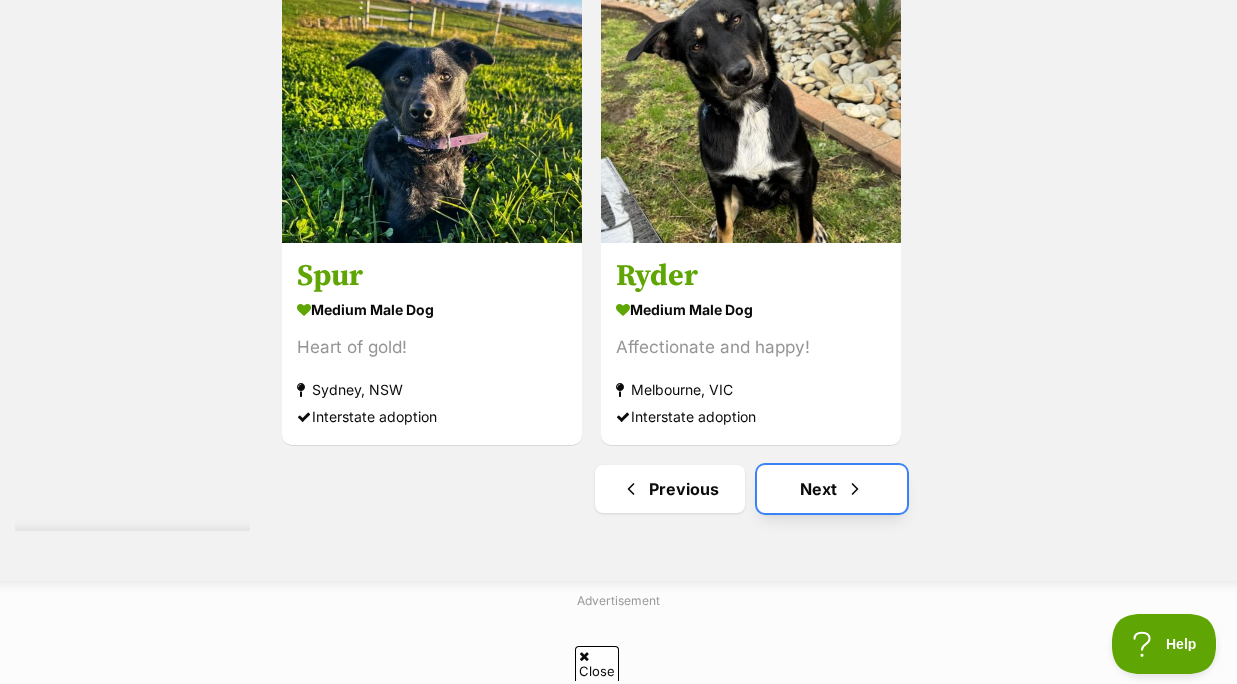 click at bounding box center [855, 489] 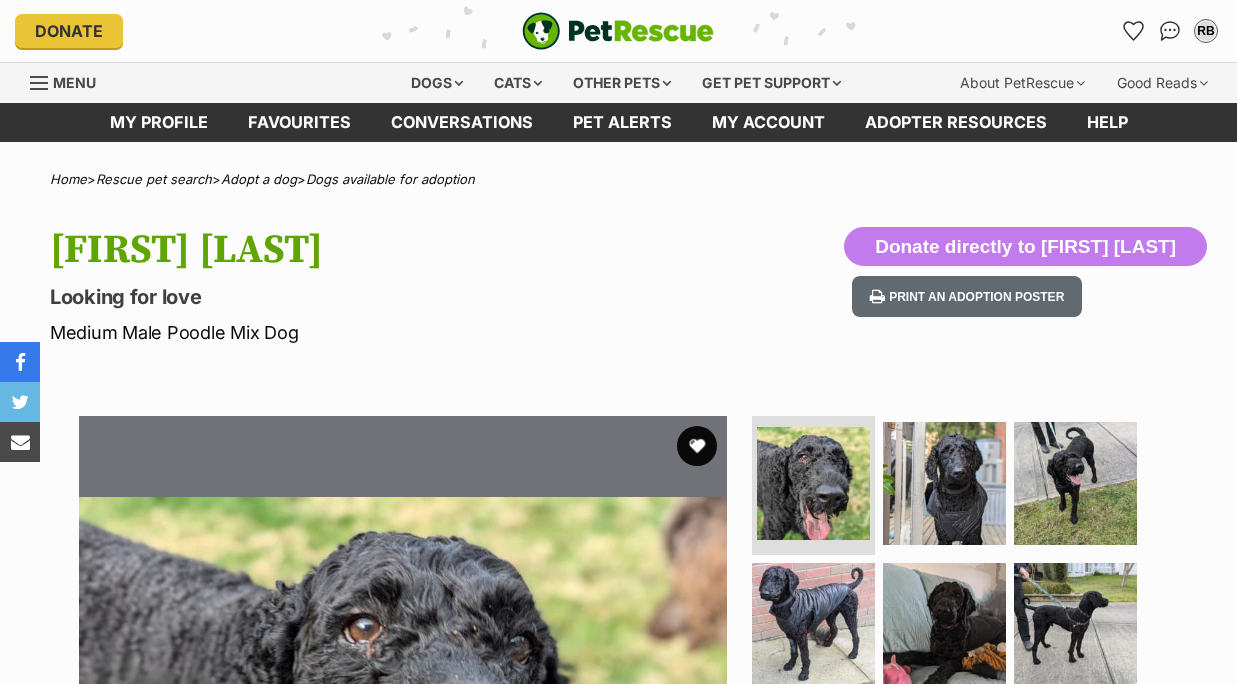 scroll, scrollTop: 0, scrollLeft: 0, axis: both 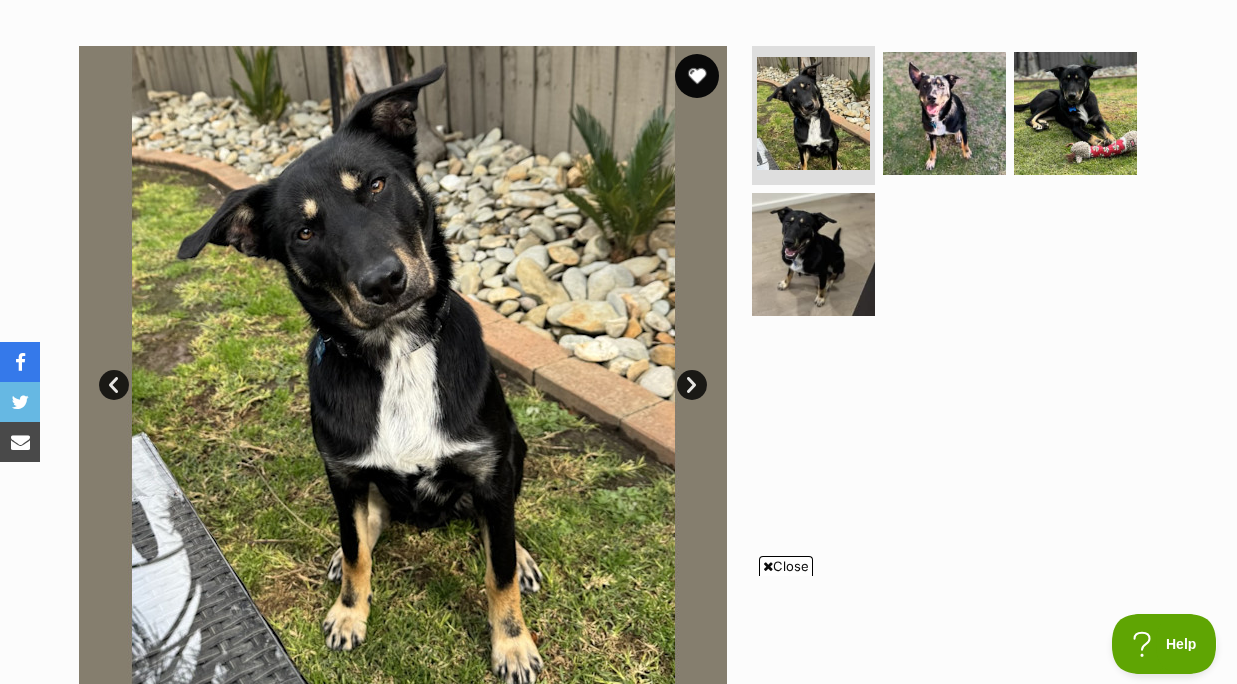 click at bounding box center (697, 76) 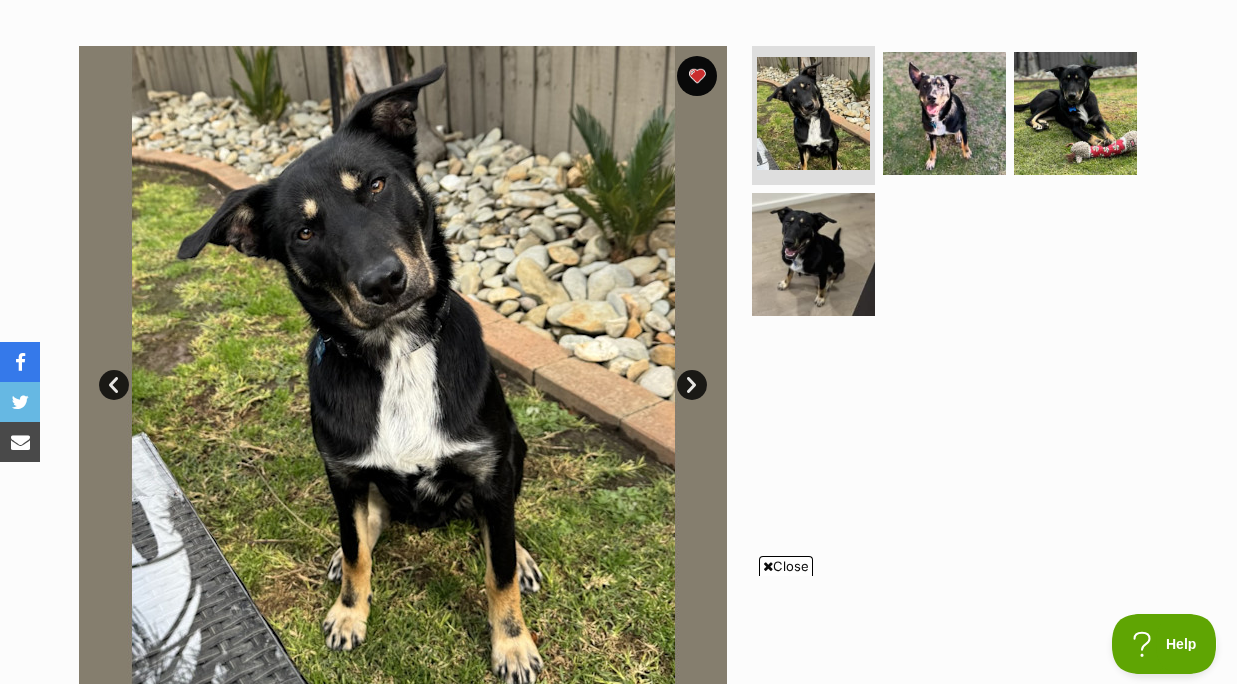 scroll, scrollTop: 0, scrollLeft: 0, axis: both 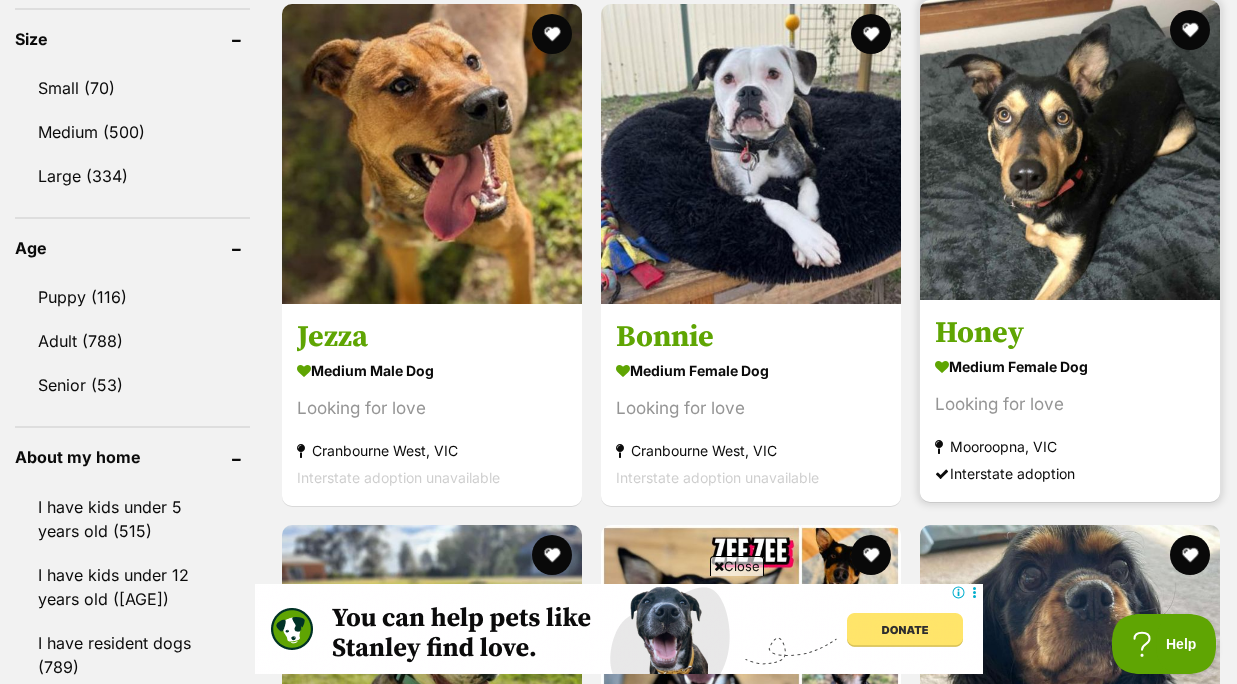 click on "Honey" at bounding box center [1070, 333] 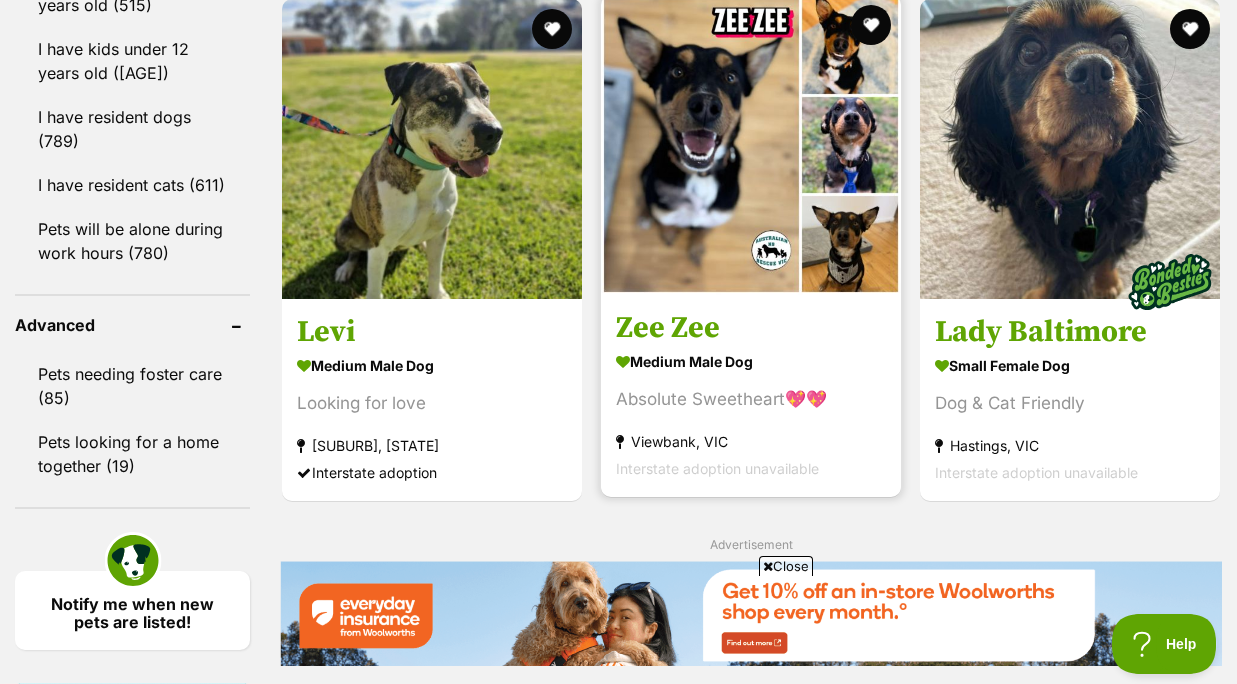 scroll, scrollTop: 2404, scrollLeft: 0, axis: vertical 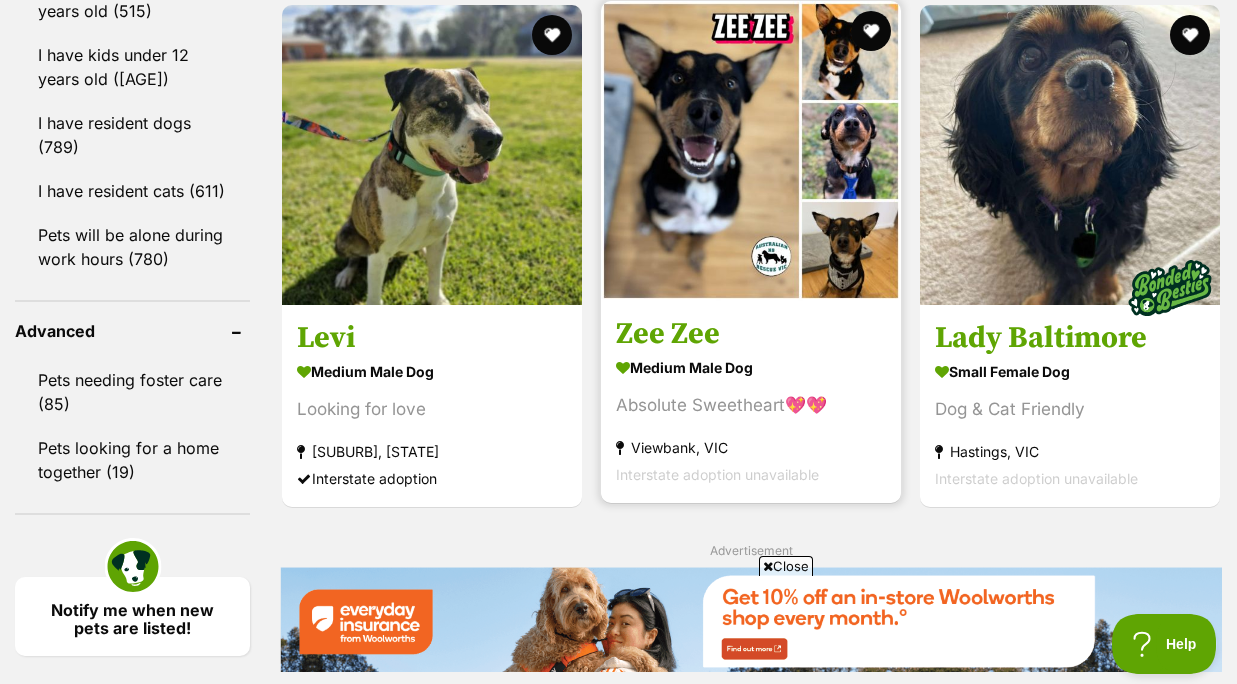 click on "Zee Zee" at bounding box center (751, 334) 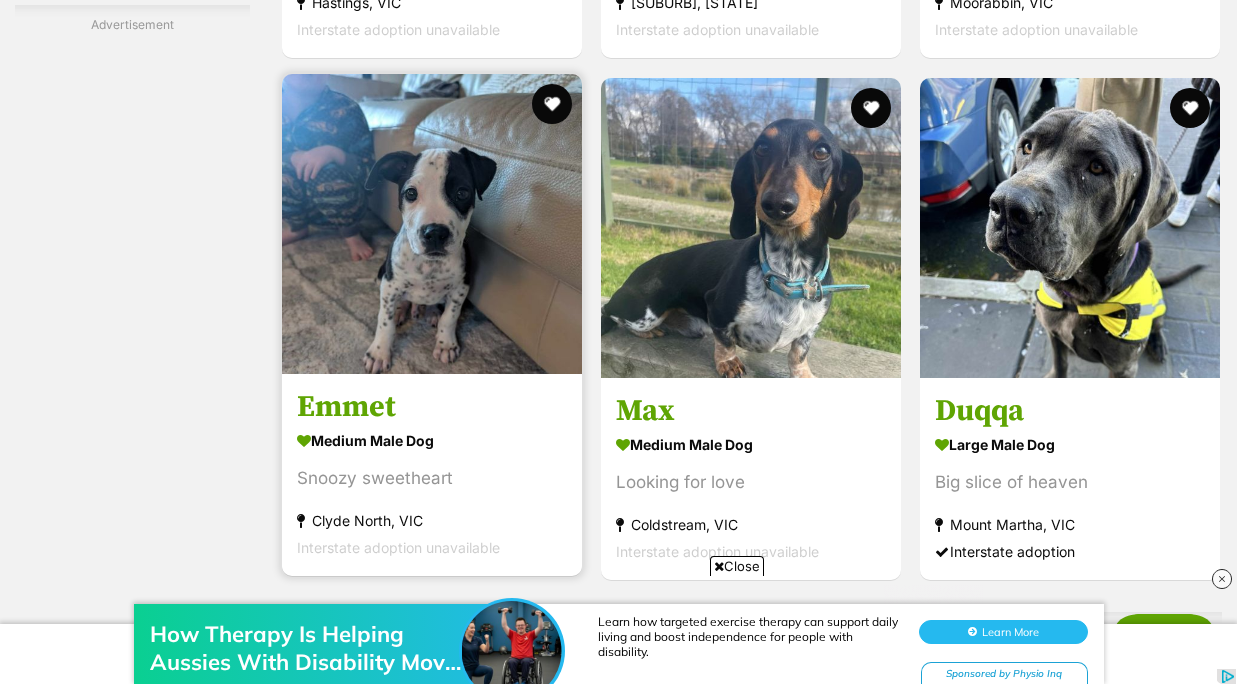 scroll, scrollTop: 3562, scrollLeft: 0, axis: vertical 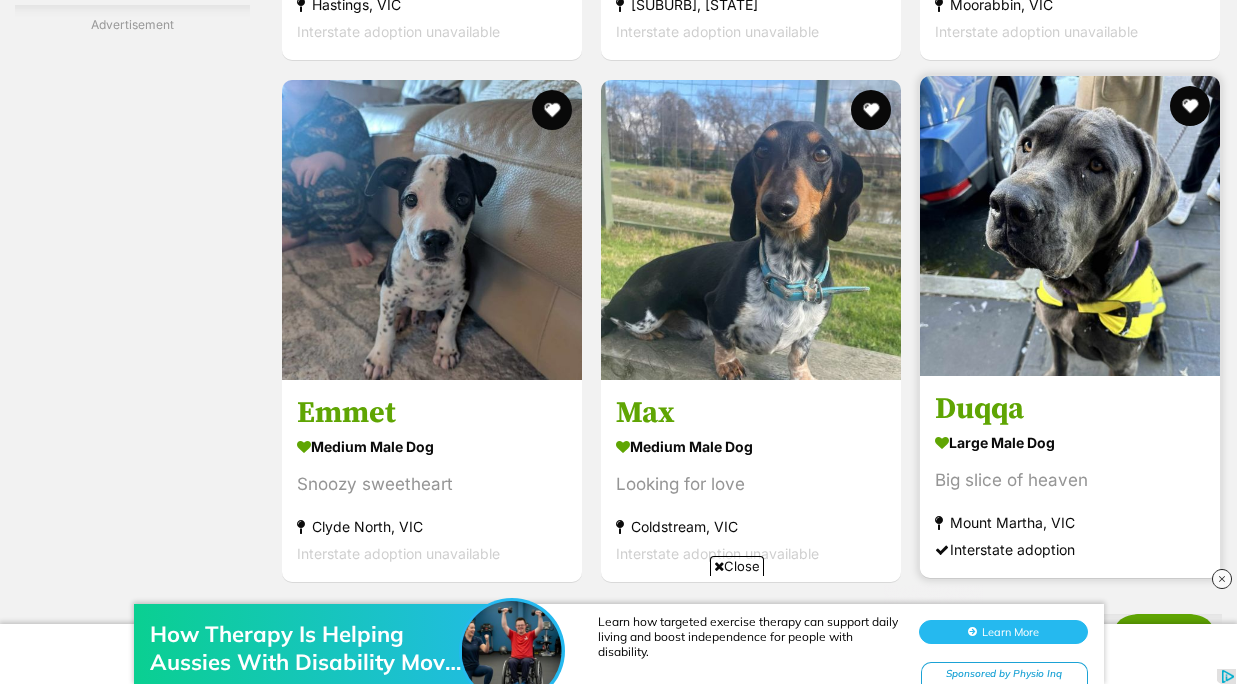 click on "Duqqa" at bounding box center [1070, 409] 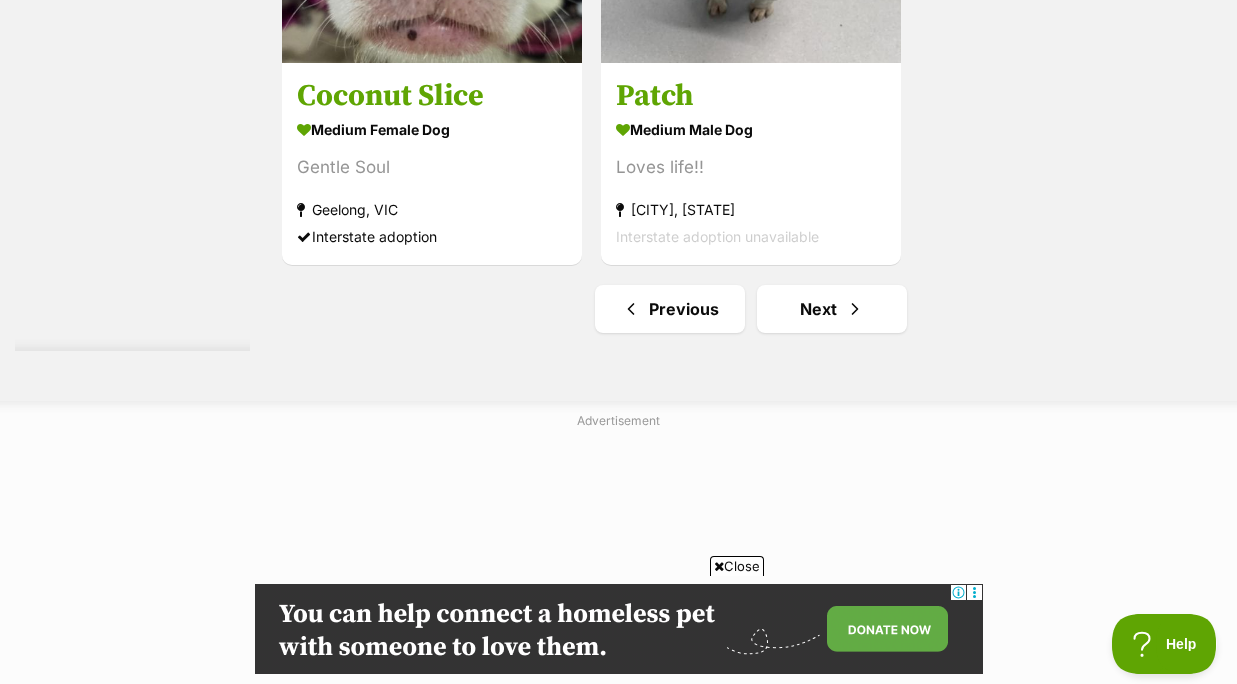 scroll, scrollTop: 4593, scrollLeft: 0, axis: vertical 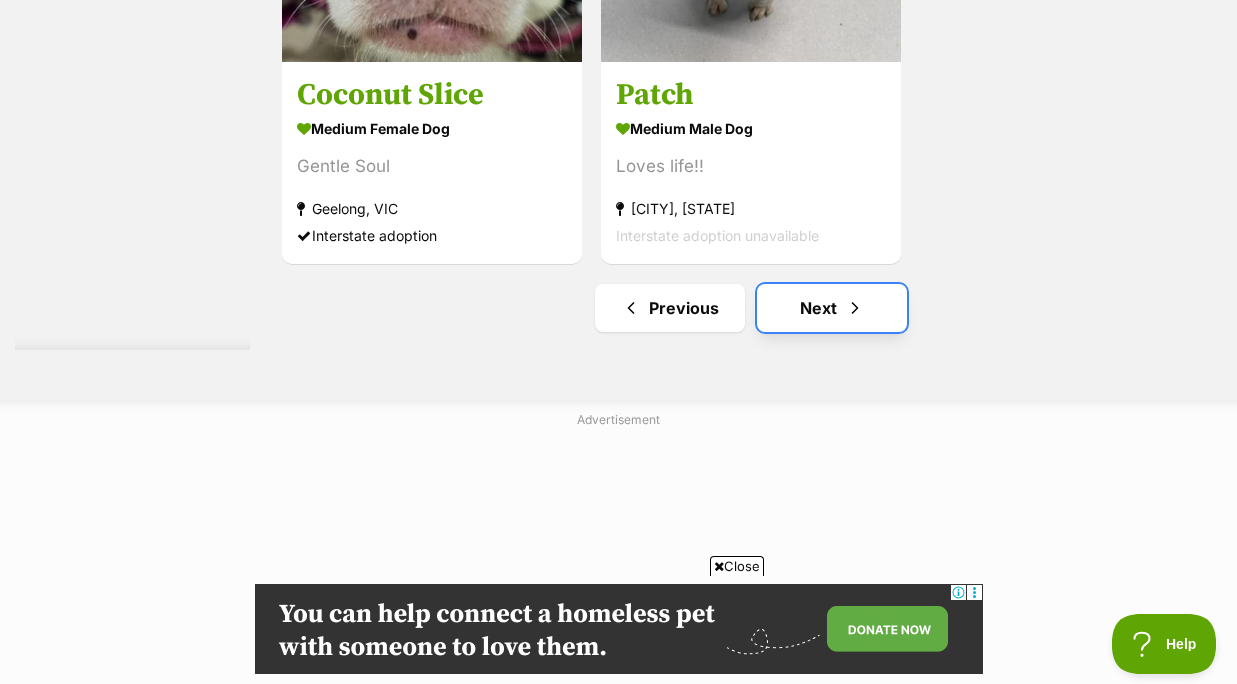 click on "Next" at bounding box center (832, 308) 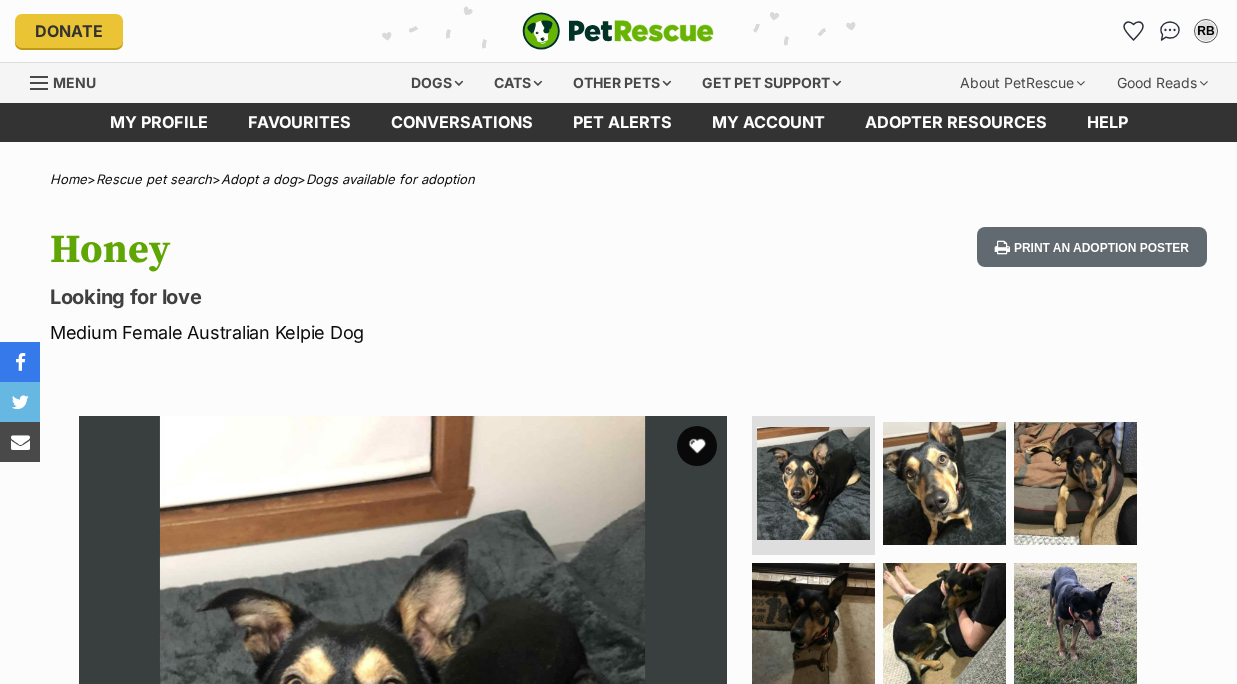scroll, scrollTop: 0, scrollLeft: 0, axis: both 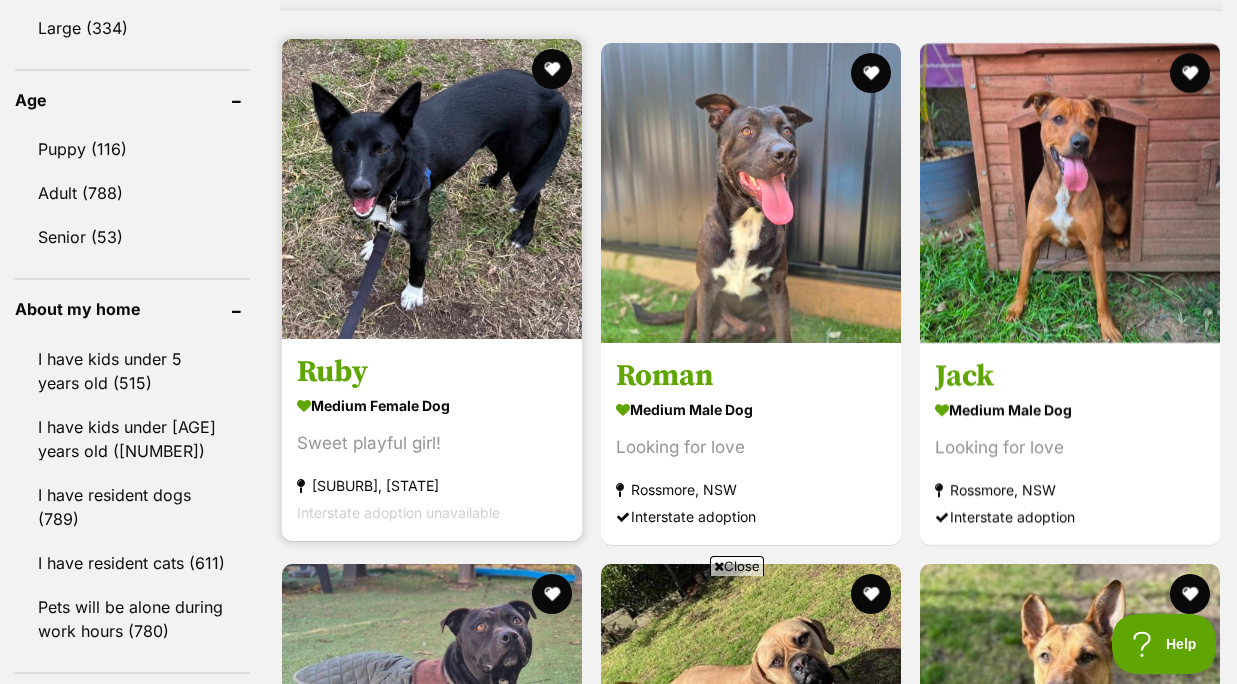 click at bounding box center [432, 189] 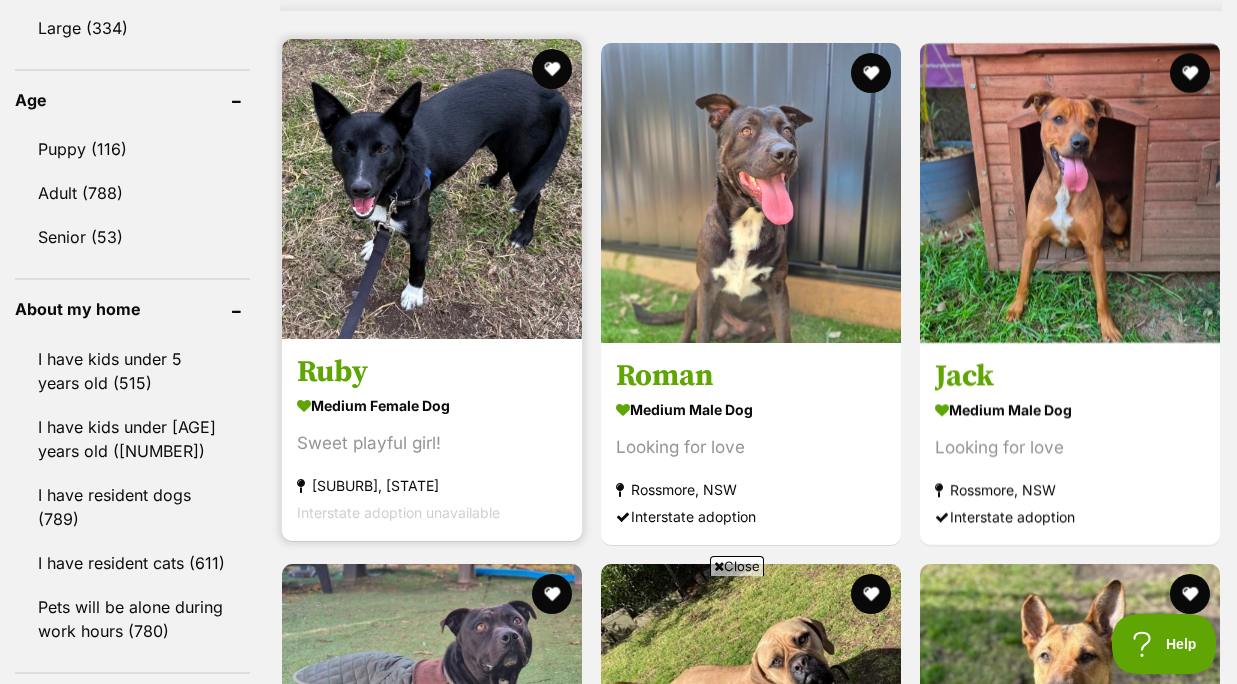 click on "Ruby" at bounding box center (432, 372) 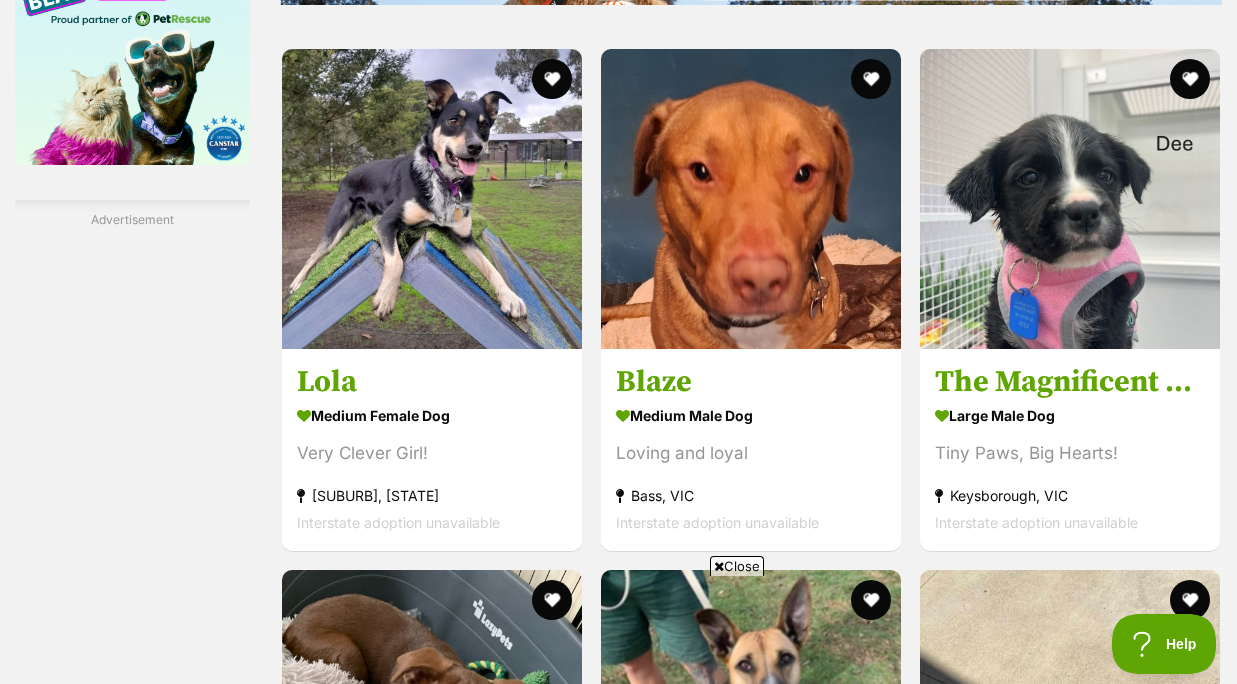 scroll, scrollTop: 3262, scrollLeft: 0, axis: vertical 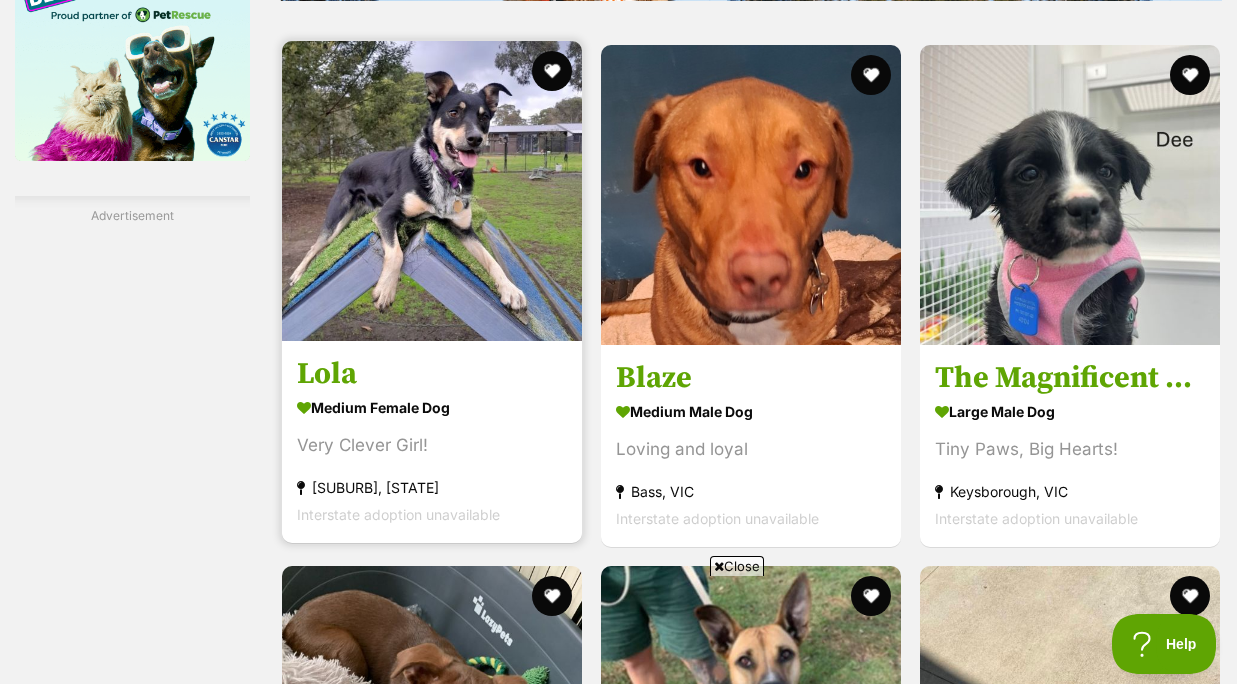 click on "Lola" at bounding box center (432, 374) 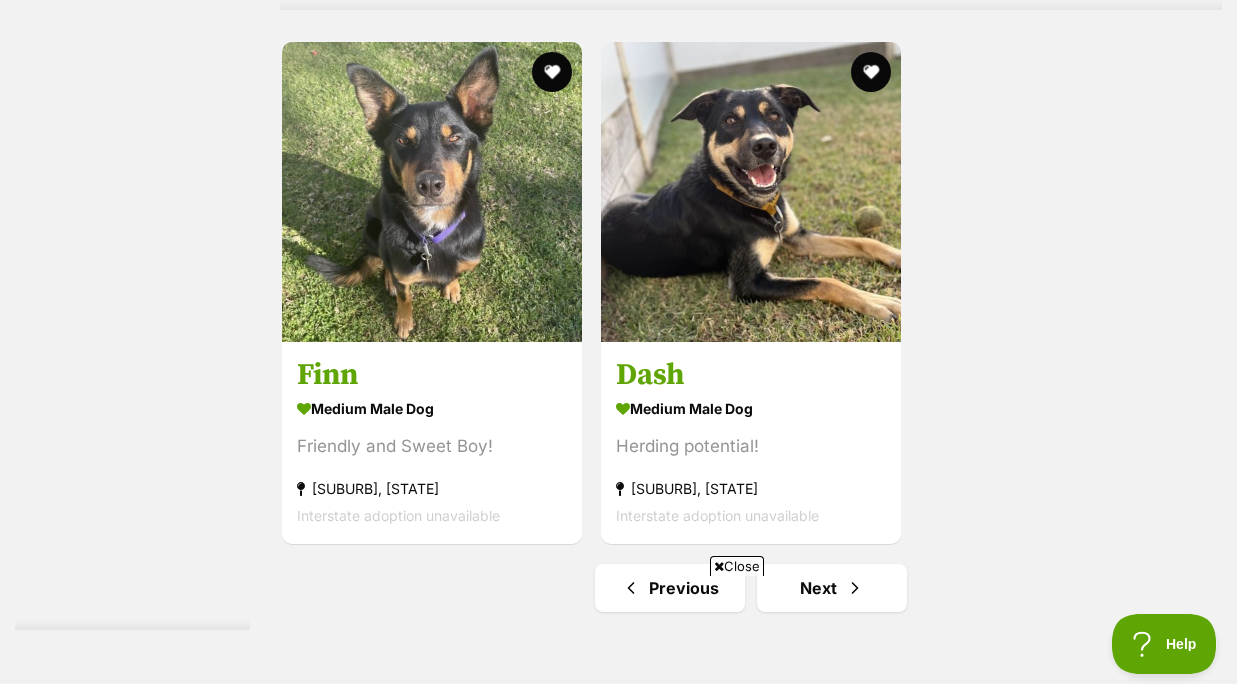 scroll, scrollTop: 4507, scrollLeft: 0, axis: vertical 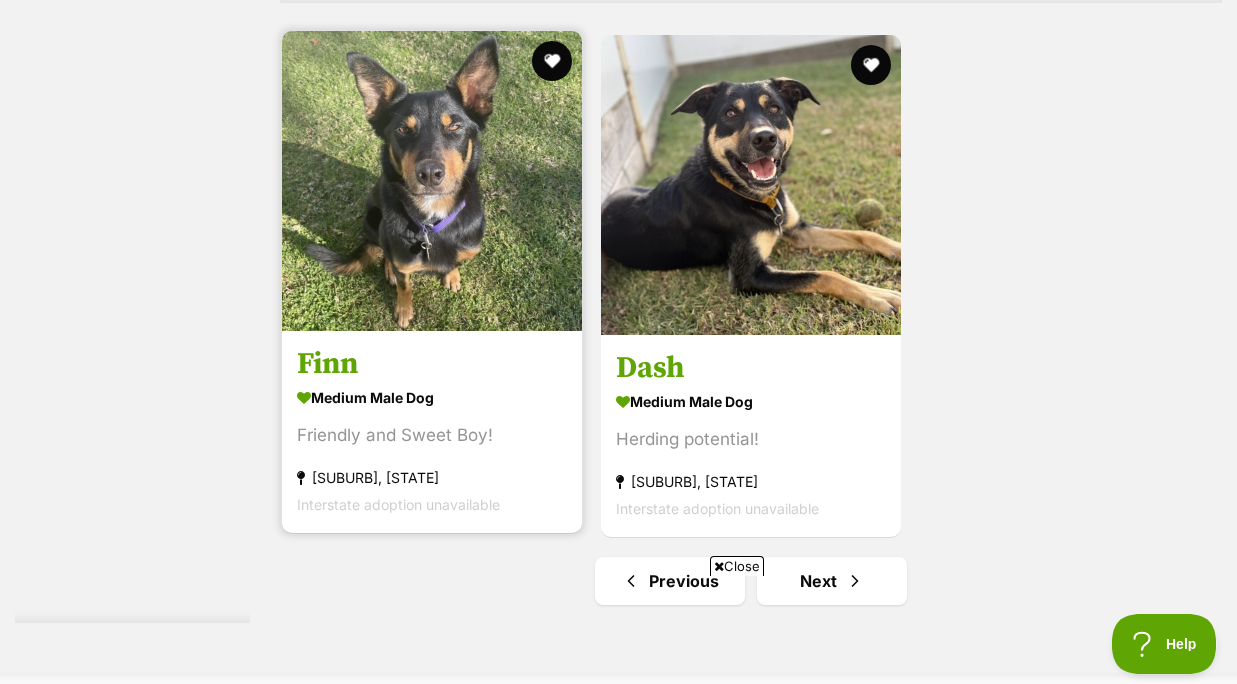 click on "Finn" at bounding box center [432, 364] 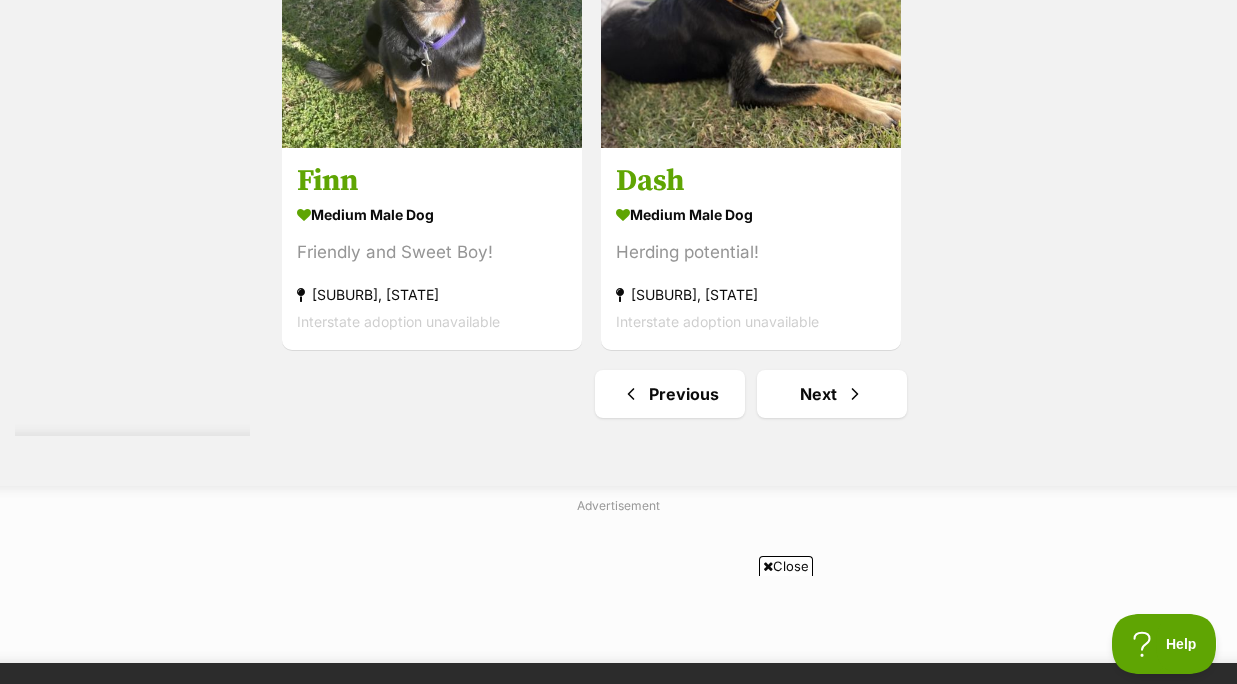 scroll, scrollTop: 4579, scrollLeft: 0, axis: vertical 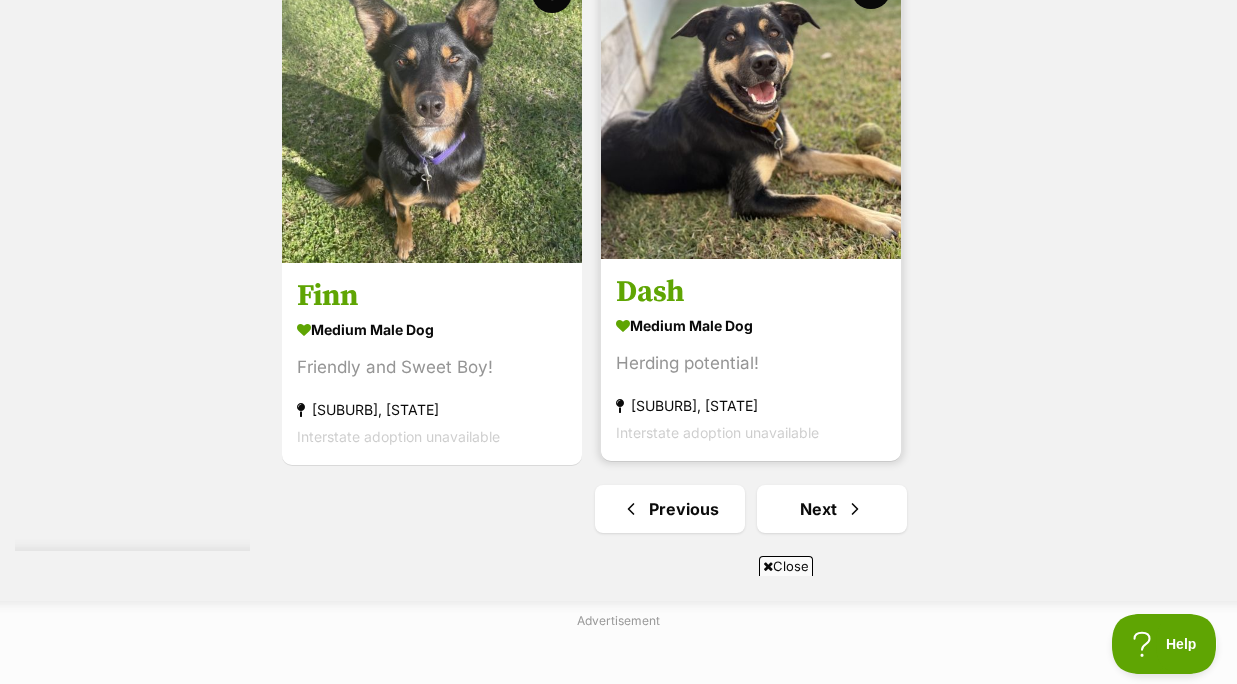 click on "Dash" at bounding box center [751, 292] 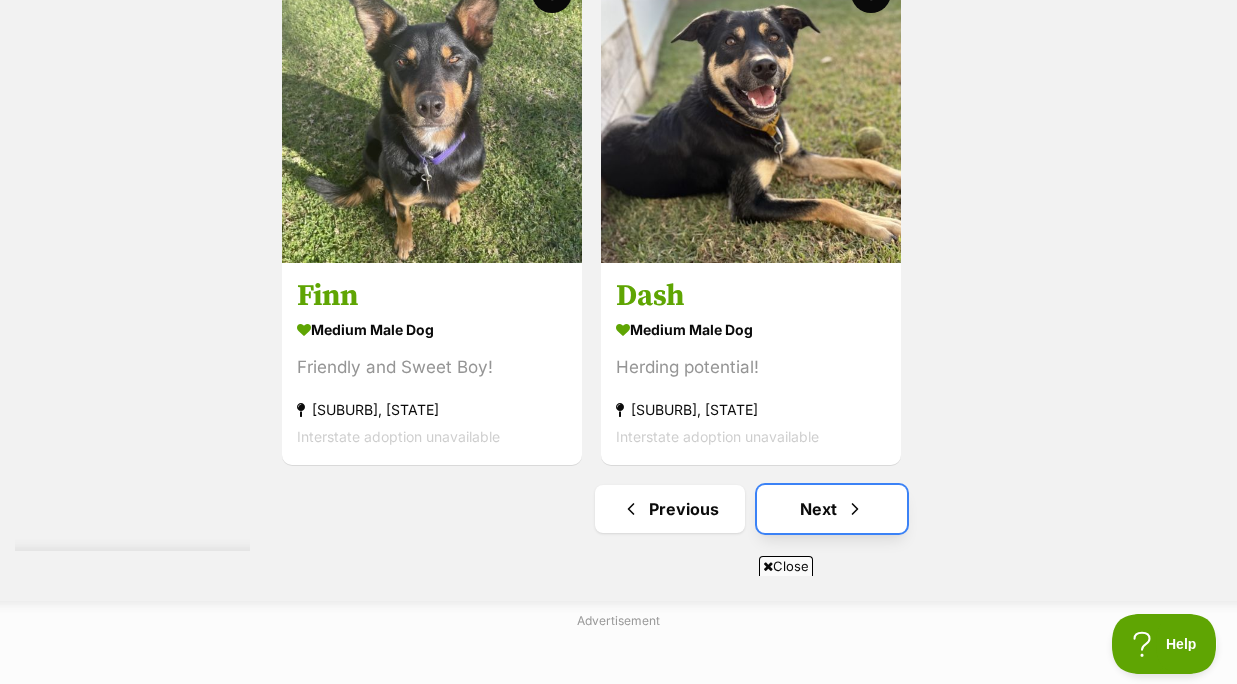 click on "Next" at bounding box center (832, 509) 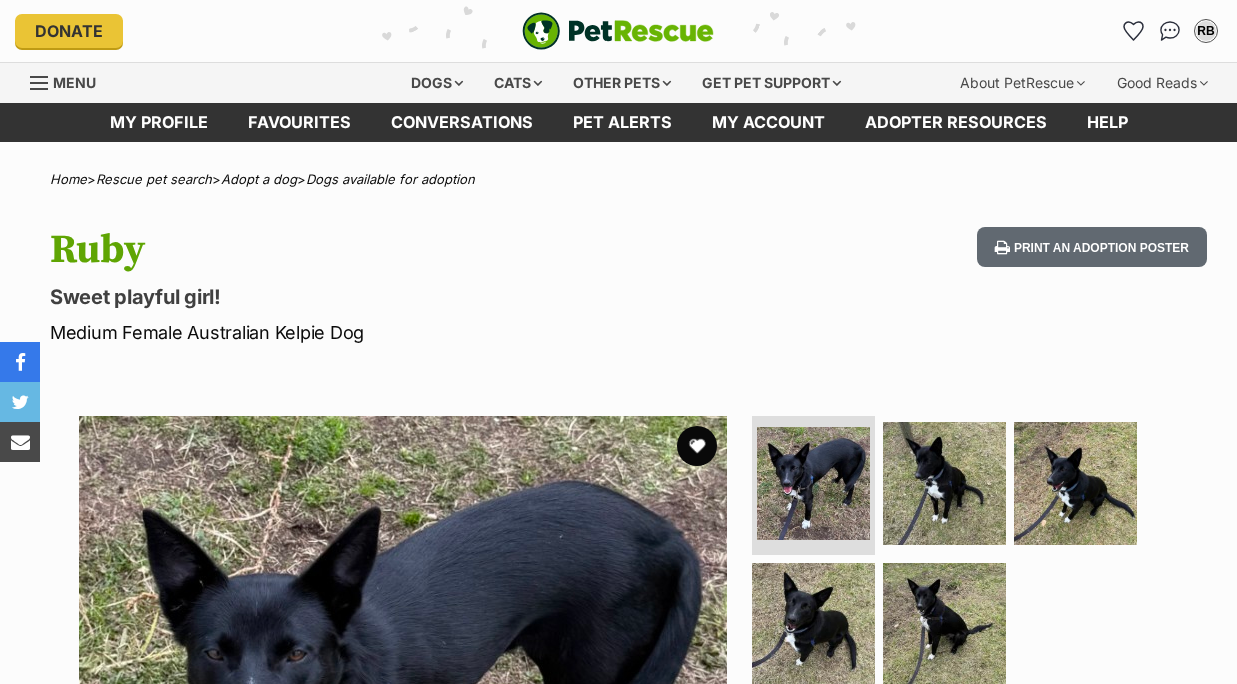 scroll, scrollTop: 0, scrollLeft: 0, axis: both 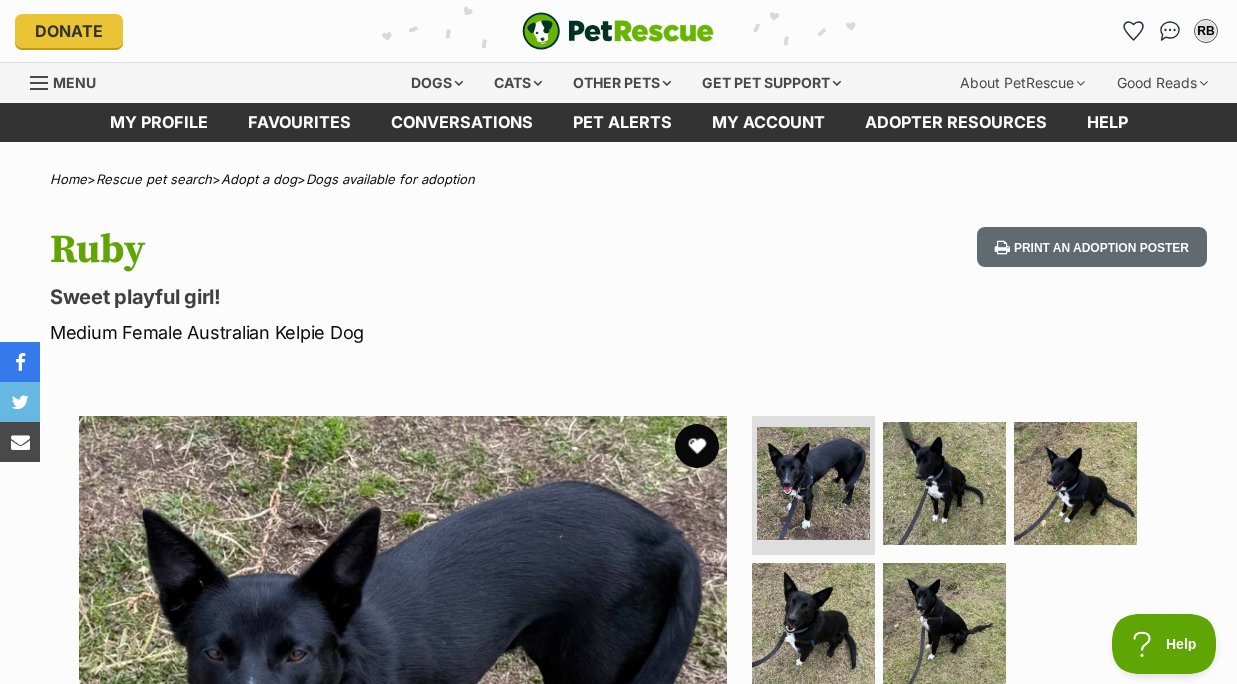 click at bounding box center [697, 446] 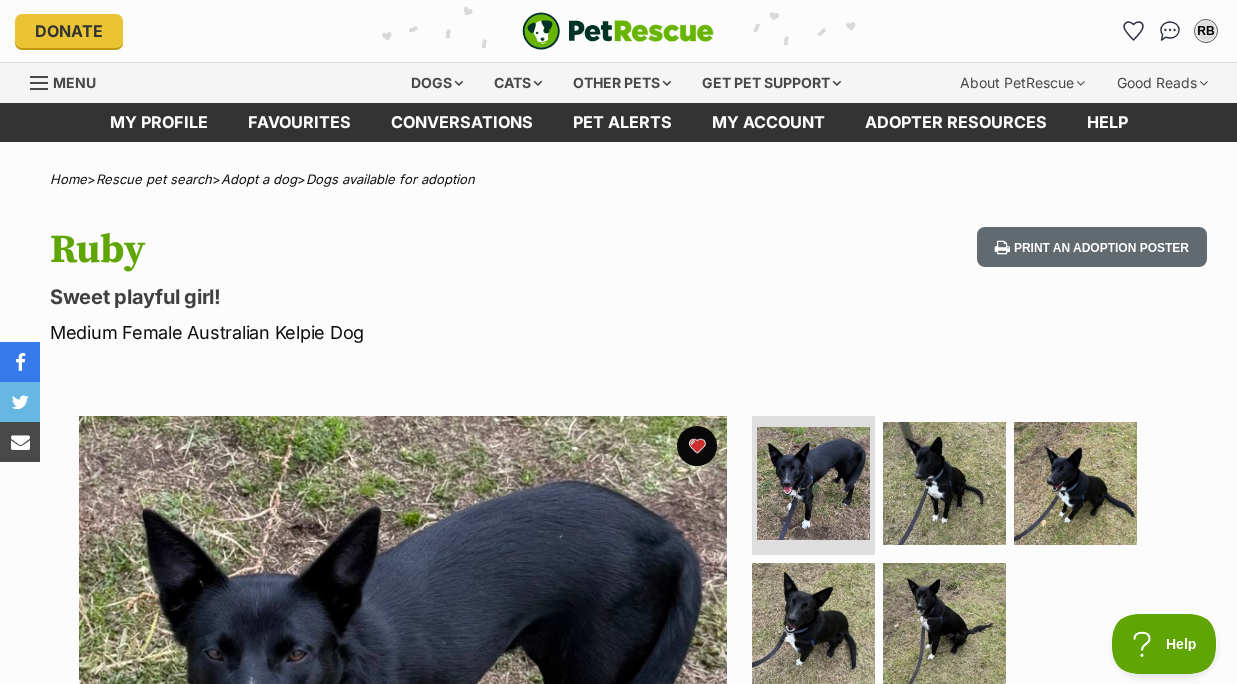 scroll, scrollTop: 0, scrollLeft: 0, axis: both 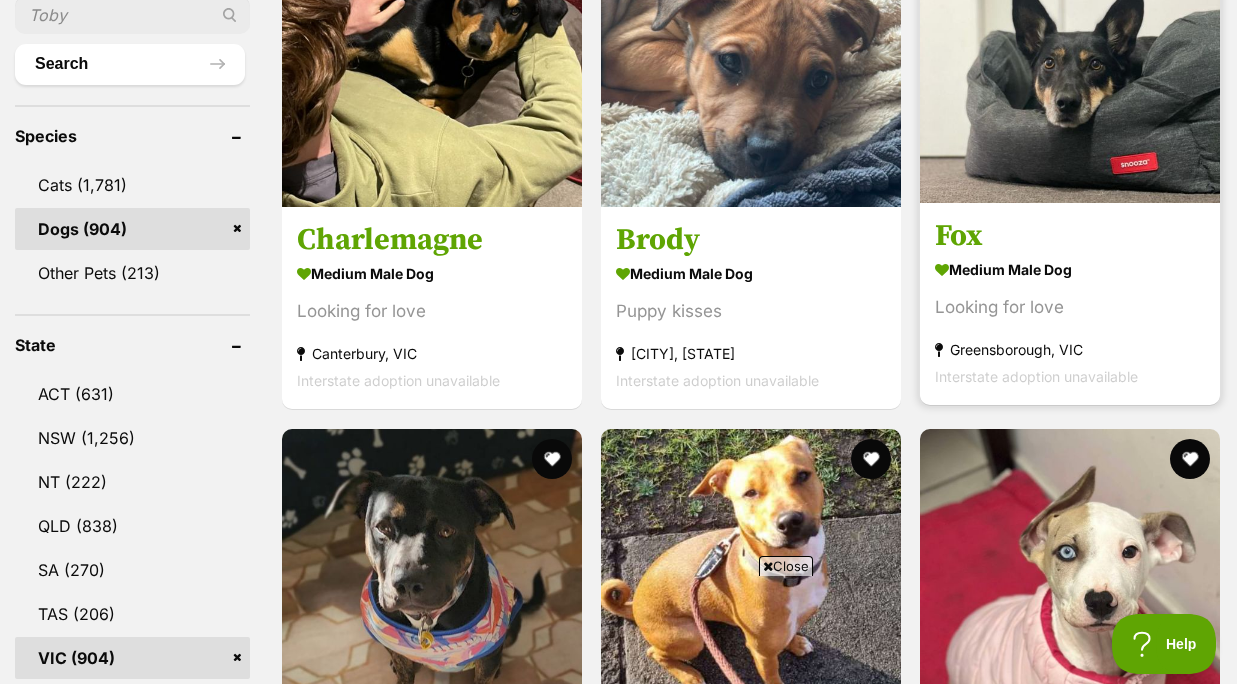 click on "Fox" at bounding box center [1070, 237] 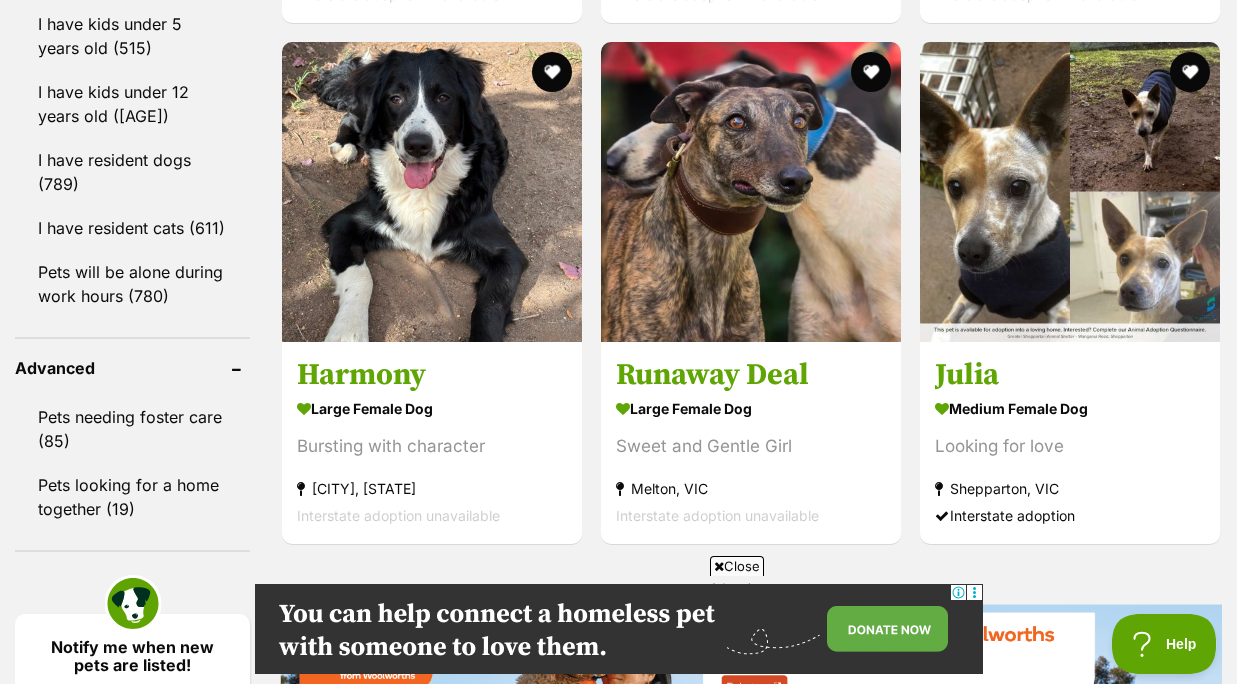 scroll, scrollTop: 2362, scrollLeft: 0, axis: vertical 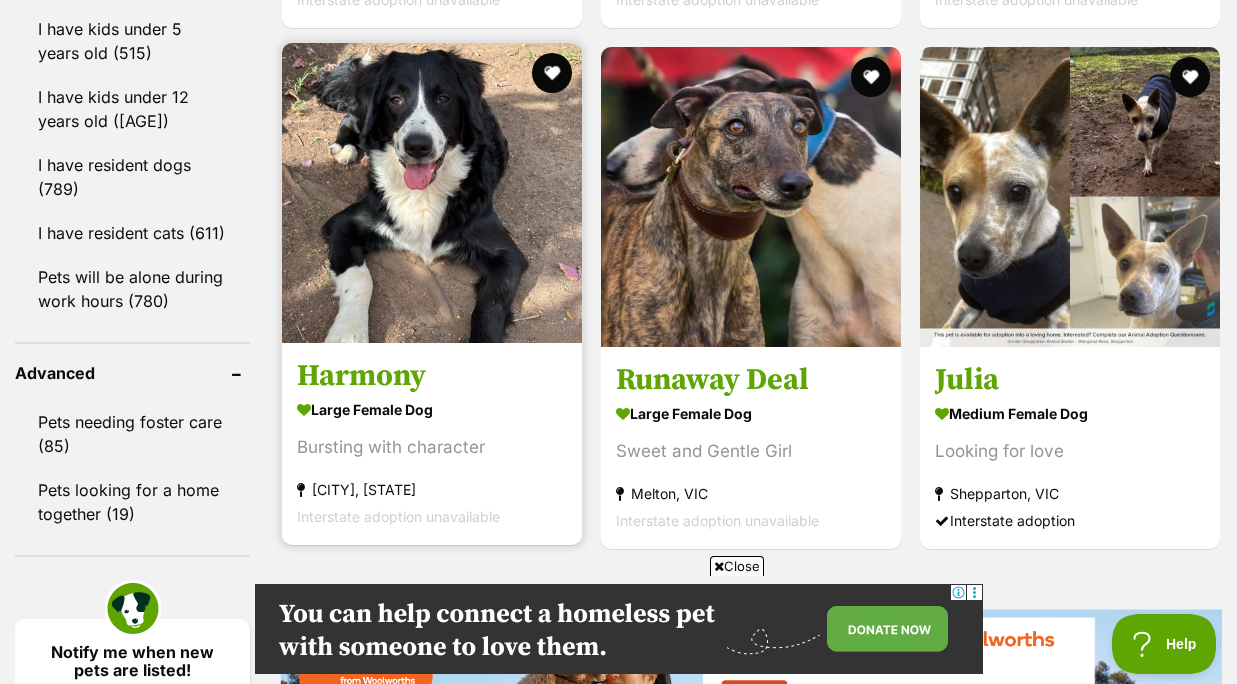 click at bounding box center [432, 193] 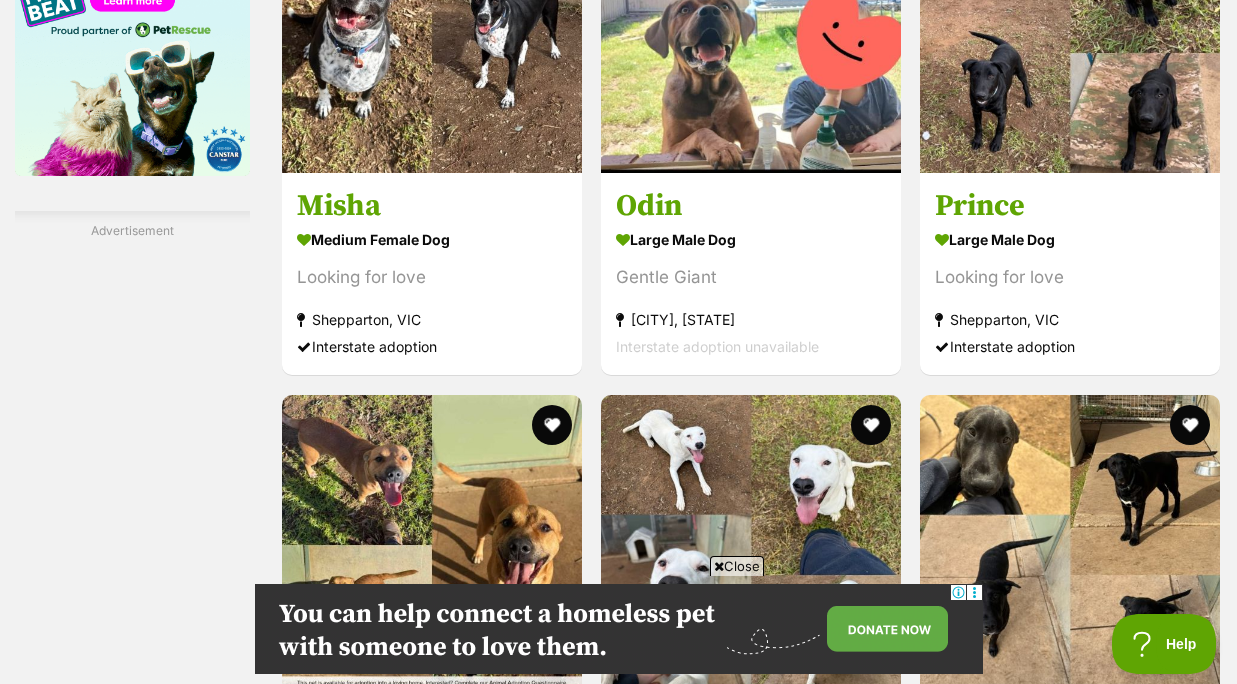 scroll, scrollTop: 3249, scrollLeft: 0, axis: vertical 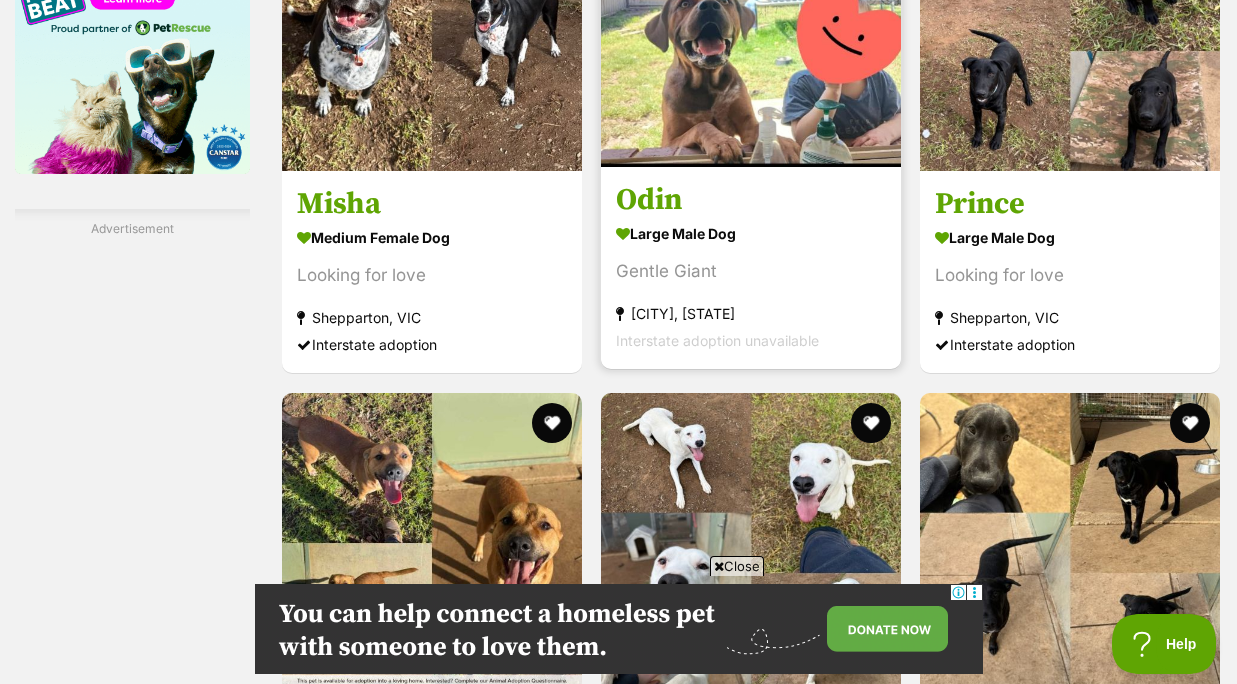 click at bounding box center (751, 17) 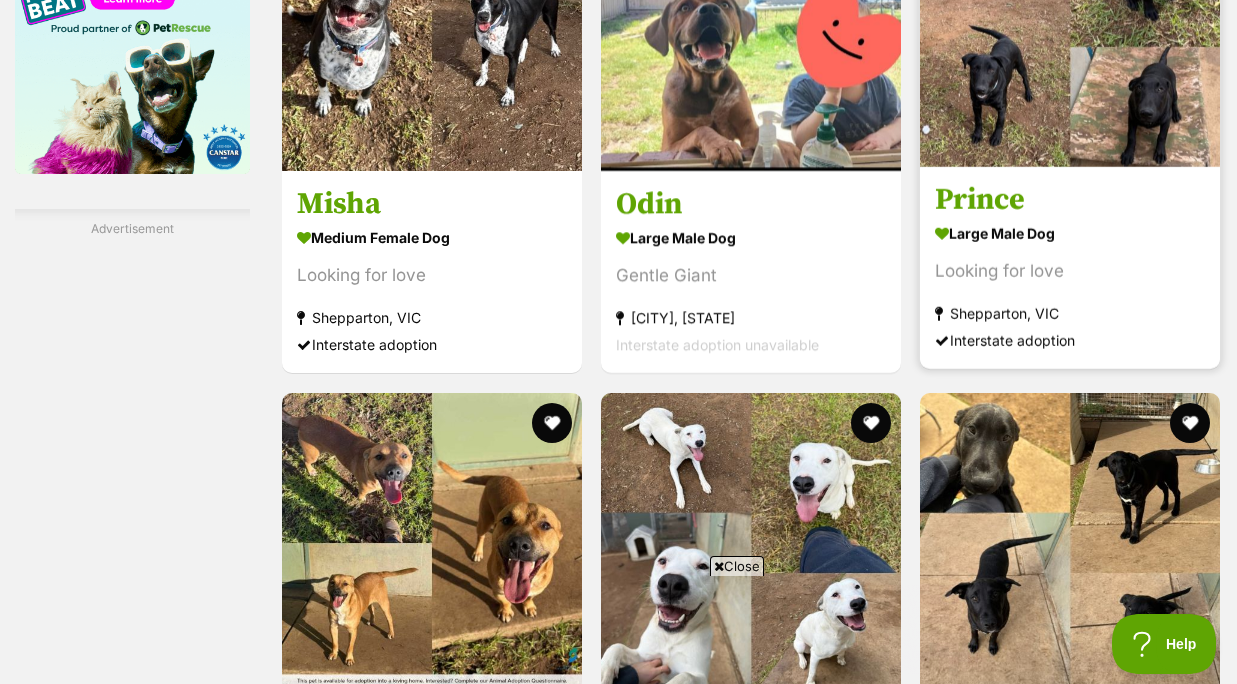 scroll, scrollTop: 0, scrollLeft: 0, axis: both 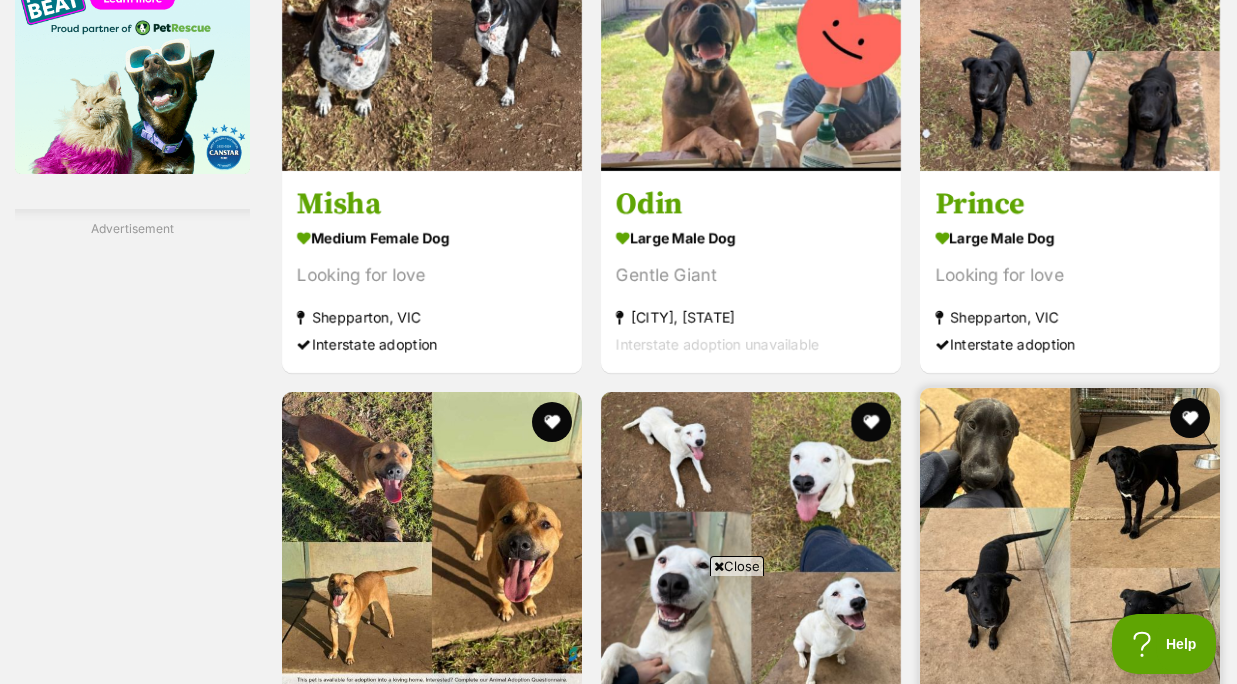 click on "Scorpion" at bounding box center [1070, 721] 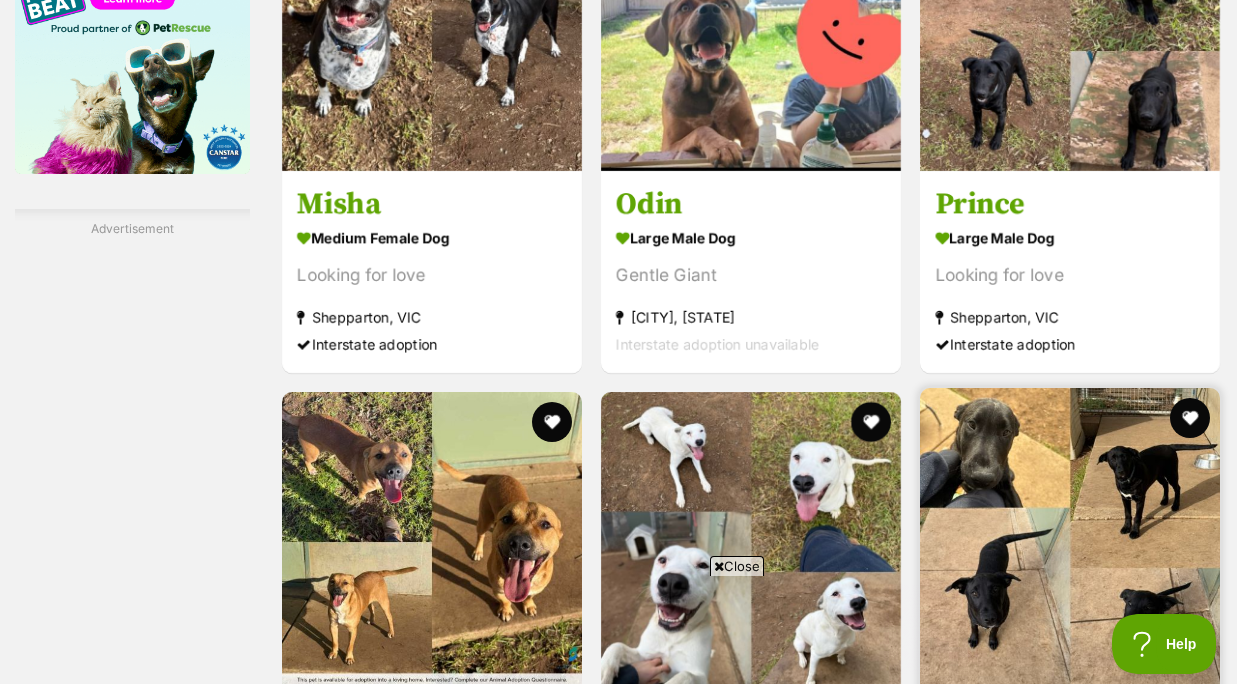scroll, scrollTop: 0, scrollLeft: 0, axis: both 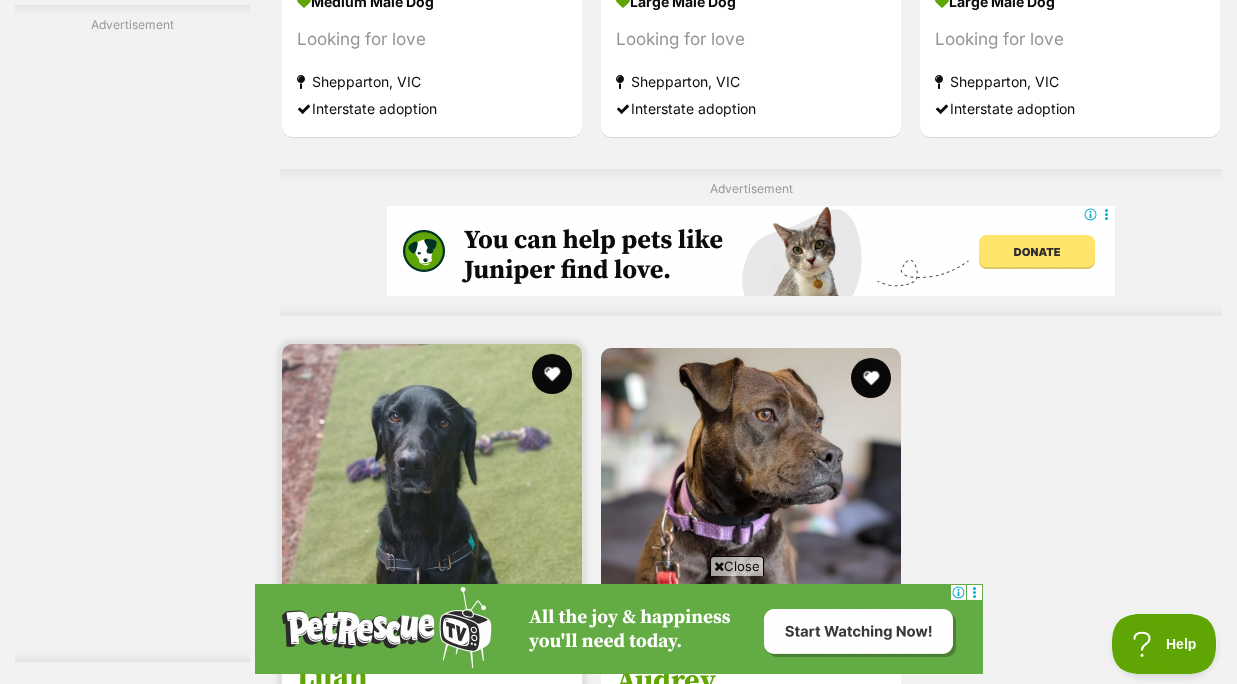 click on "Lilah" at bounding box center (432, 677) 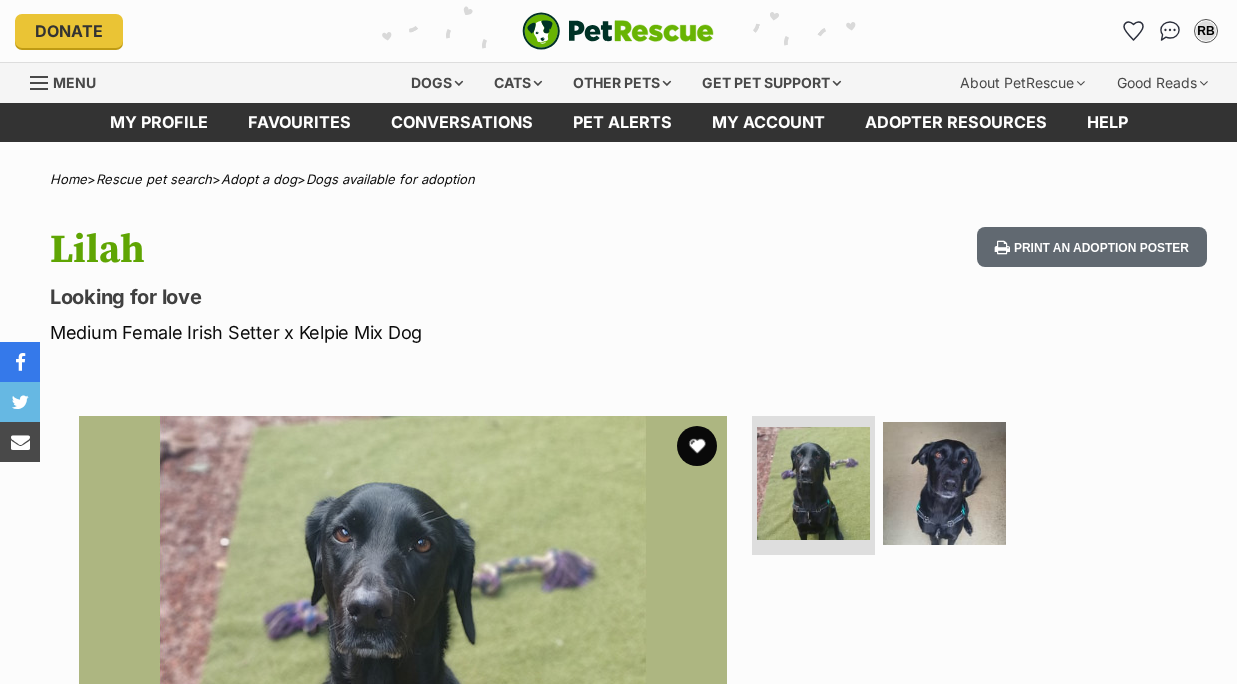 scroll, scrollTop: 0, scrollLeft: 0, axis: both 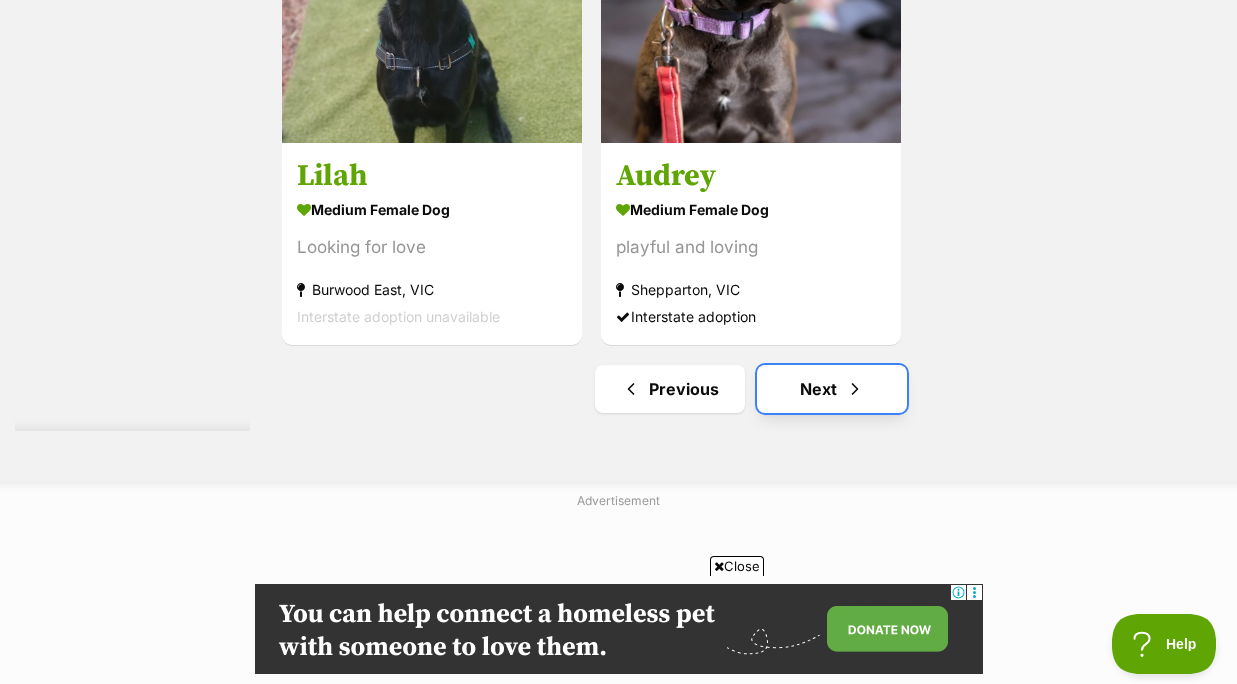 click on "Next" at bounding box center (832, 389) 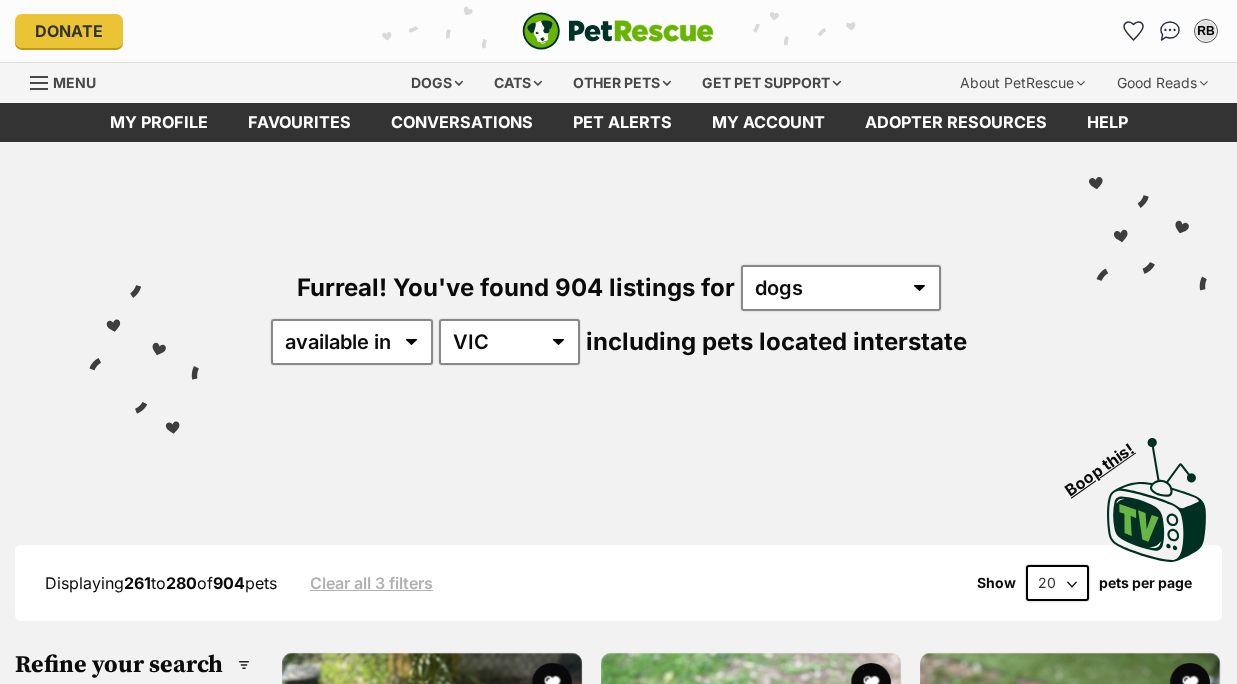 scroll, scrollTop: 0, scrollLeft: 0, axis: both 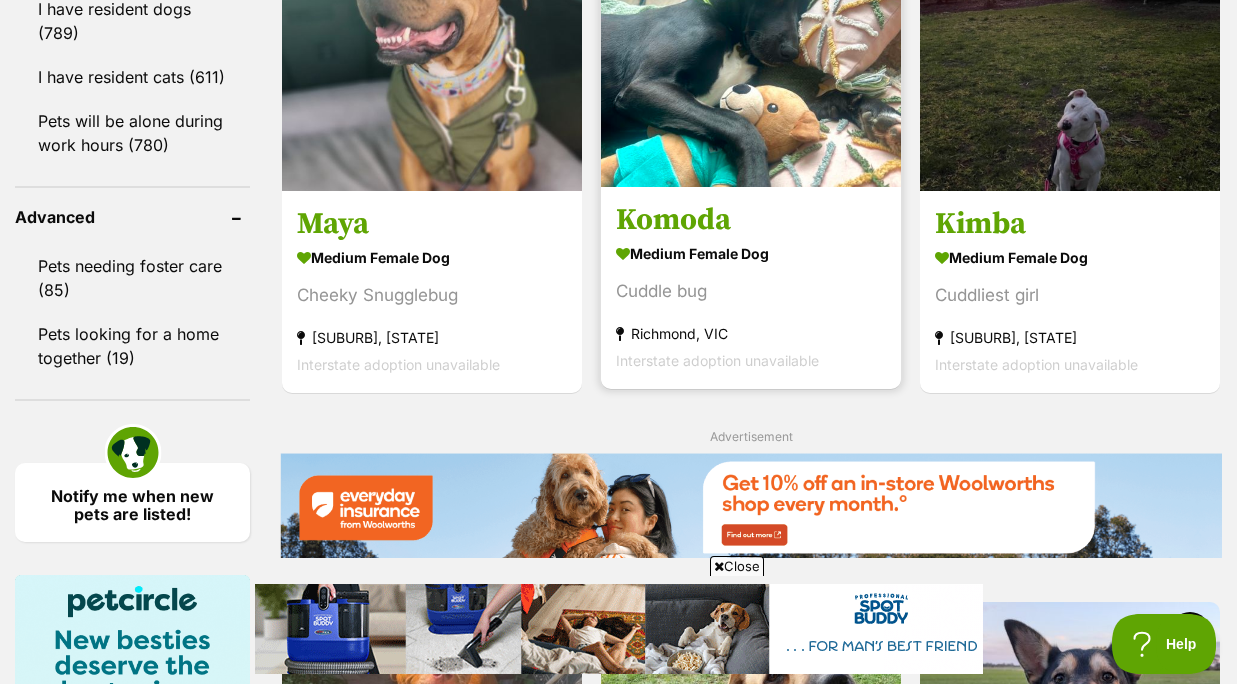click on "Komoda" at bounding box center (751, 220) 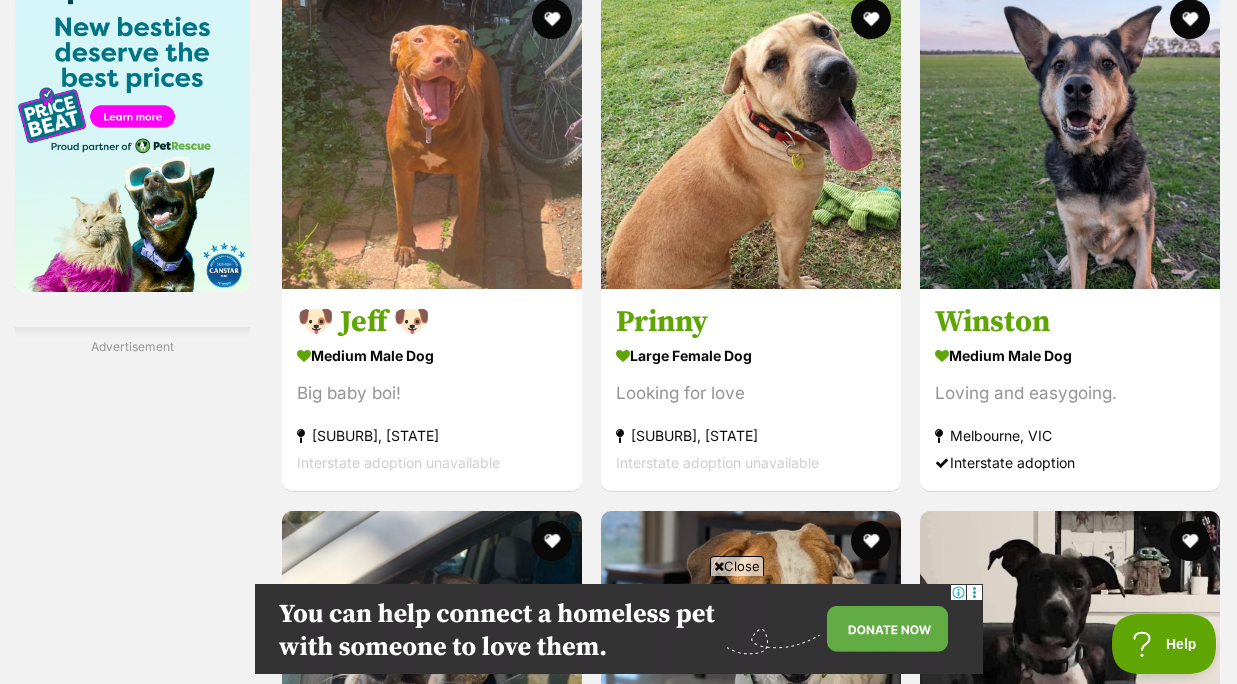 scroll, scrollTop: 3137, scrollLeft: 0, axis: vertical 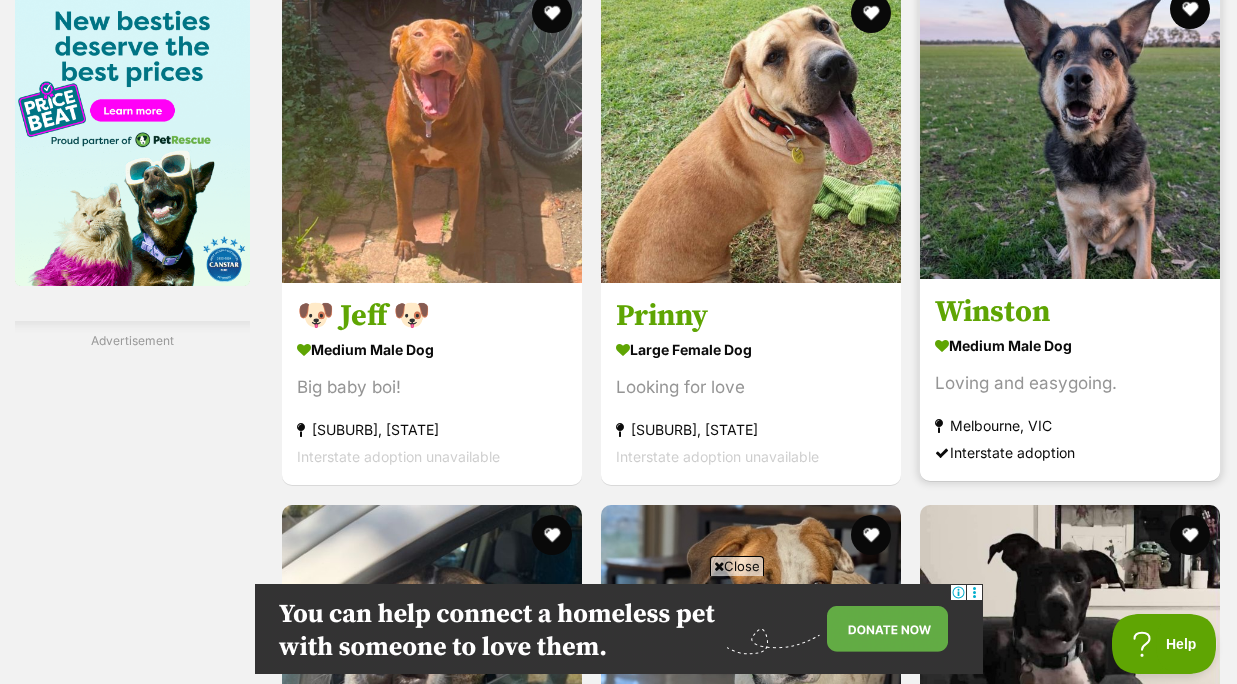 click on "Winston" at bounding box center (1070, 313) 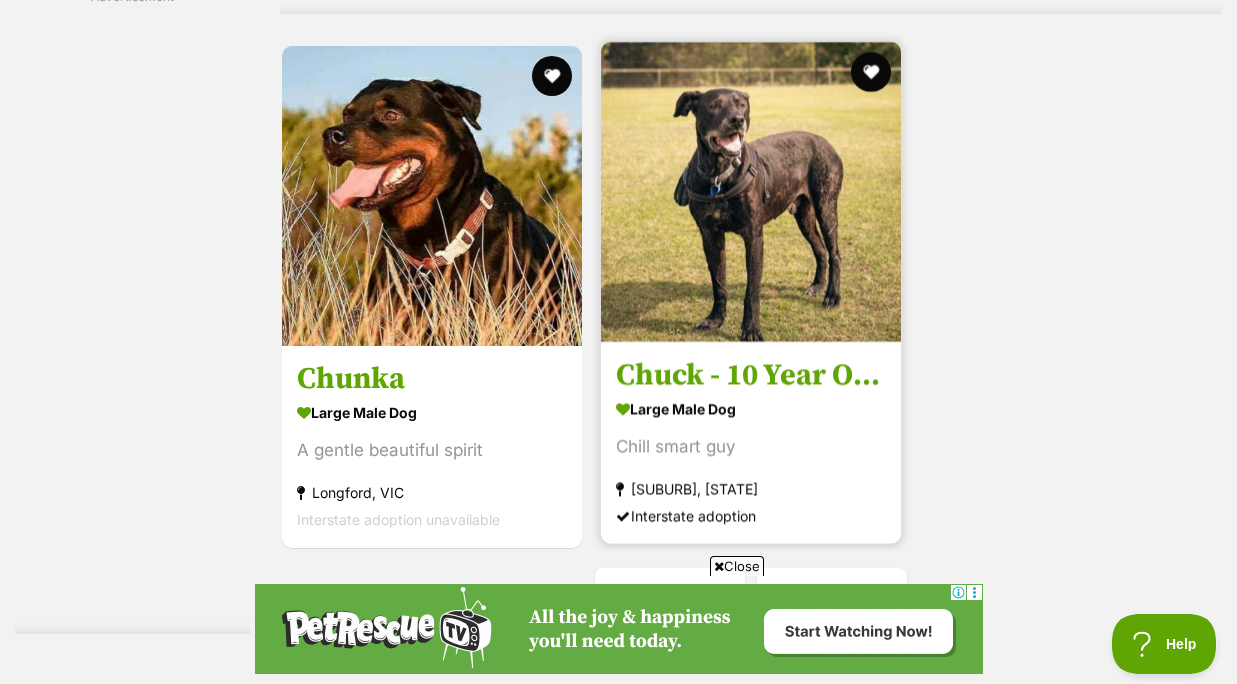 scroll, scrollTop: 4519, scrollLeft: 0, axis: vertical 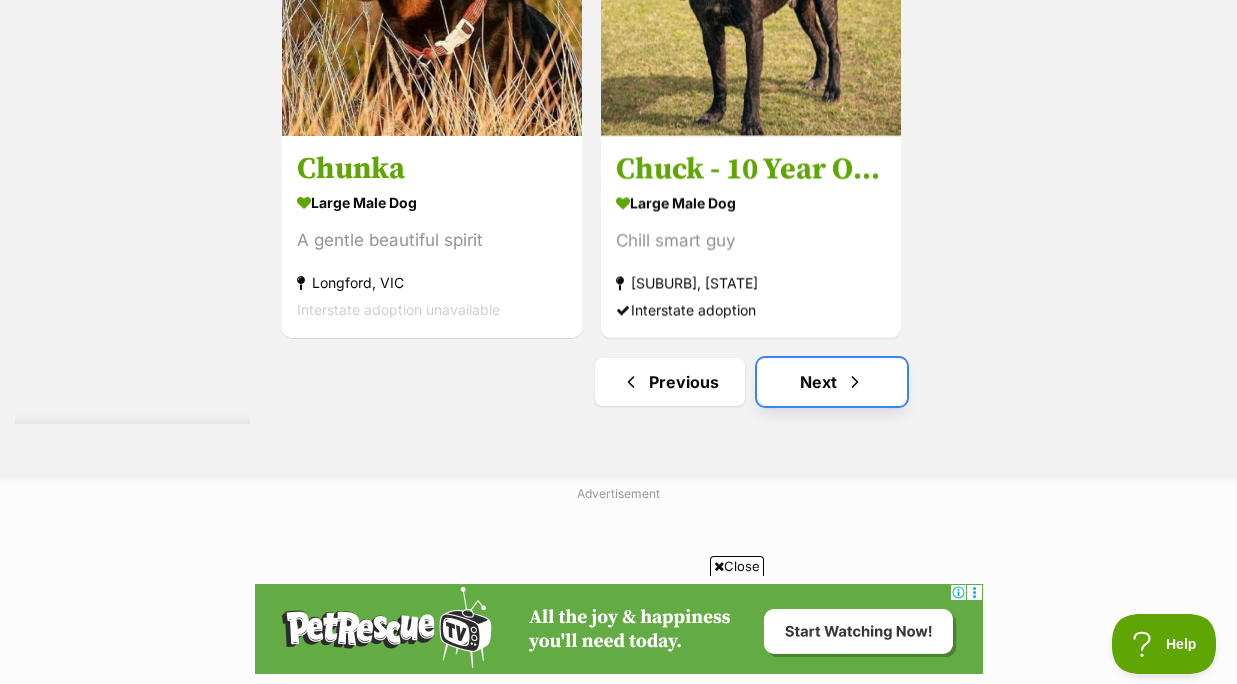 click on "Next" at bounding box center [832, 382] 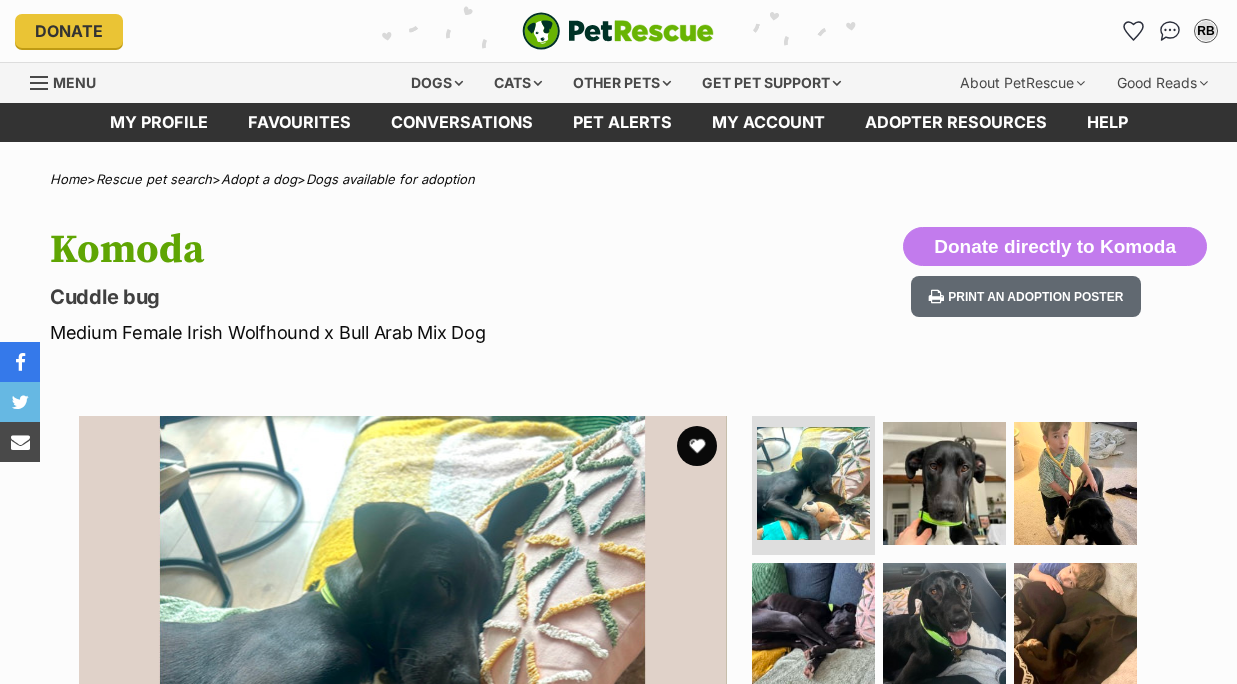 scroll, scrollTop: 0, scrollLeft: 0, axis: both 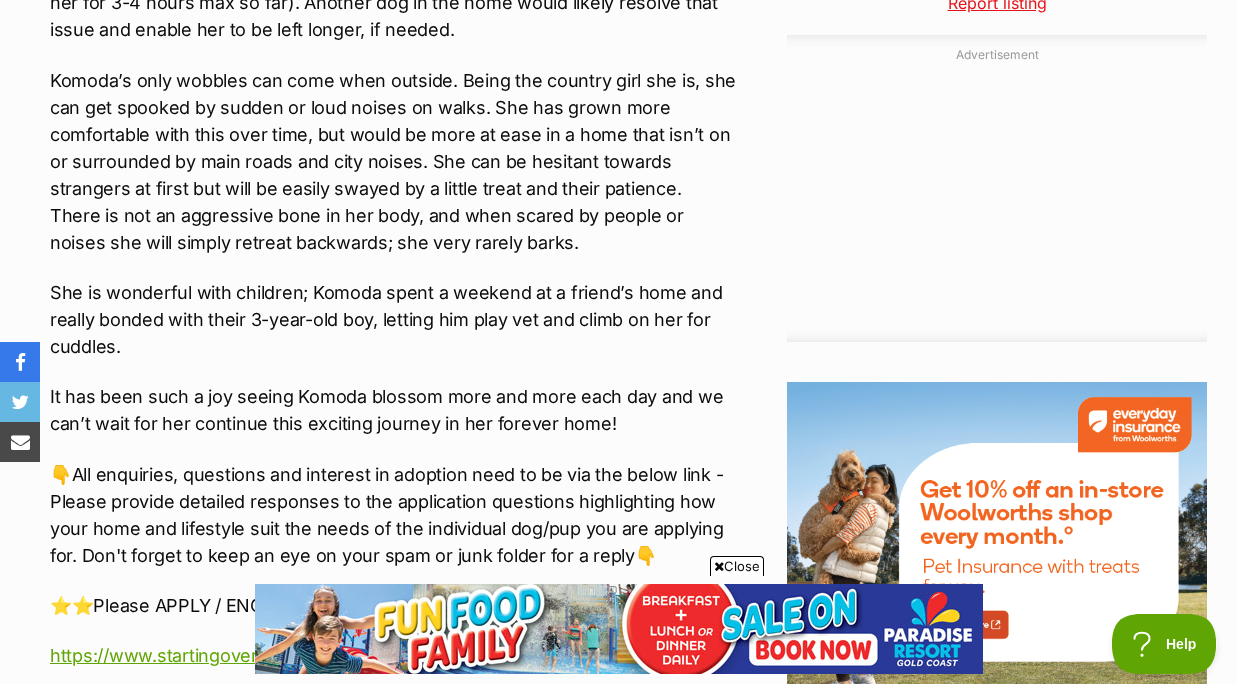 click at bounding box center (719, 566) 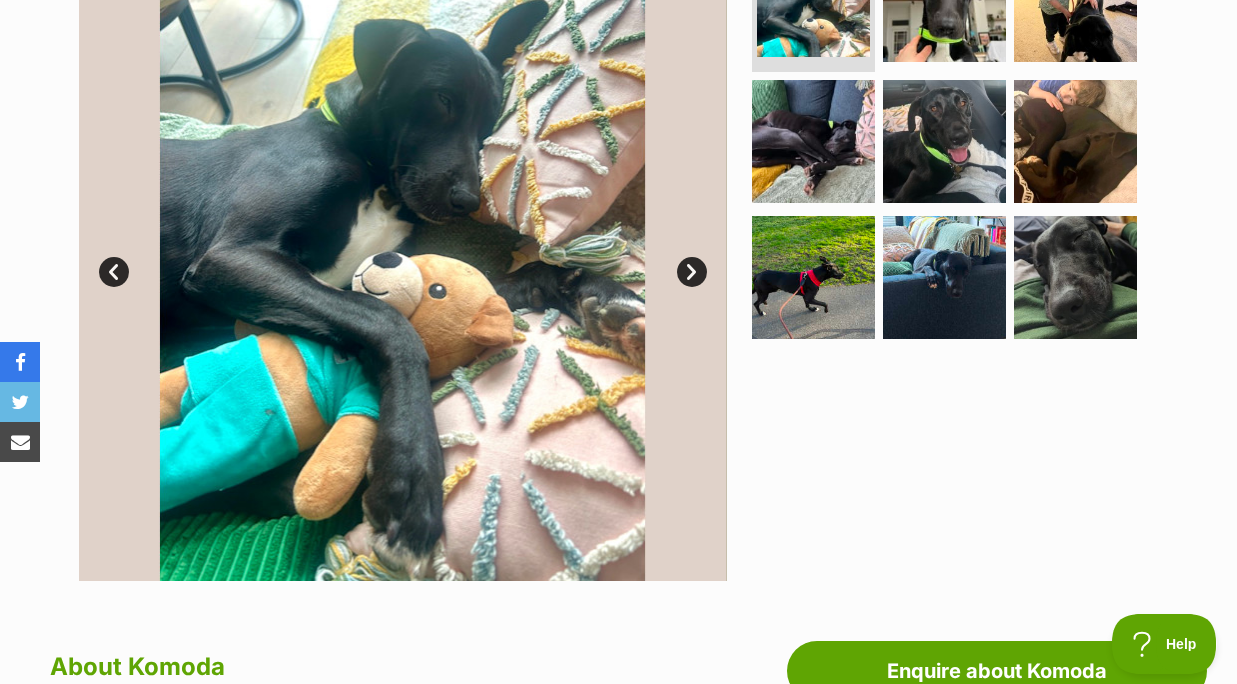 scroll, scrollTop: 430, scrollLeft: 0, axis: vertical 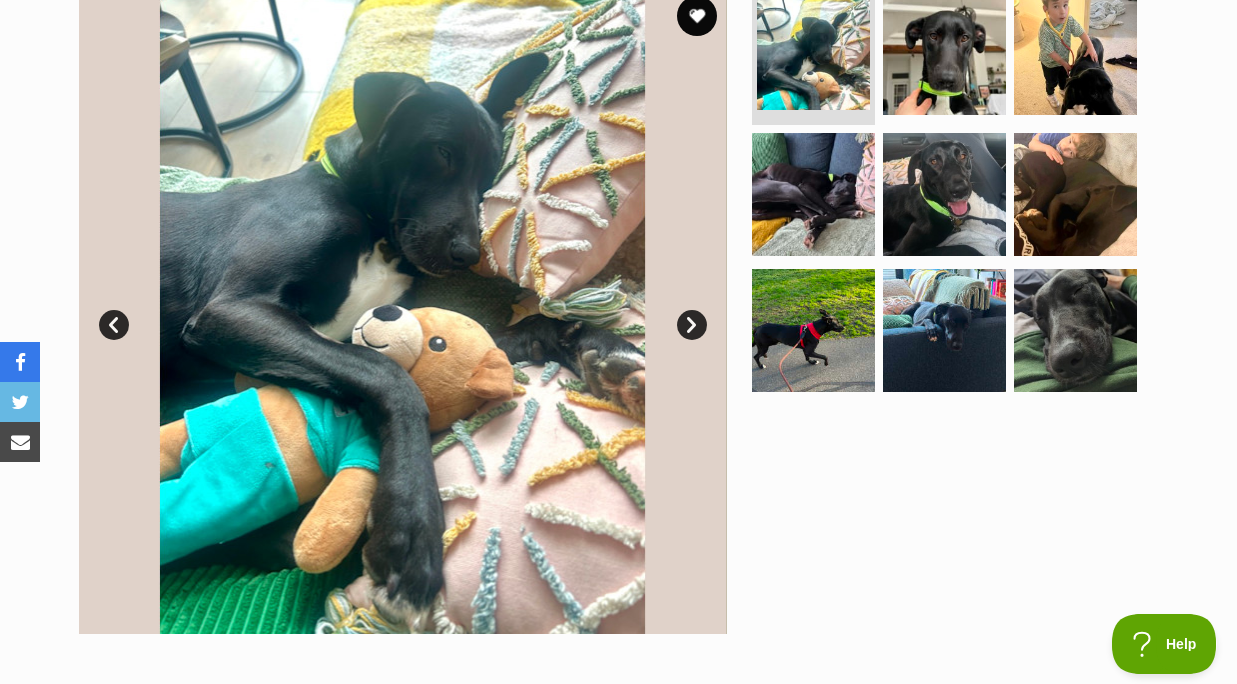 click on "Next" at bounding box center [692, 325] 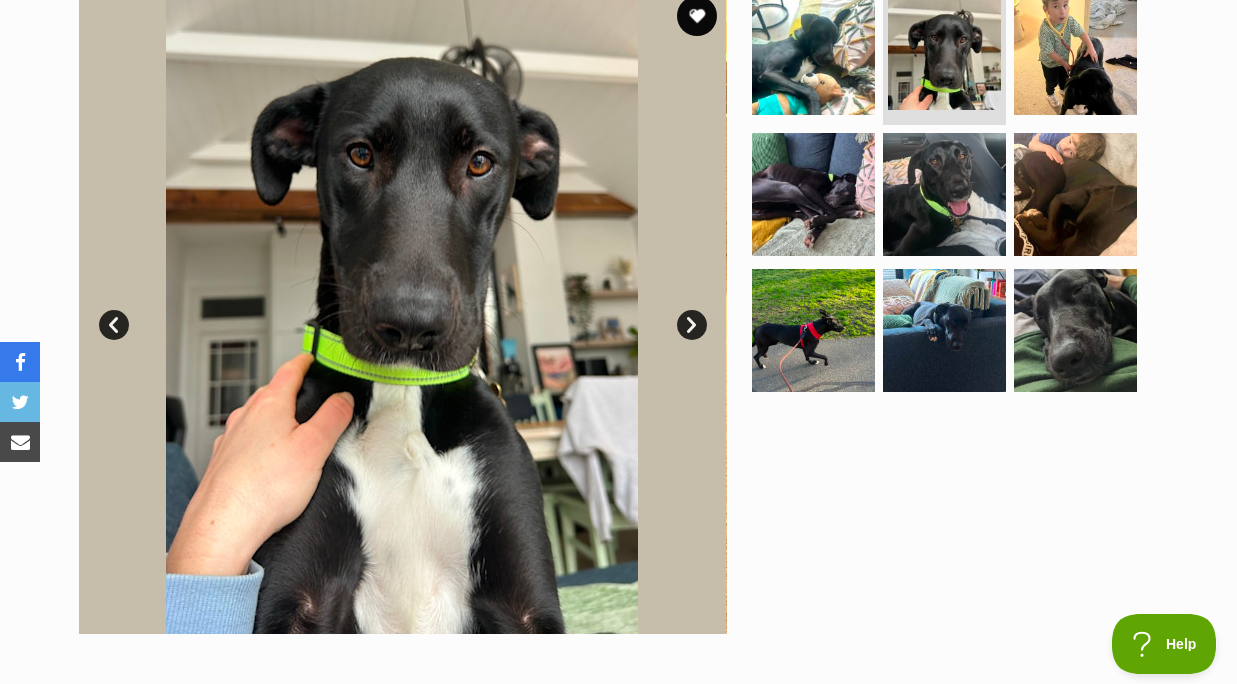 click on "Next" at bounding box center [692, 325] 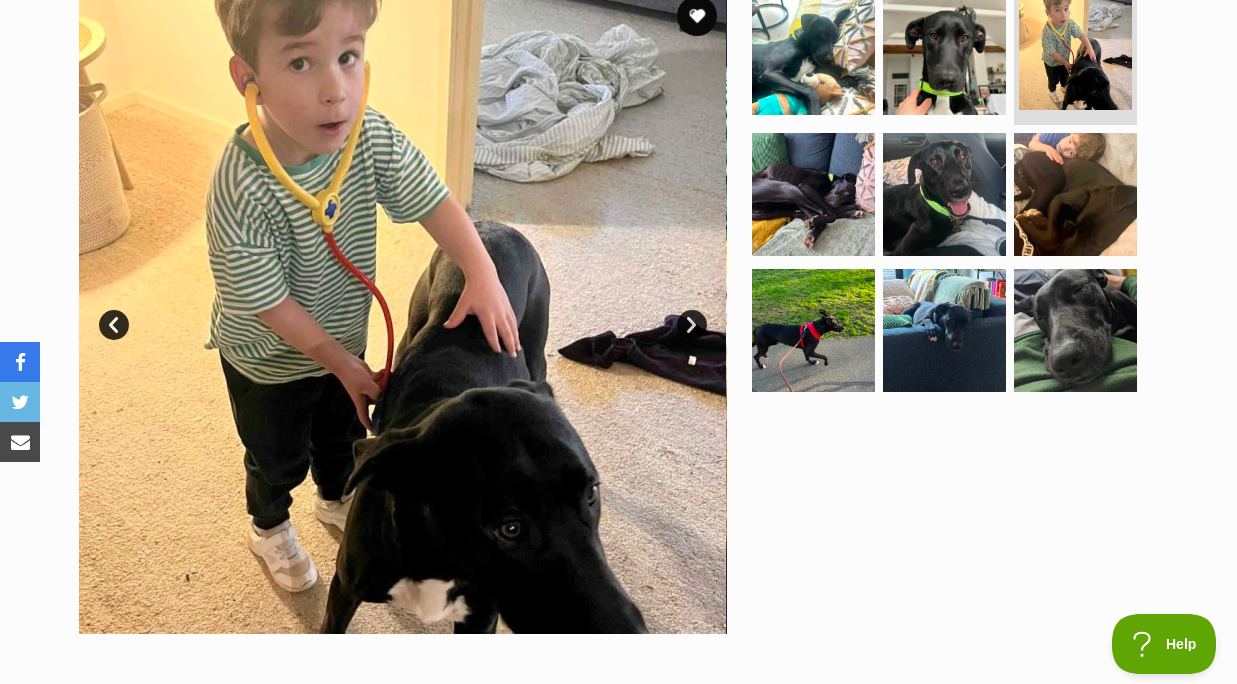 click on "Next" at bounding box center [692, 325] 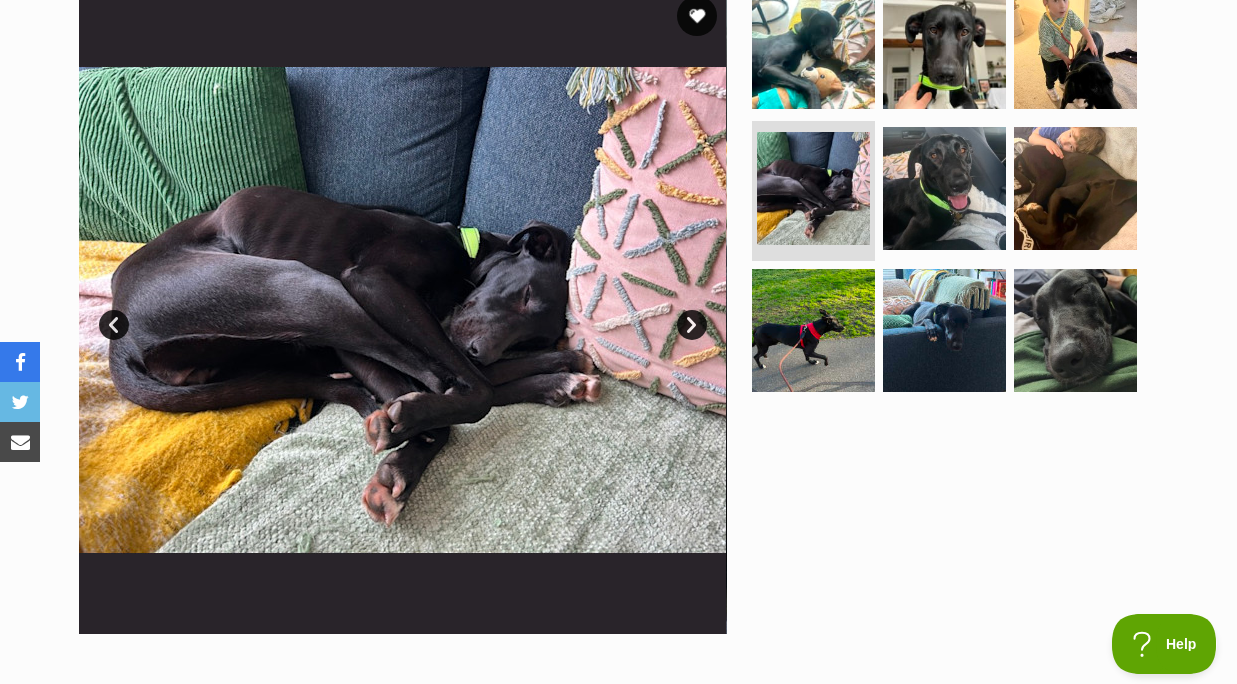 click on "Next" at bounding box center [692, 325] 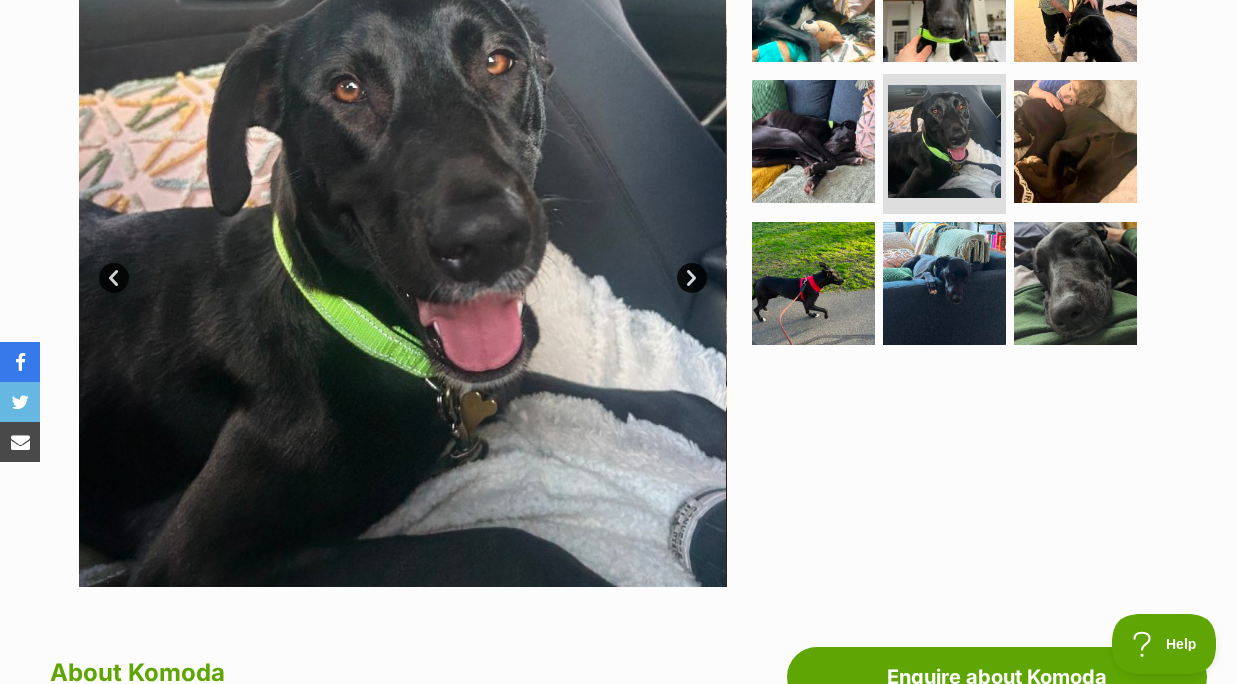 scroll, scrollTop: 459, scrollLeft: 0, axis: vertical 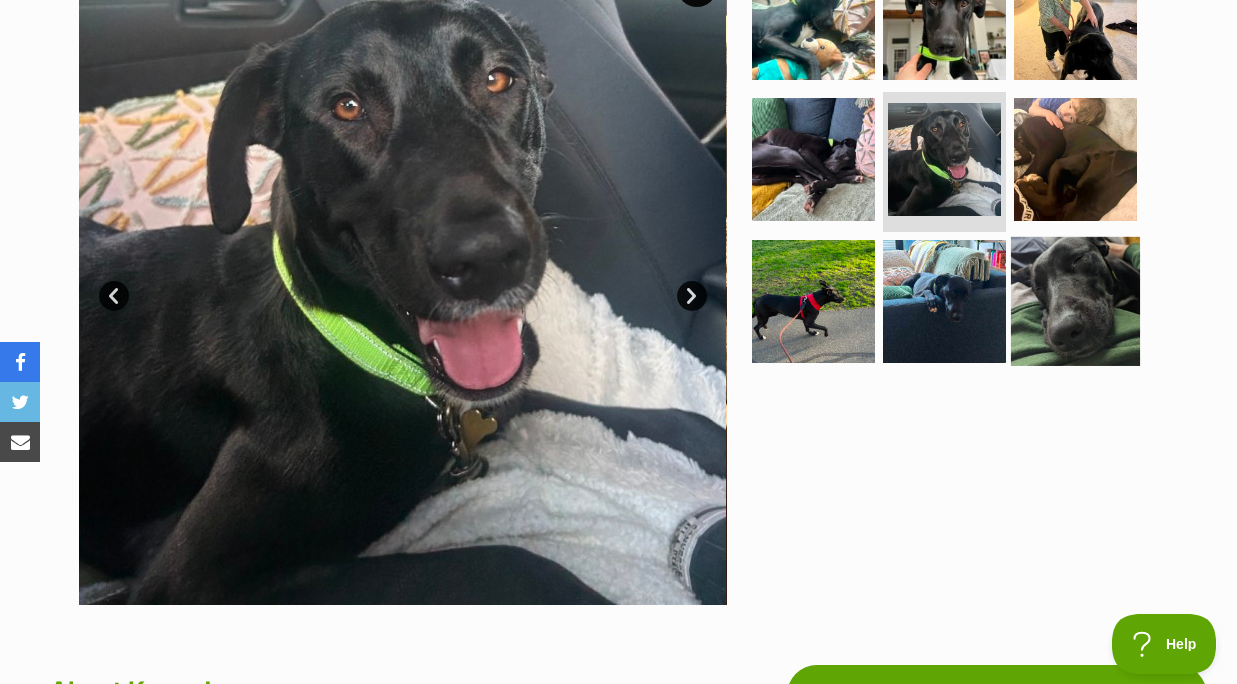 click at bounding box center [1075, 301] 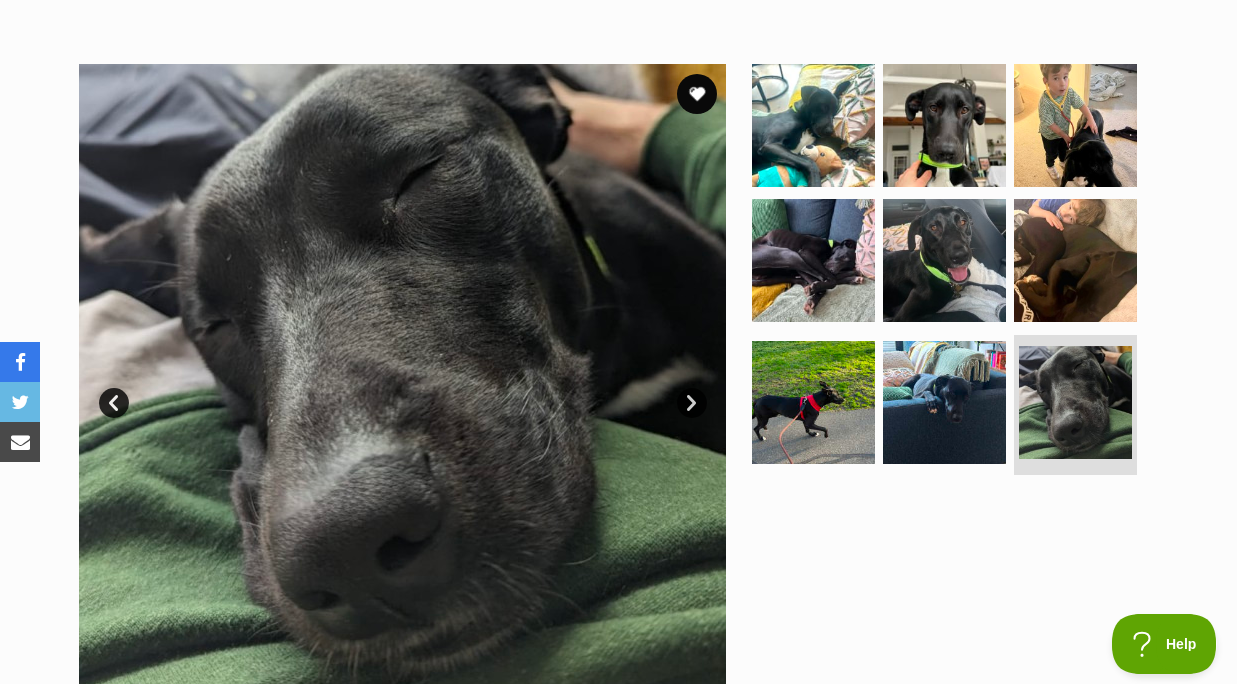 scroll, scrollTop: 342, scrollLeft: 0, axis: vertical 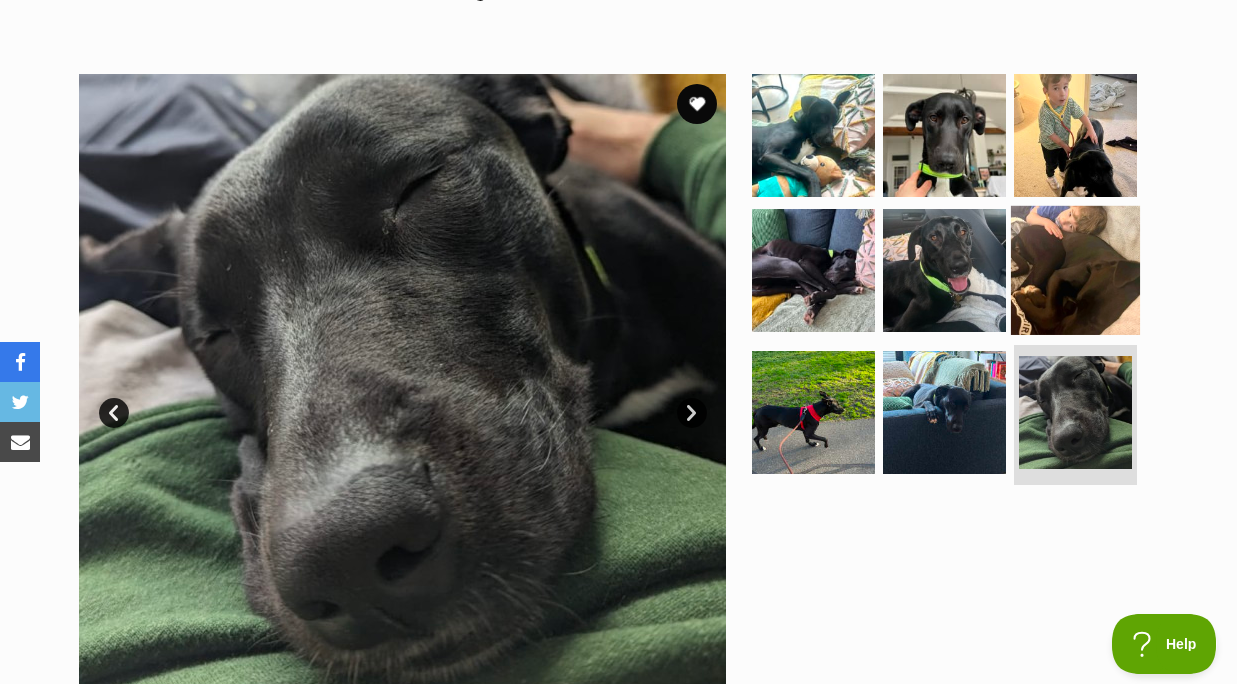 click at bounding box center [1075, 270] 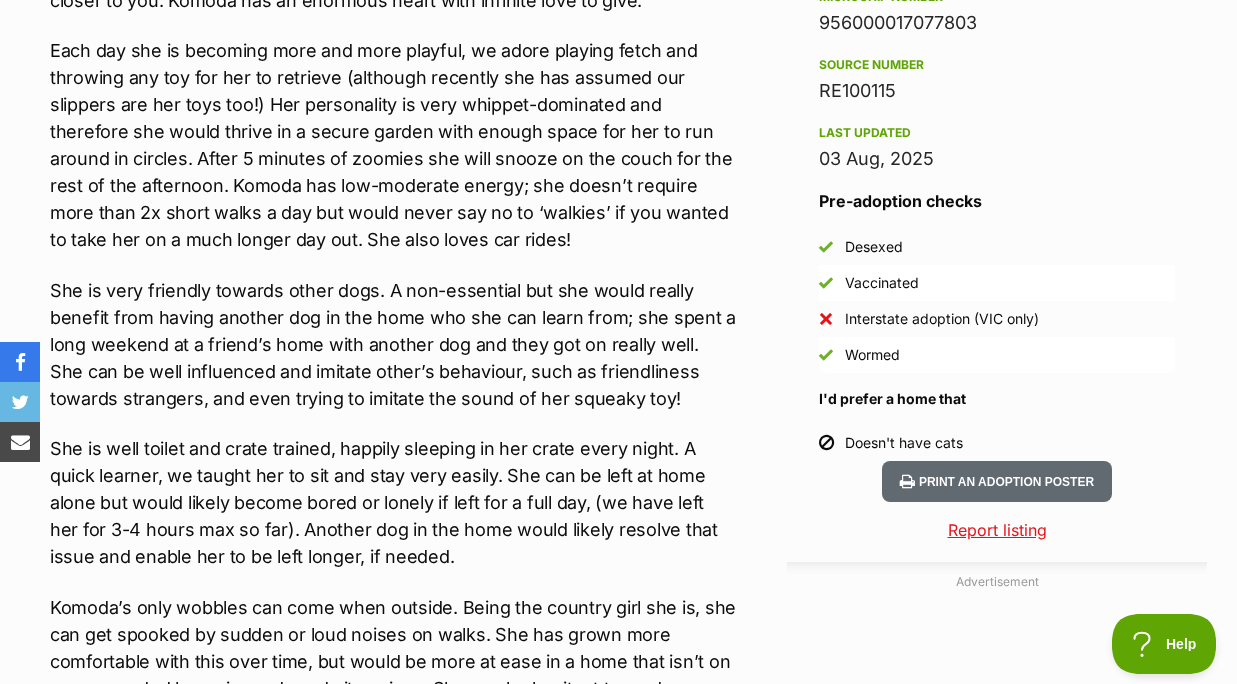 scroll, scrollTop: 1639, scrollLeft: 0, axis: vertical 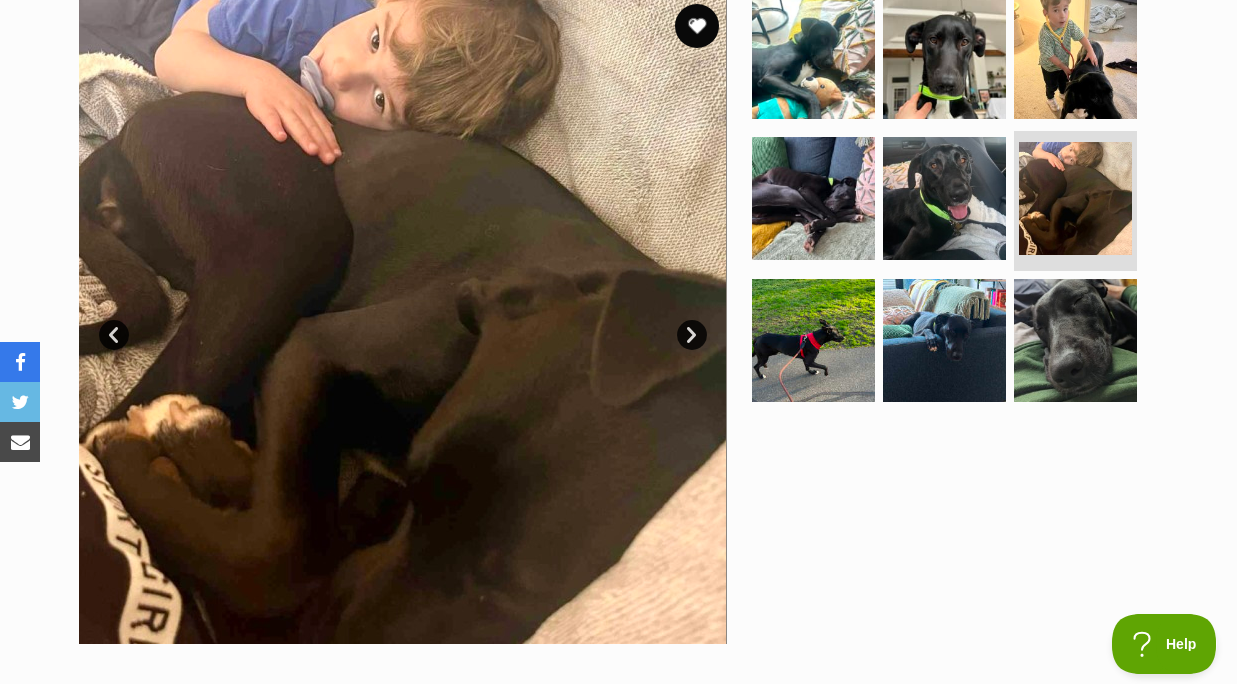 click at bounding box center (697, 26) 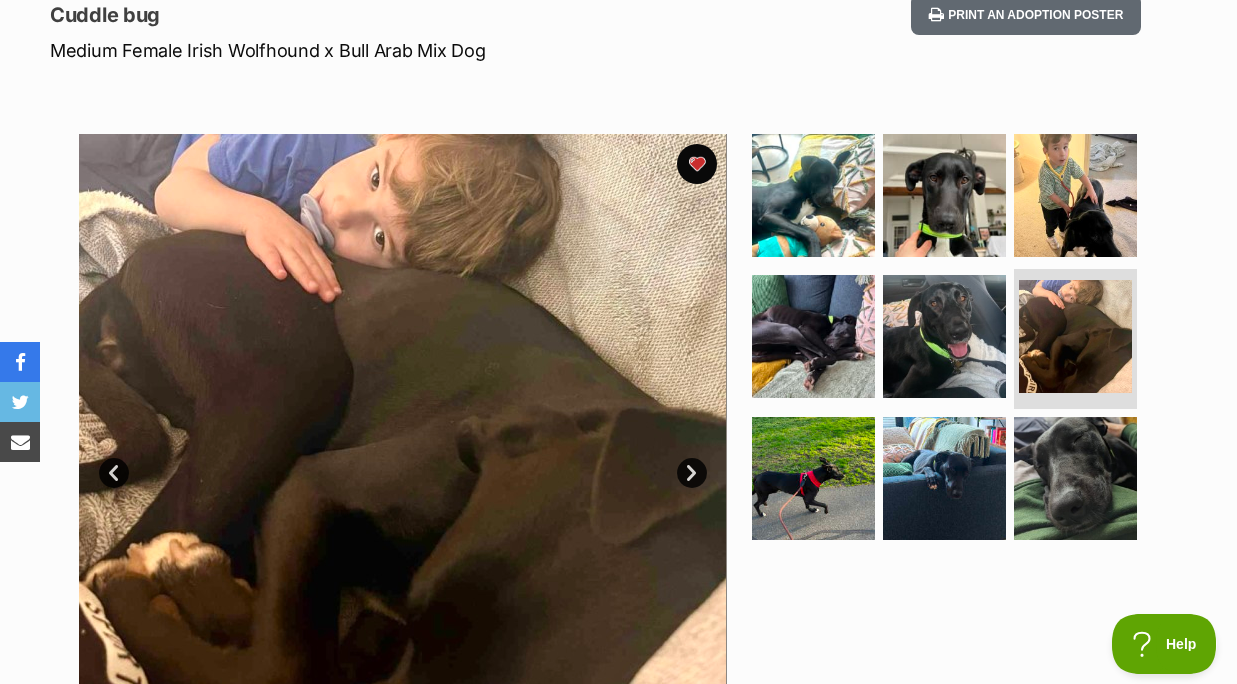 scroll, scrollTop: 0, scrollLeft: 0, axis: both 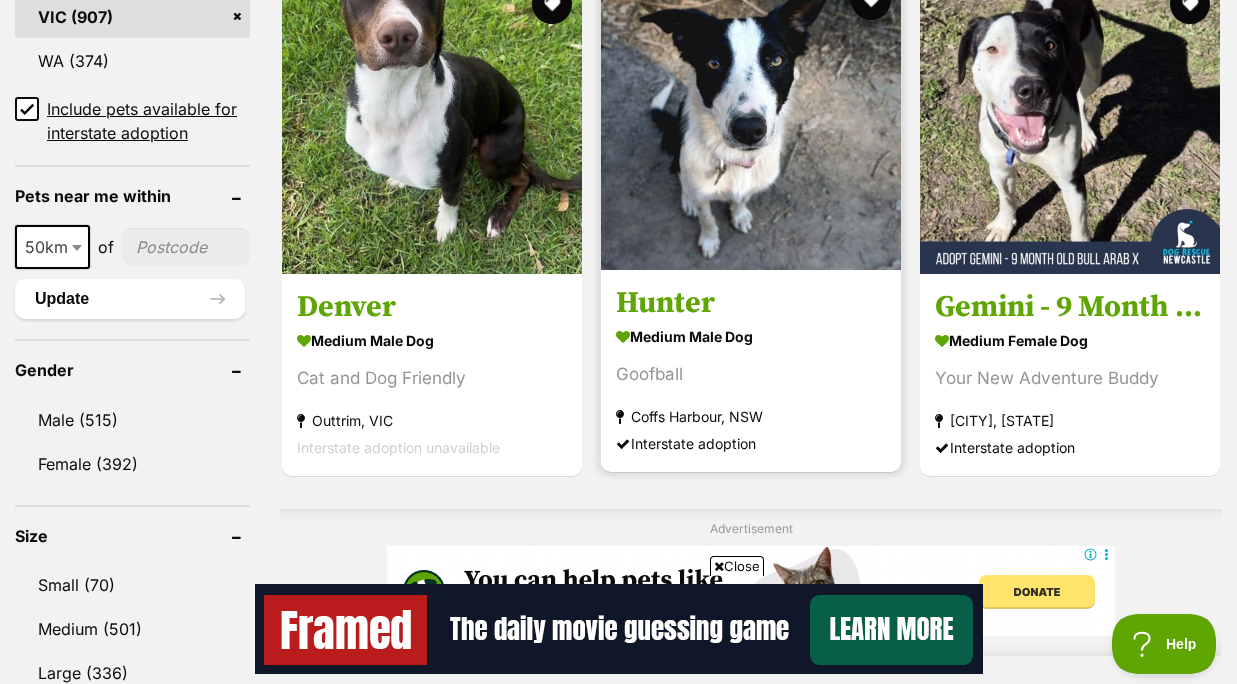 click on "Hunter" at bounding box center (751, 304) 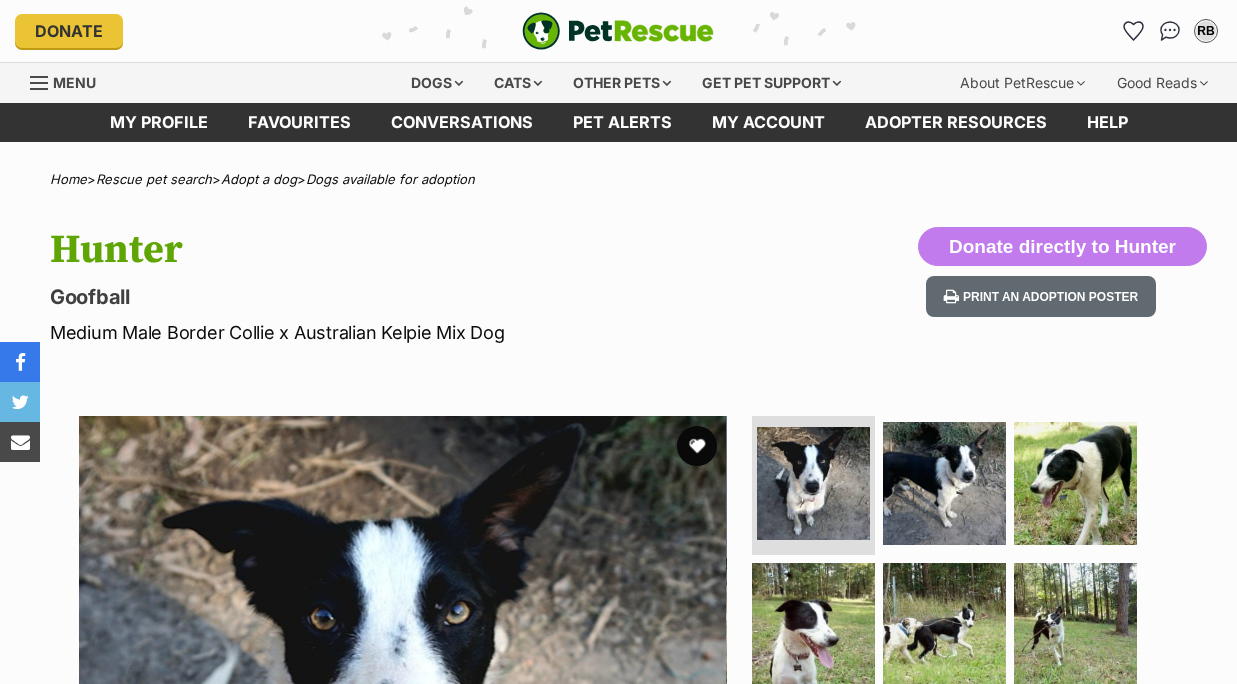 scroll, scrollTop: 0, scrollLeft: 0, axis: both 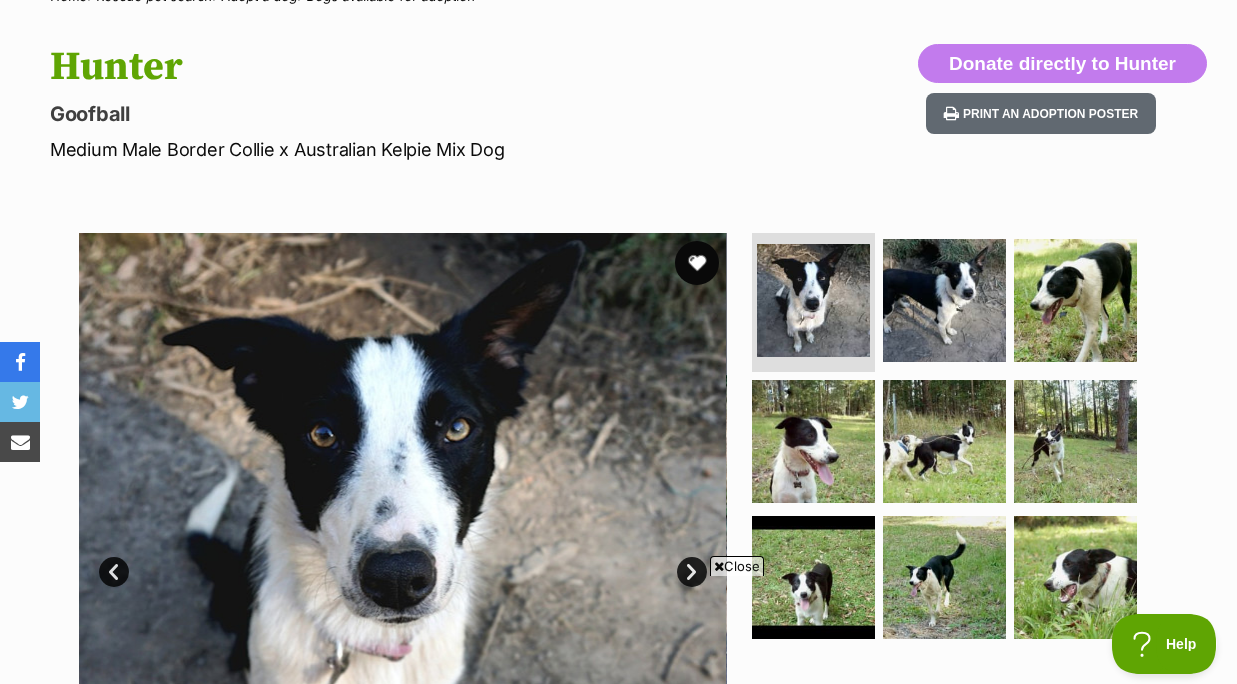 click at bounding box center (697, 263) 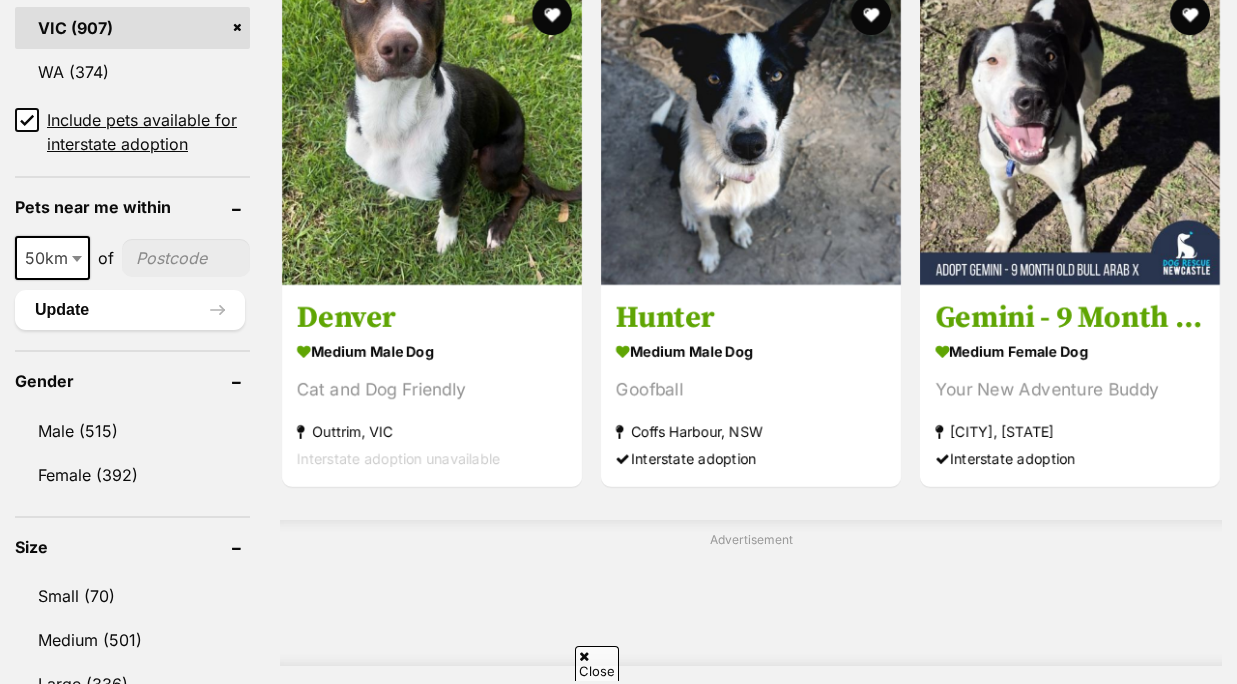 scroll, scrollTop: 0, scrollLeft: 0, axis: both 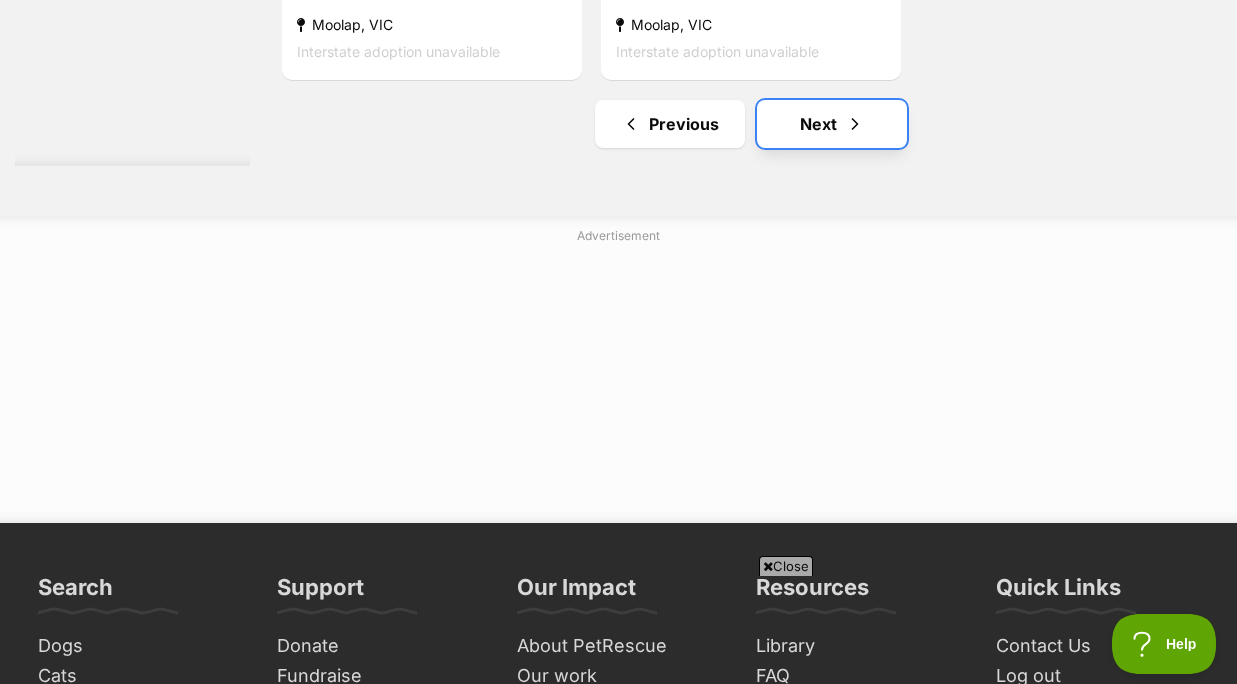 click on "Next" at bounding box center [832, 124] 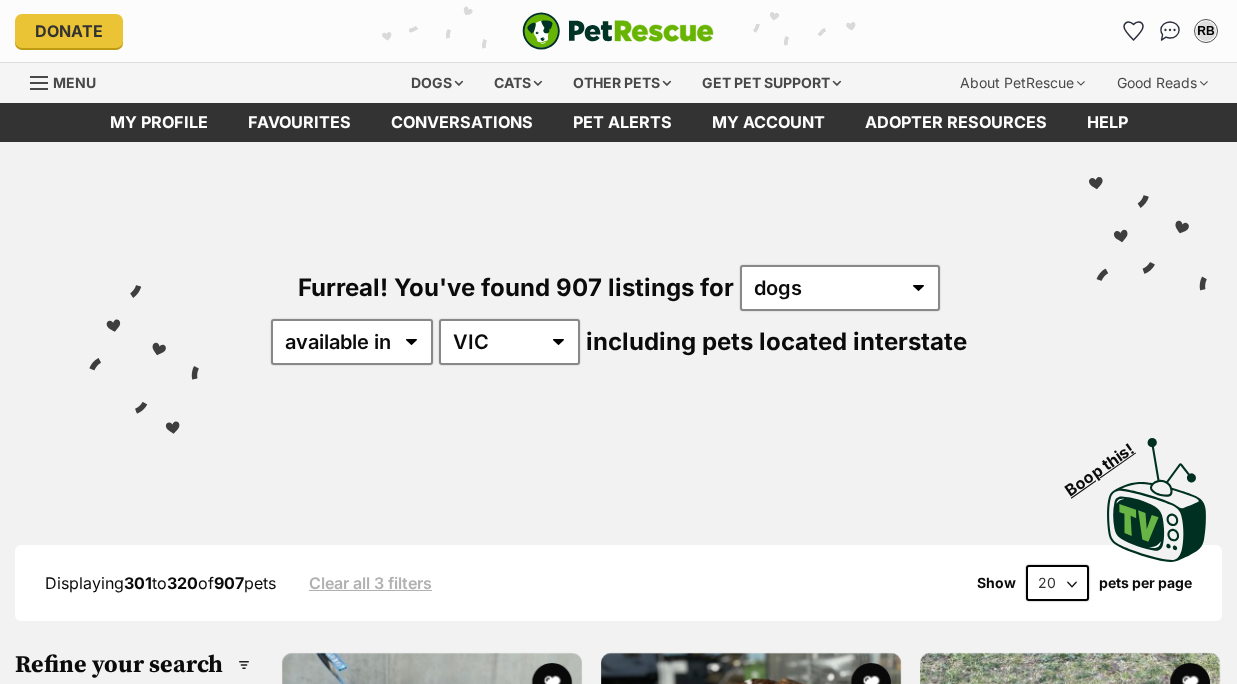scroll, scrollTop: 225, scrollLeft: 0, axis: vertical 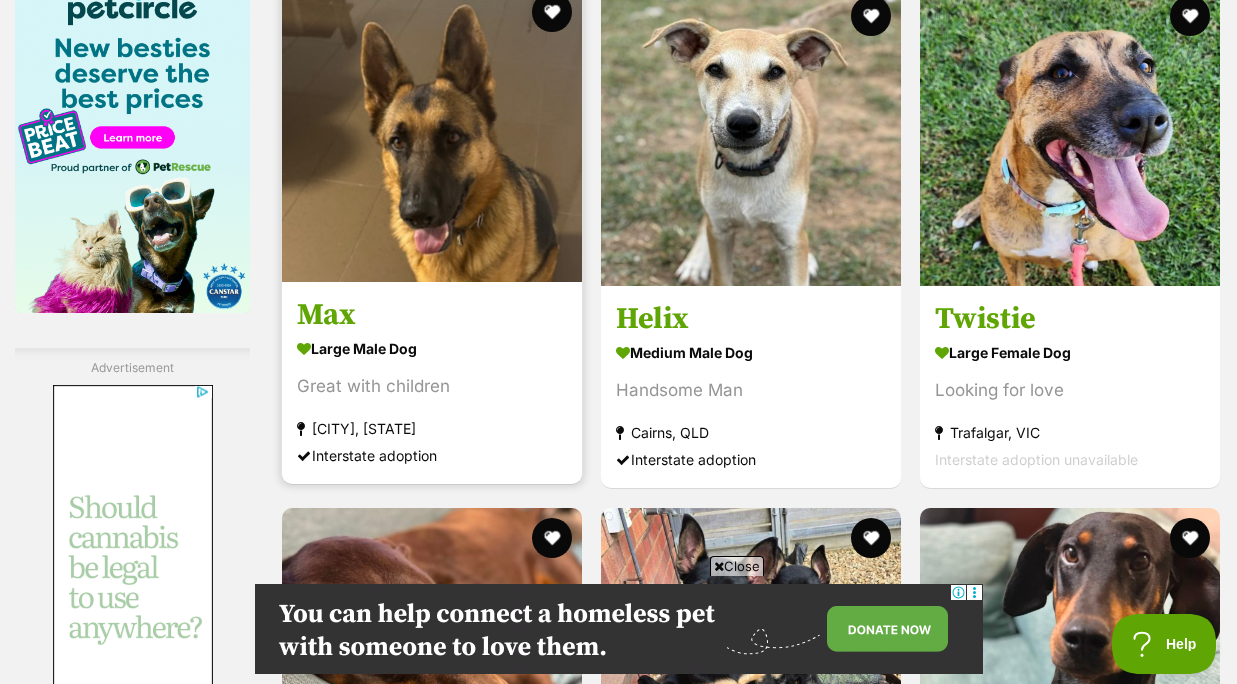 click on "Max" at bounding box center [432, 316] 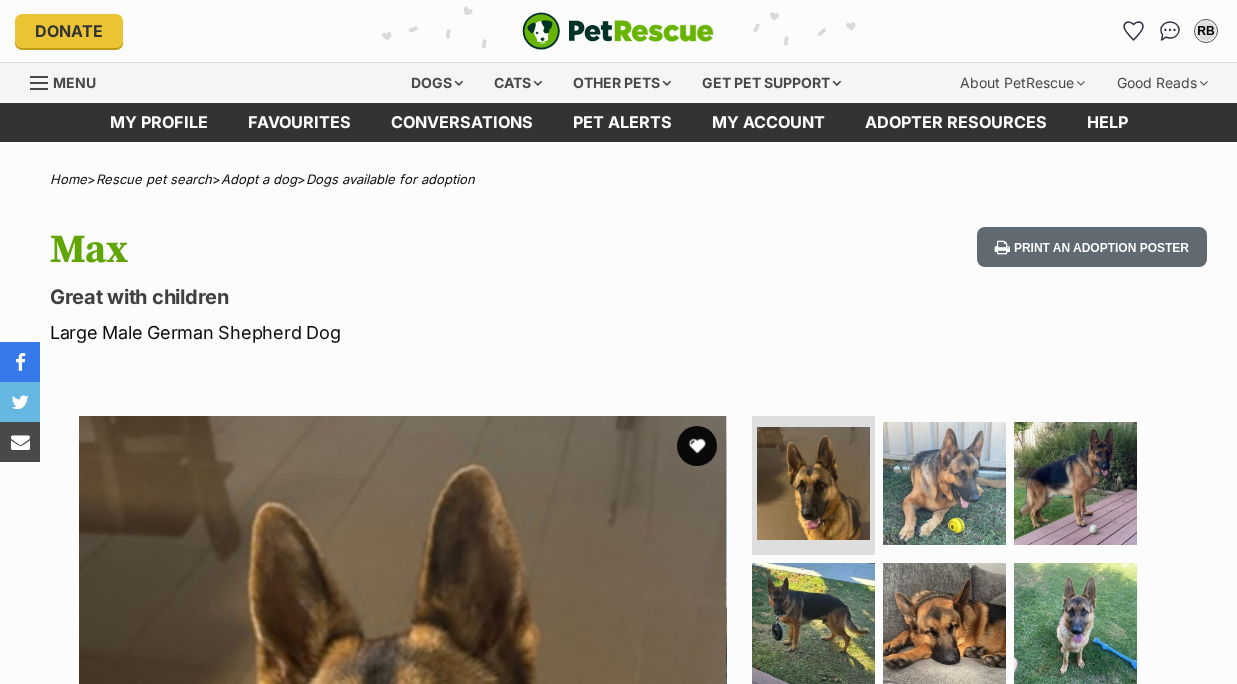 scroll, scrollTop: 0, scrollLeft: 0, axis: both 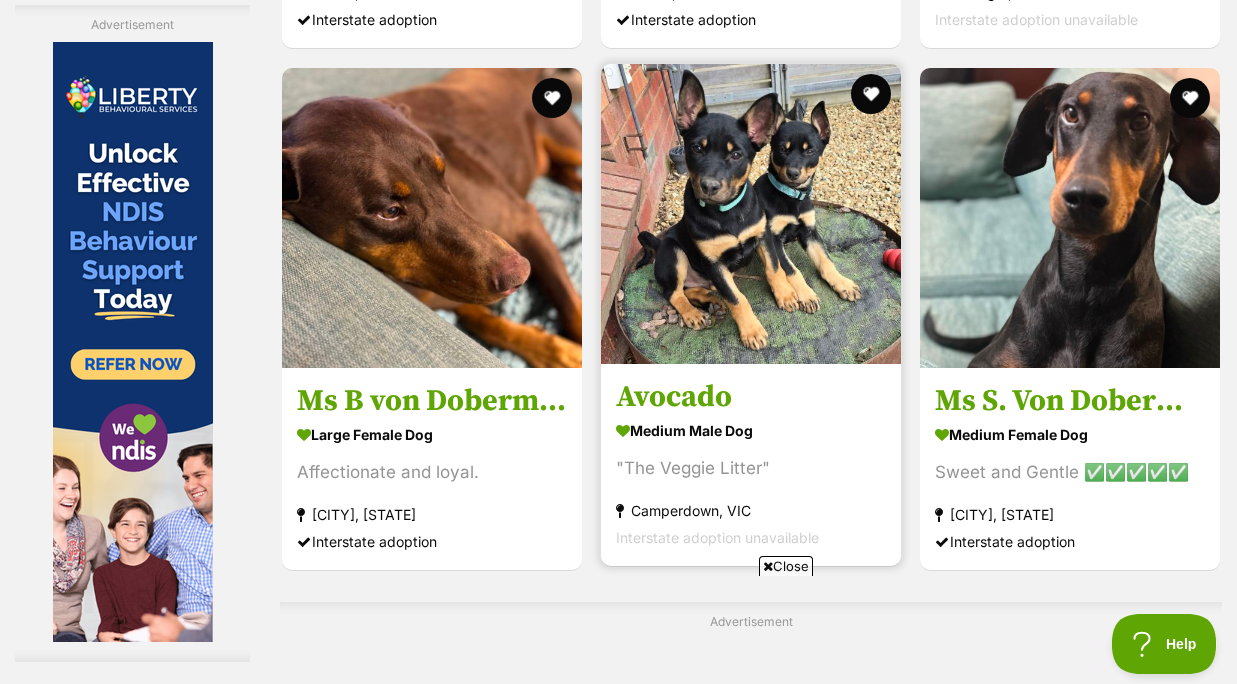 click on "Avocado" at bounding box center [751, 397] 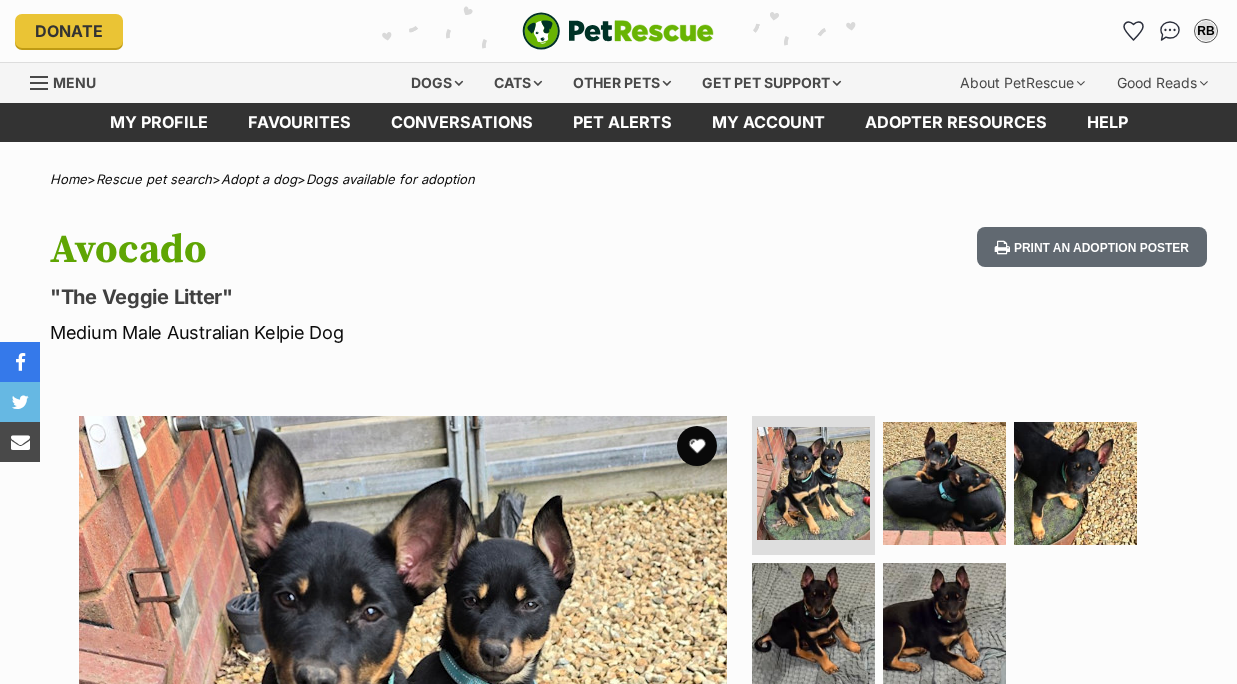 scroll, scrollTop: 0, scrollLeft: 0, axis: both 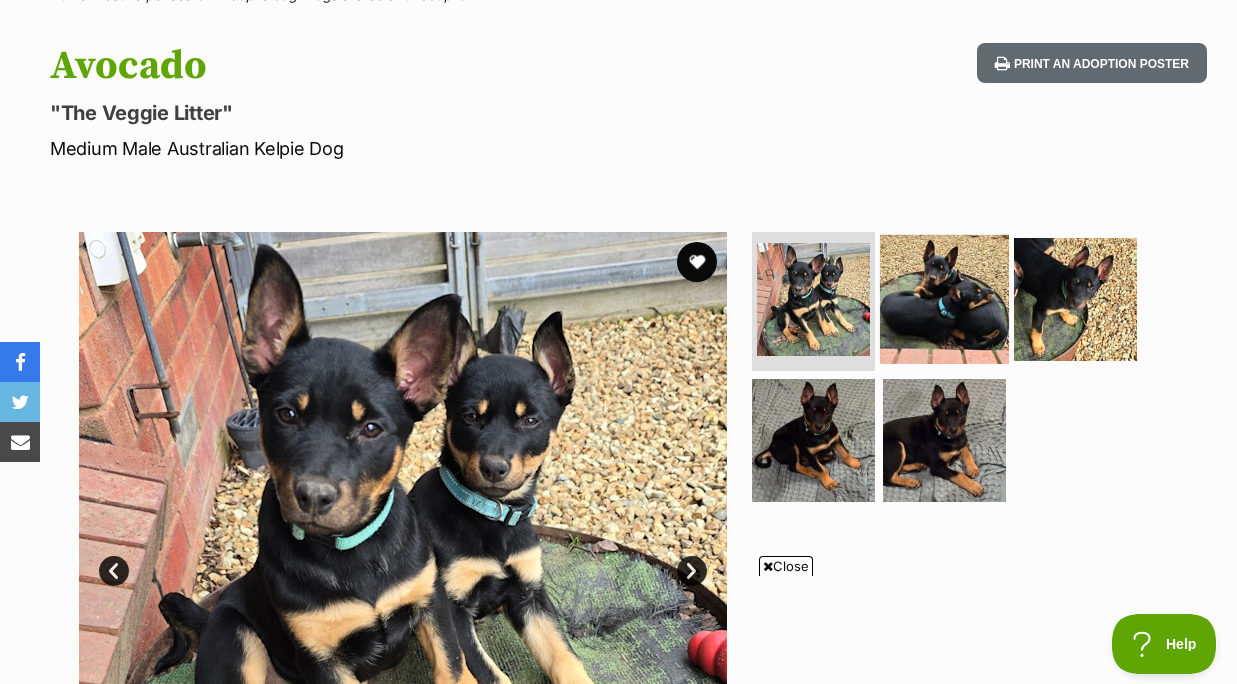 click at bounding box center (944, 298) 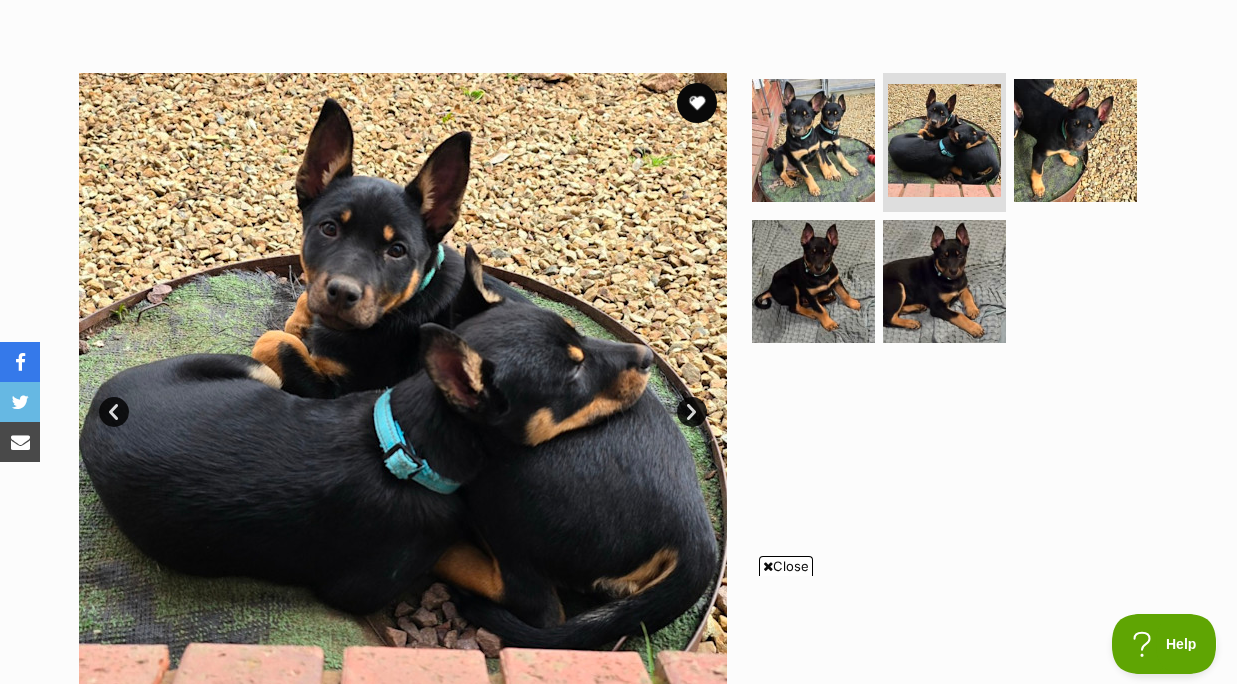 scroll, scrollTop: 345, scrollLeft: 0, axis: vertical 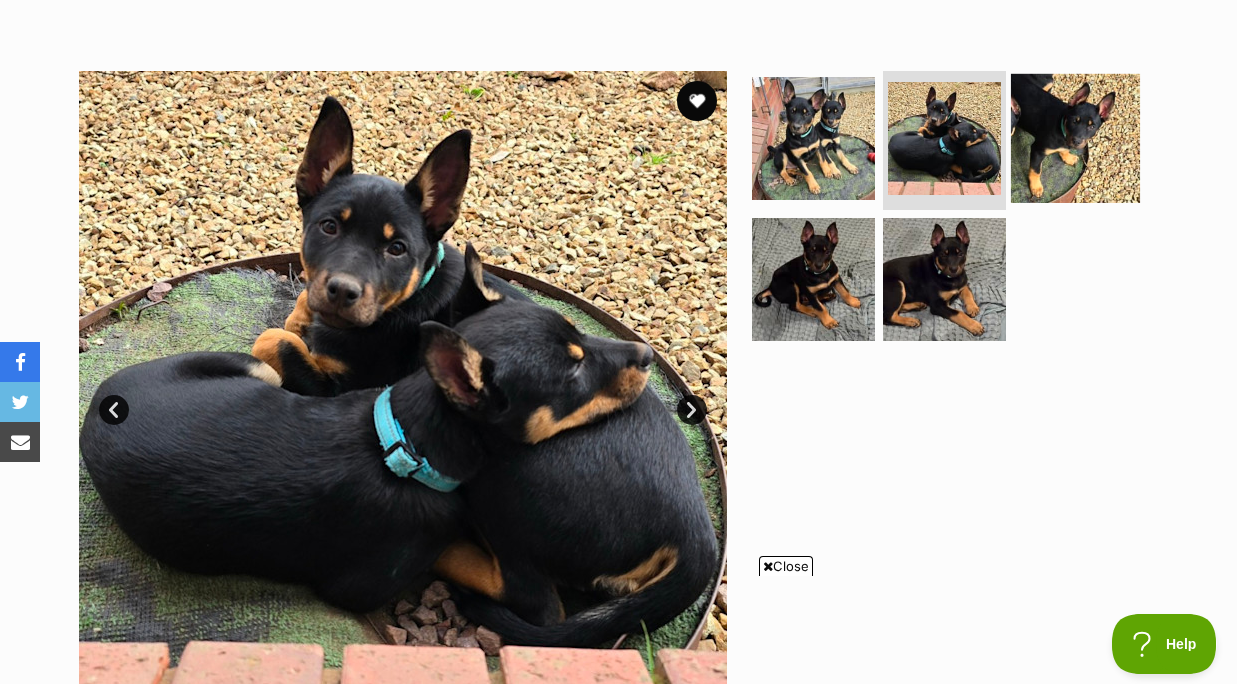 click at bounding box center [1075, 137] 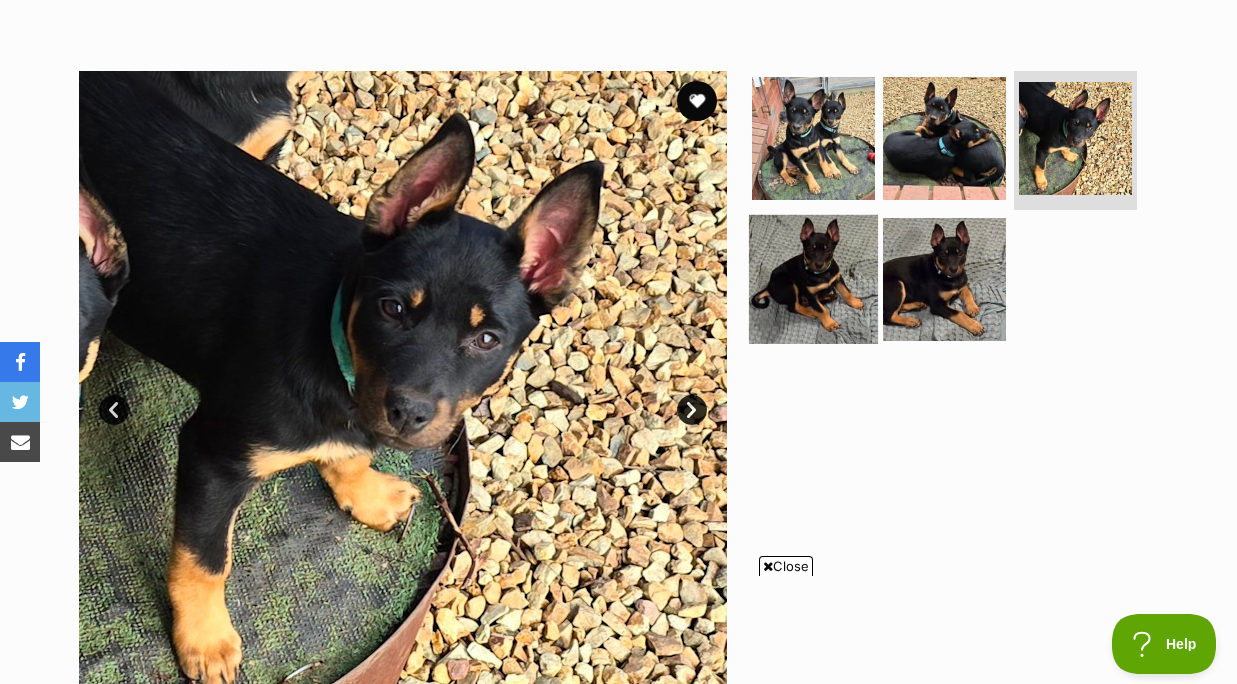 click at bounding box center [813, 279] 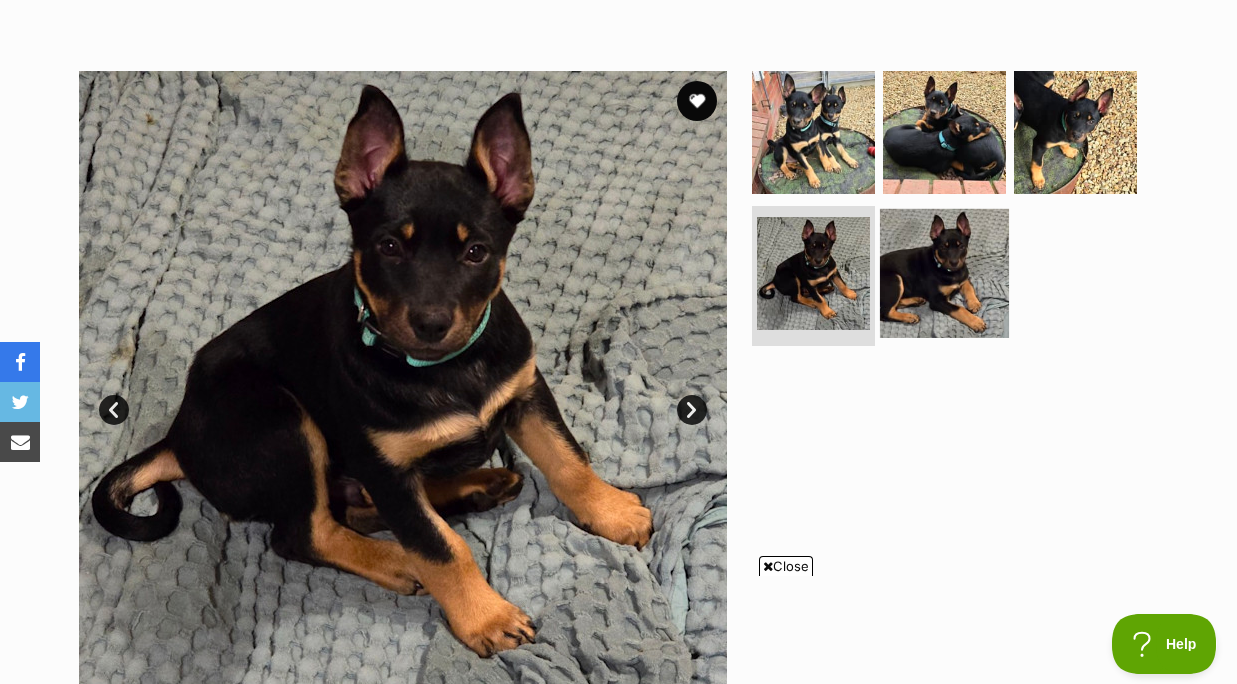 click at bounding box center [944, 273] 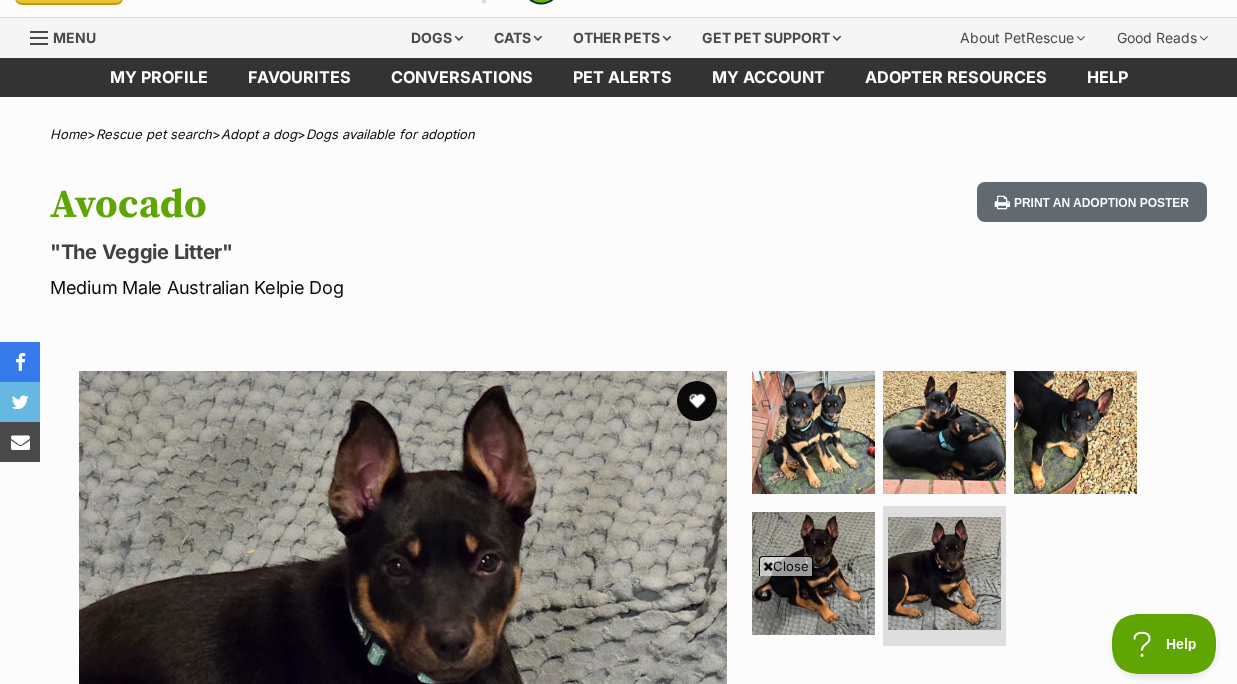 scroll, scrollTop: 12, scrollLeft: 0, axis: vertical 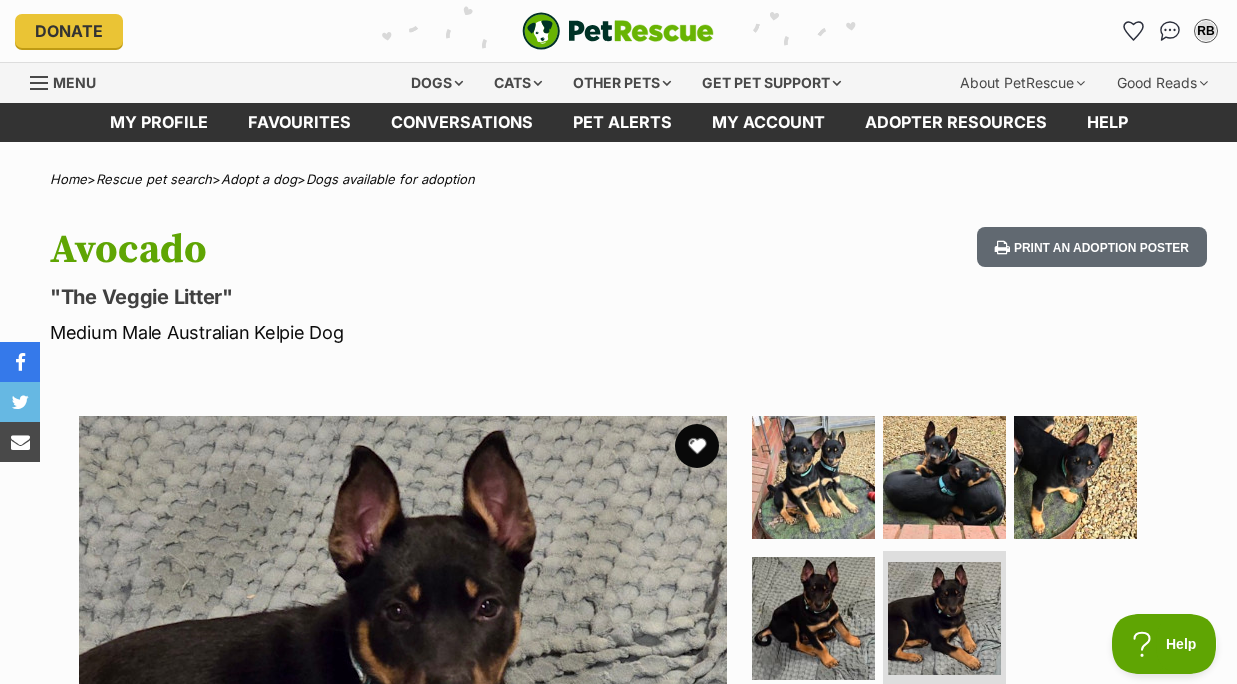 click at bounding box center (697, 446) 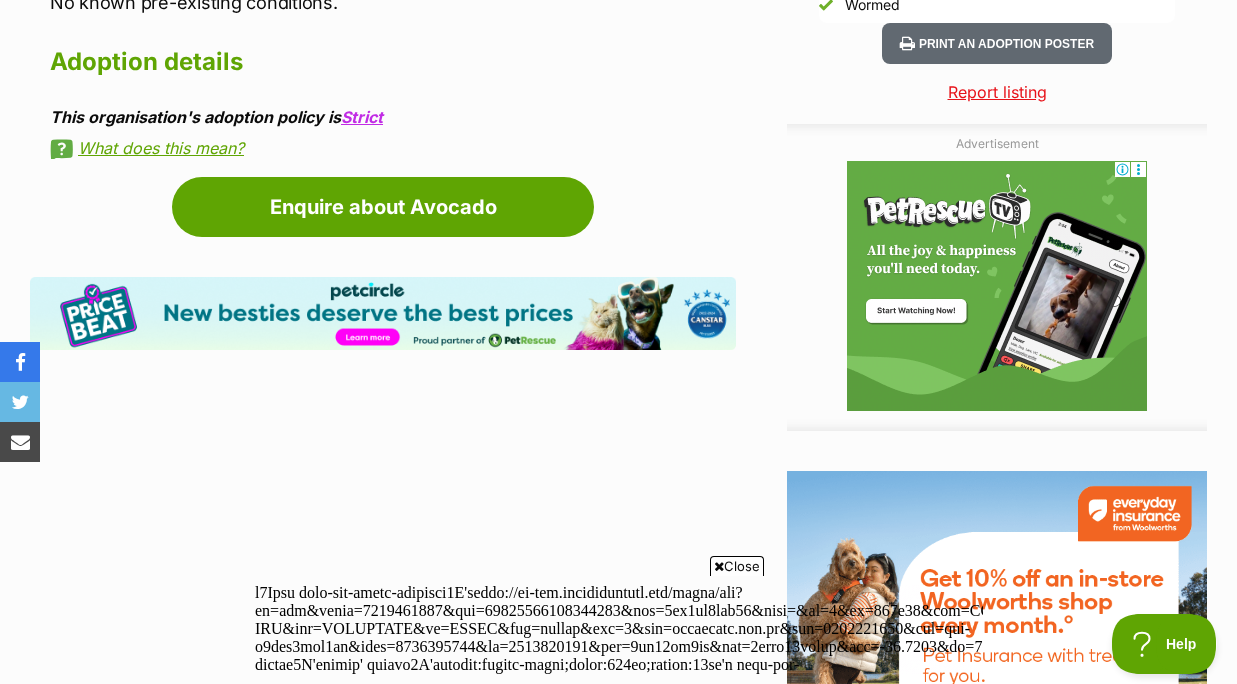 scroll, scrollTop: 1996, scrollLeft: 0, axis: vertical 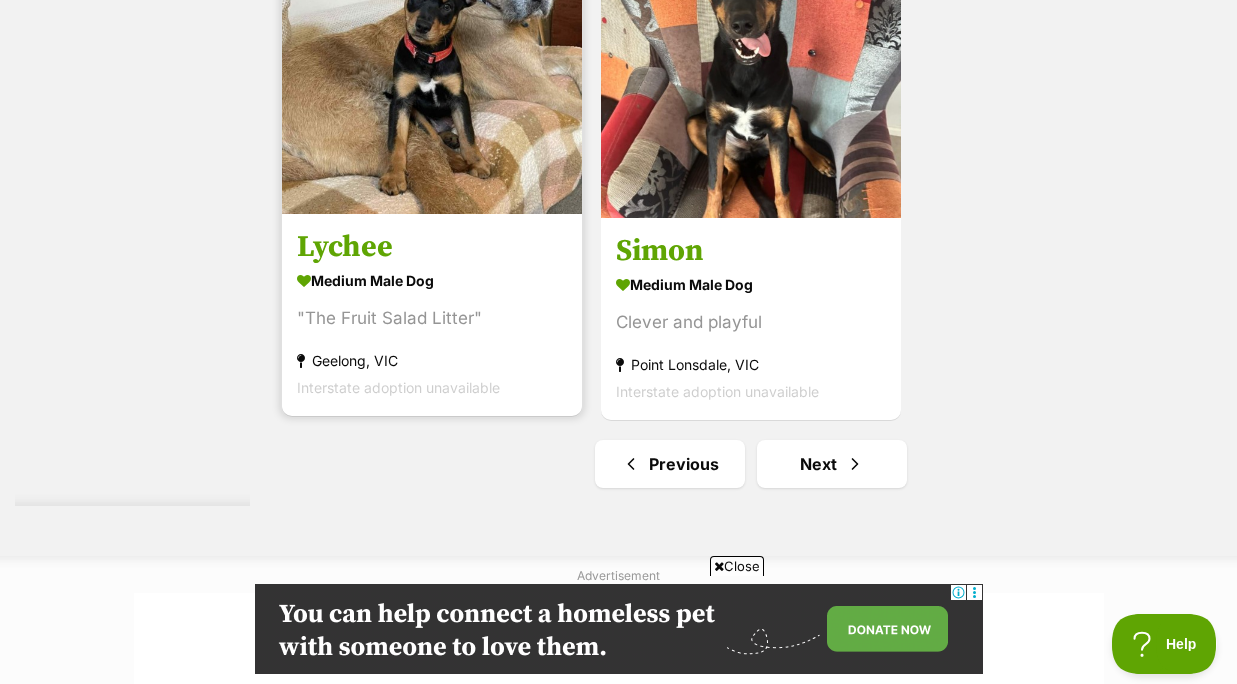 click on "Lychee" at bounding box center [432, 247] 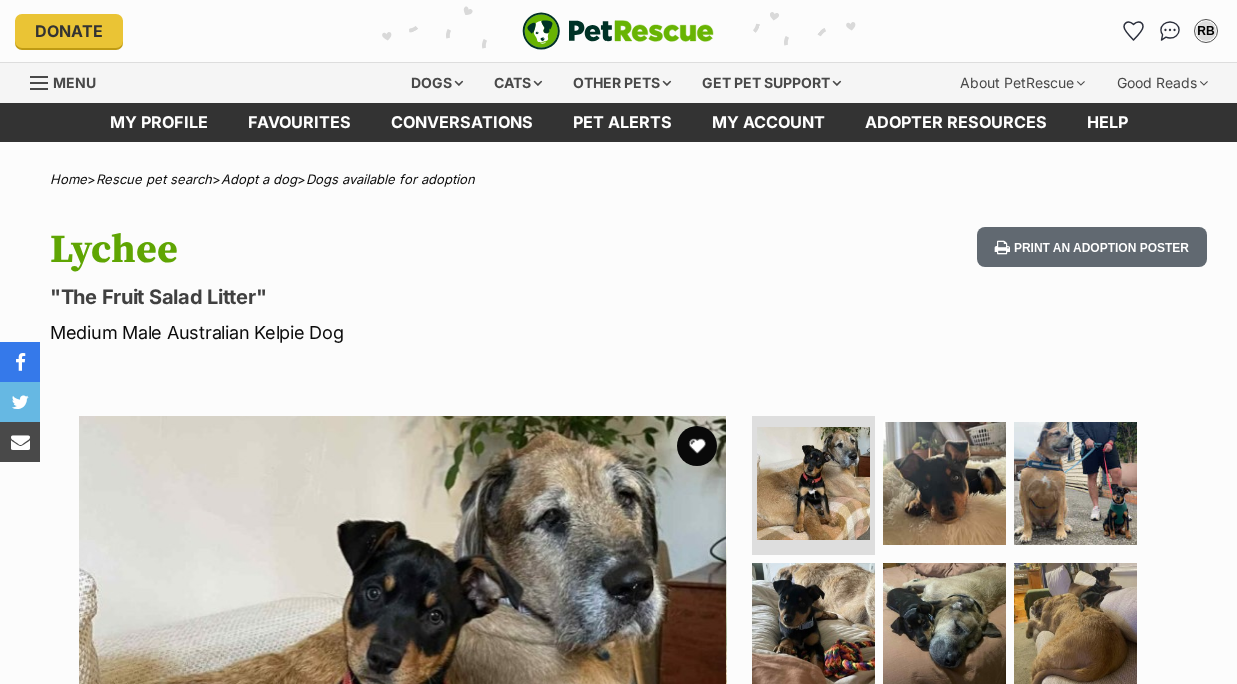 scroll, scrollTop: 0, scrollLeft: 0, axis: both 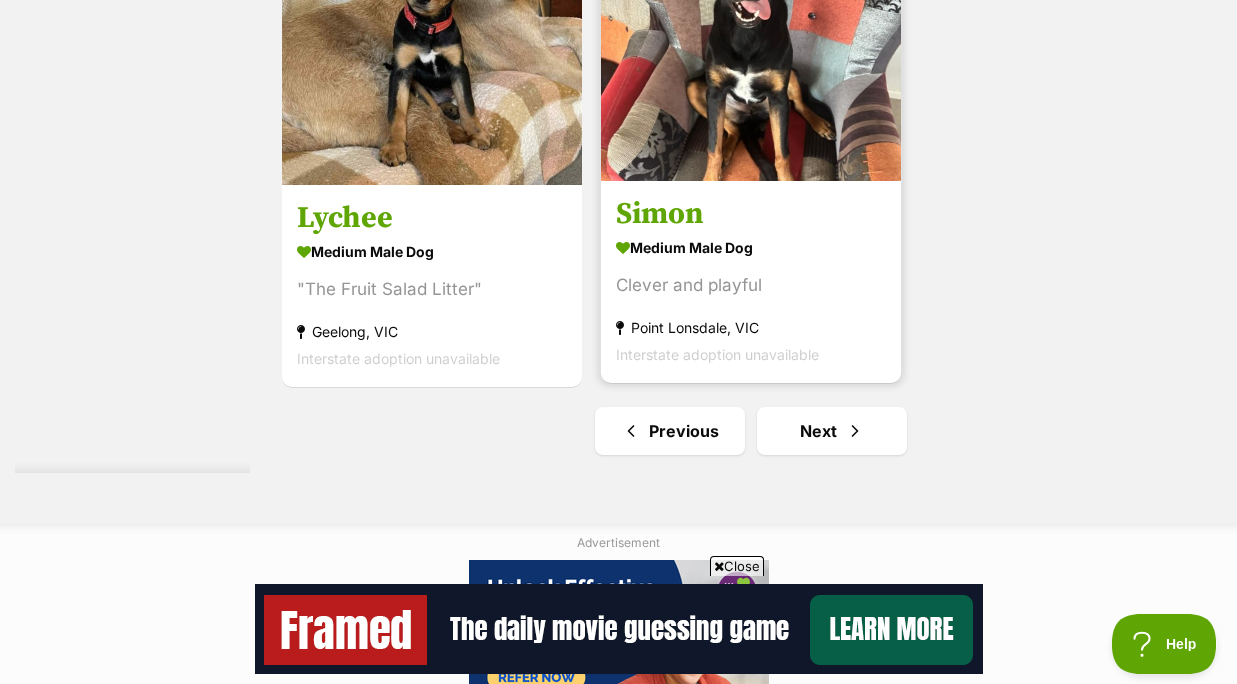 click on "Simon" at bounding box center (751, 214) 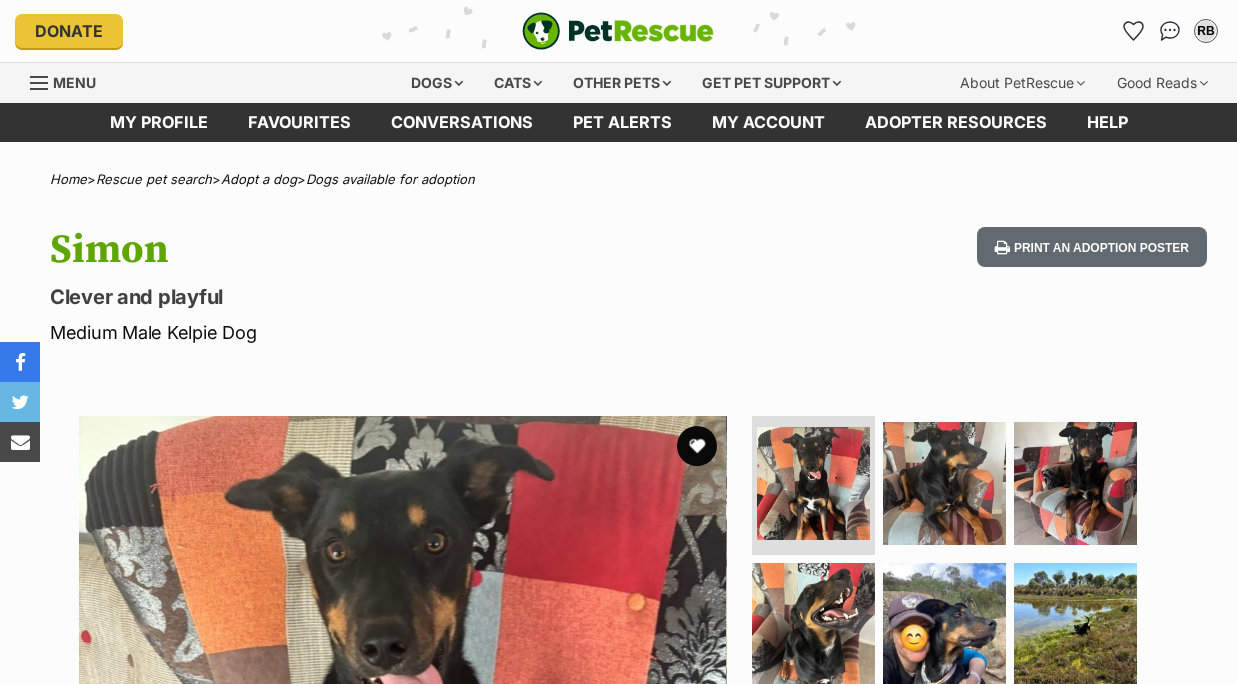 scroll, scrollTop: 0, scrollLeft: 0, axis: both 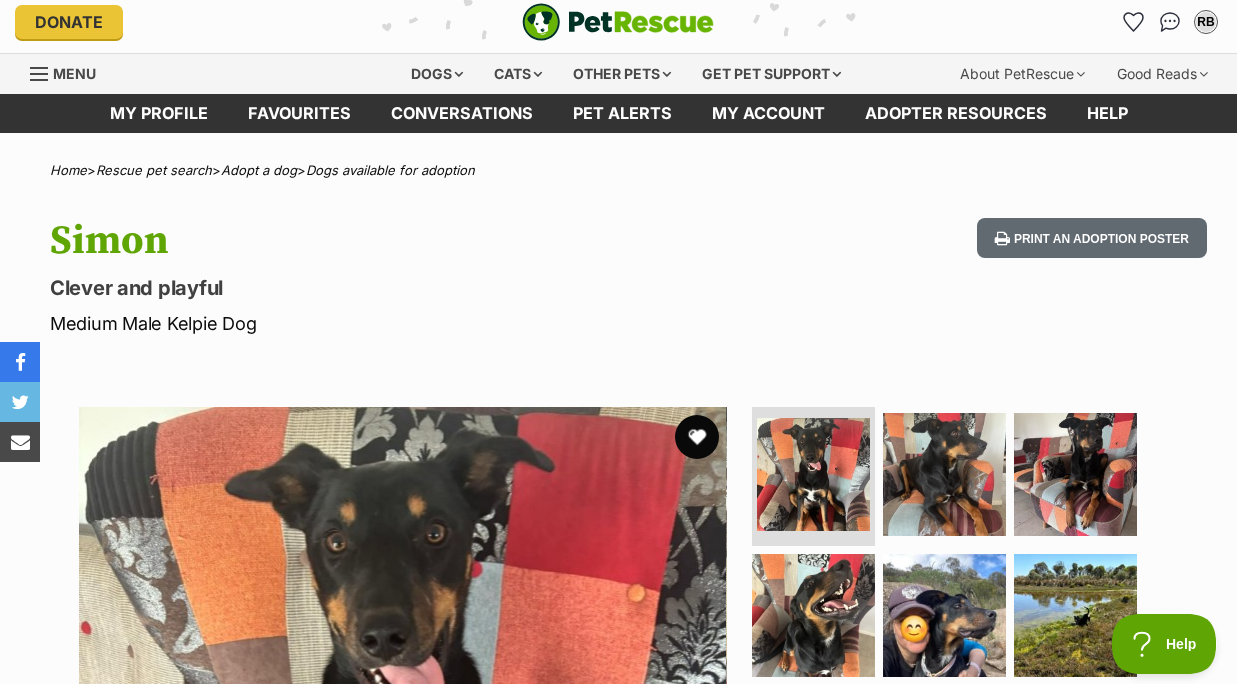 click at bounding box center (697, 437) 